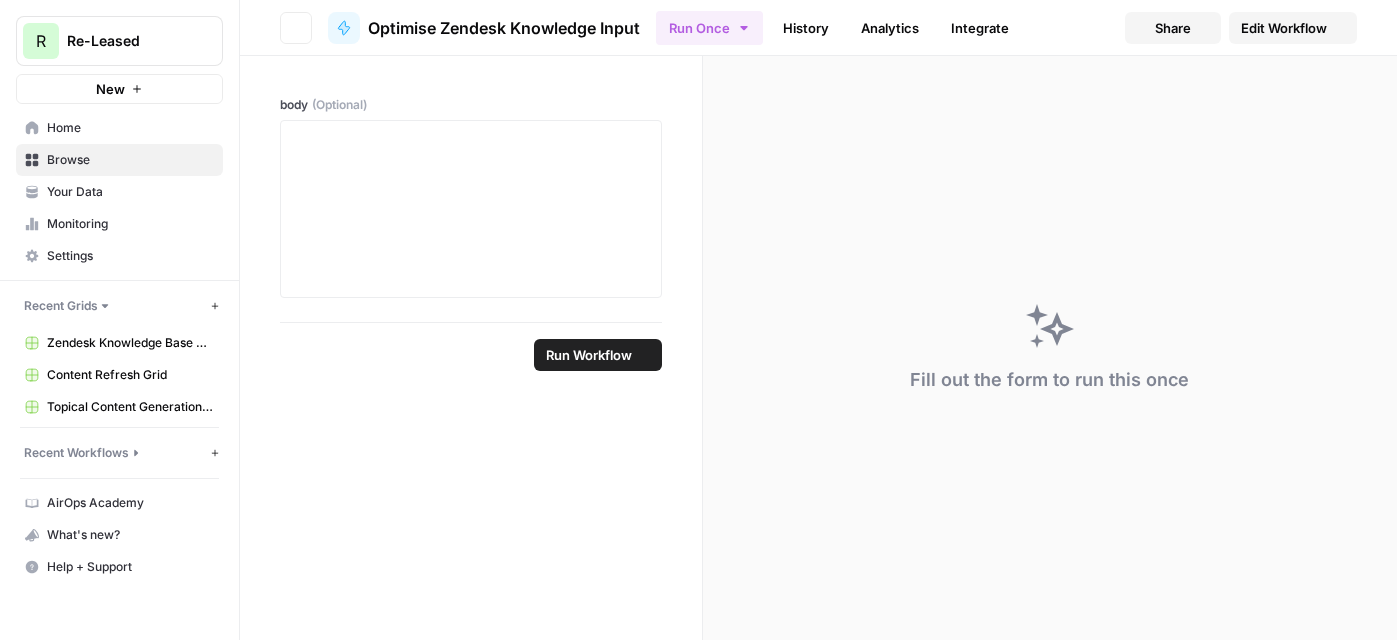 scroll, scrollTop: 0, scrollLeft: 0, axis: both 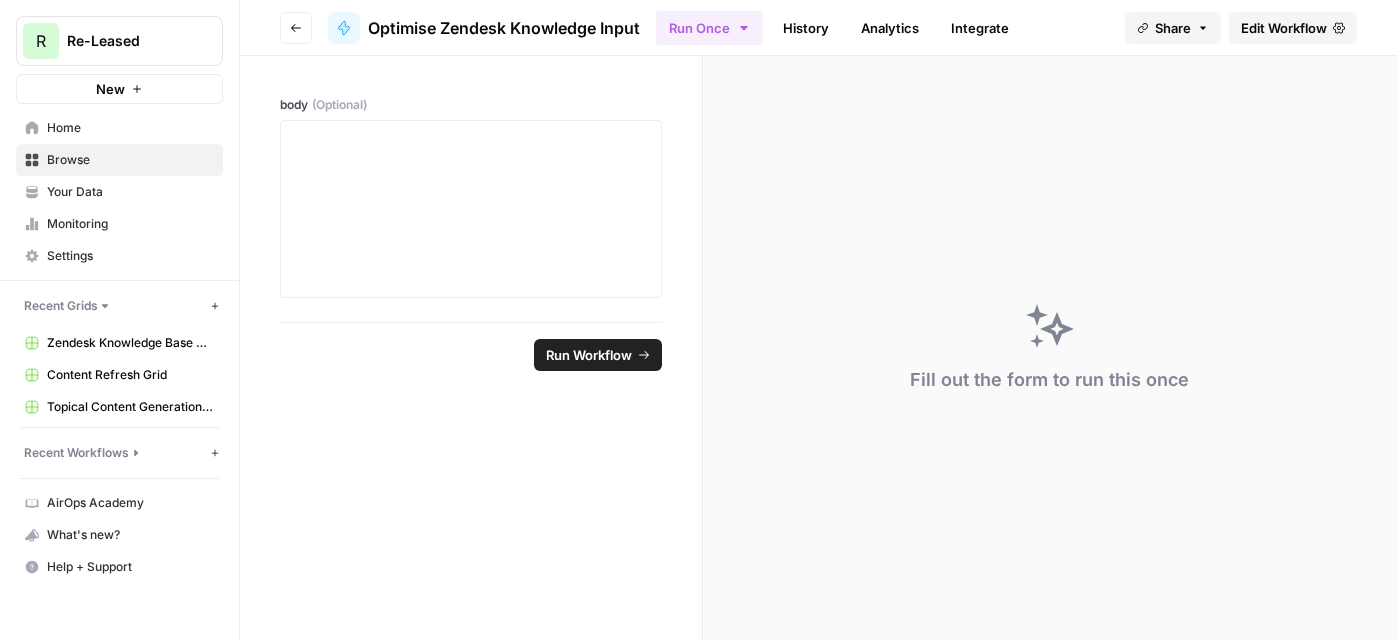 click on "Home" at bounding box center (130, 128) 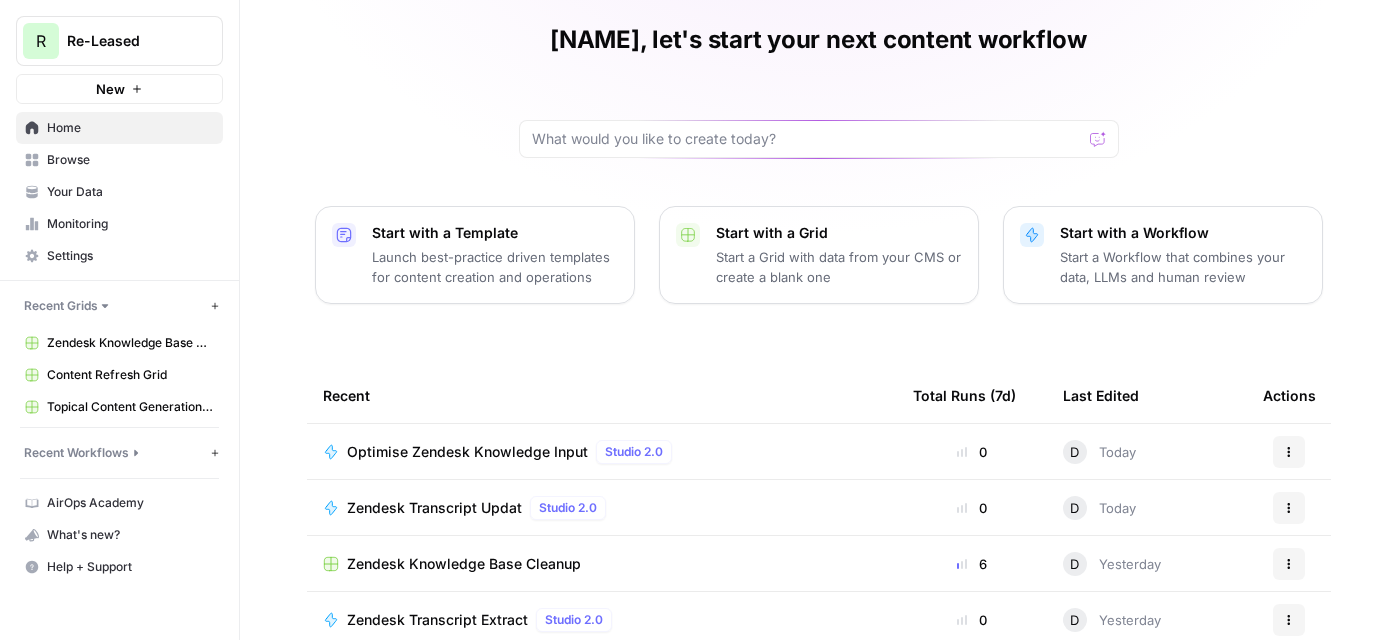 scroll, scrollTop: 193, scrollLeft: 0, axis: vertical 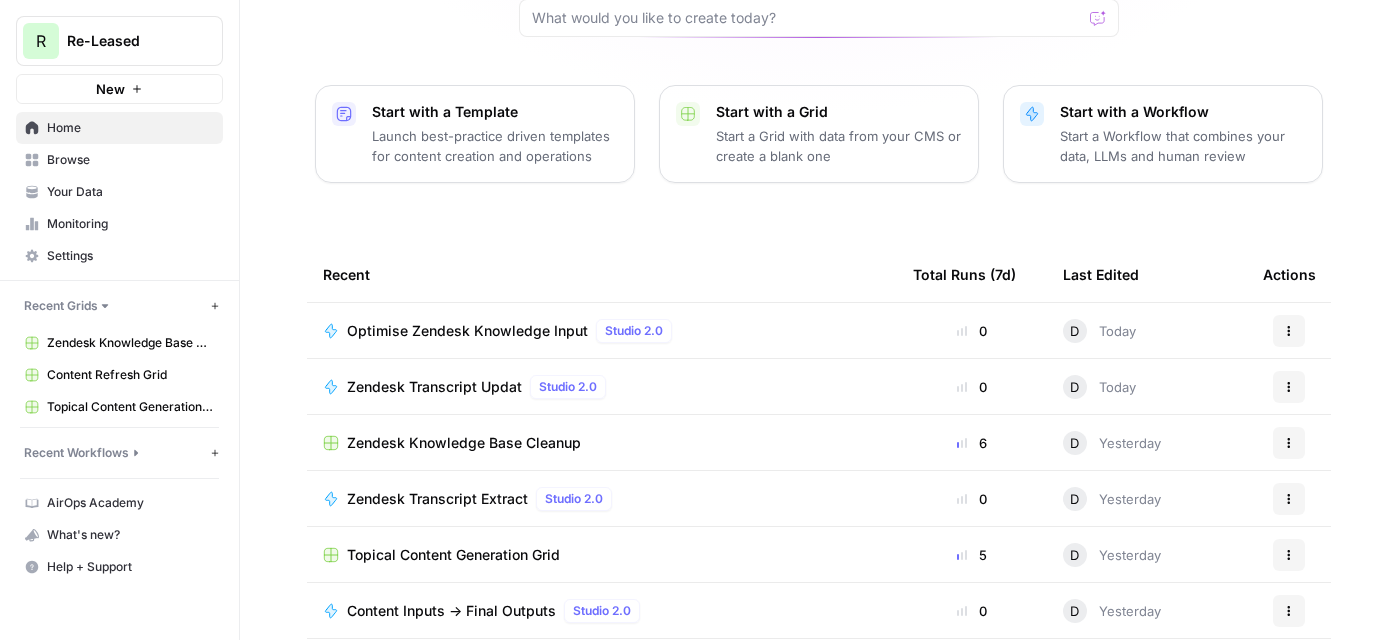 click on "Browse" at bounding box center (130, 160) 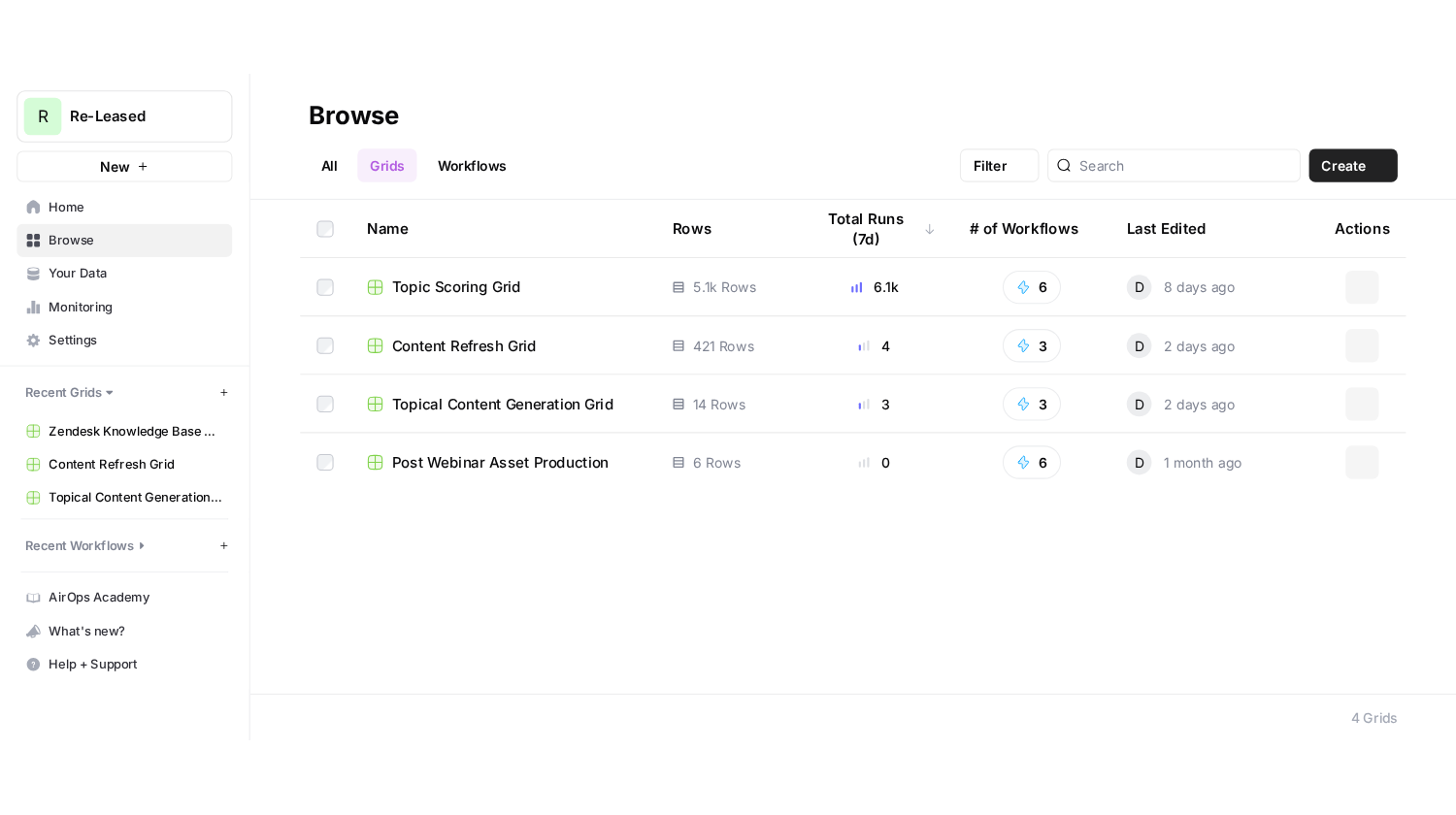 scroll, scrollTop: 0, scrollLeft: 0, axis: both 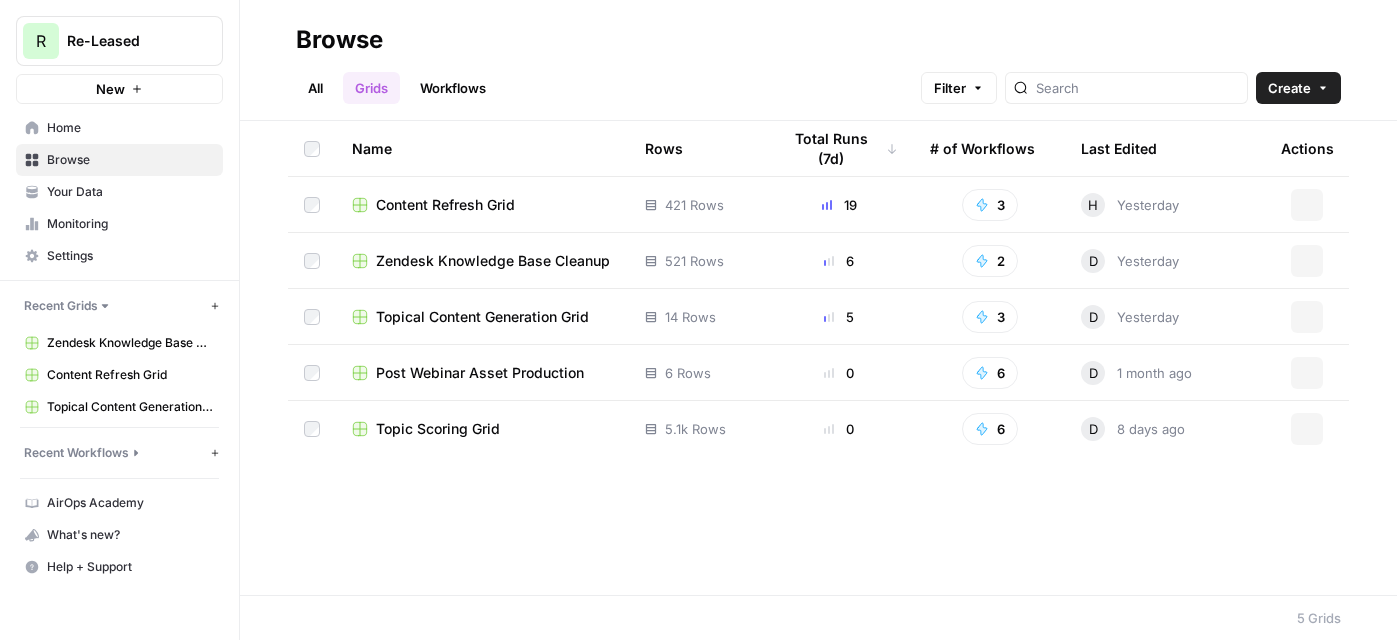 click on "Content Refresh Grid" at bounding box center [445, 205] 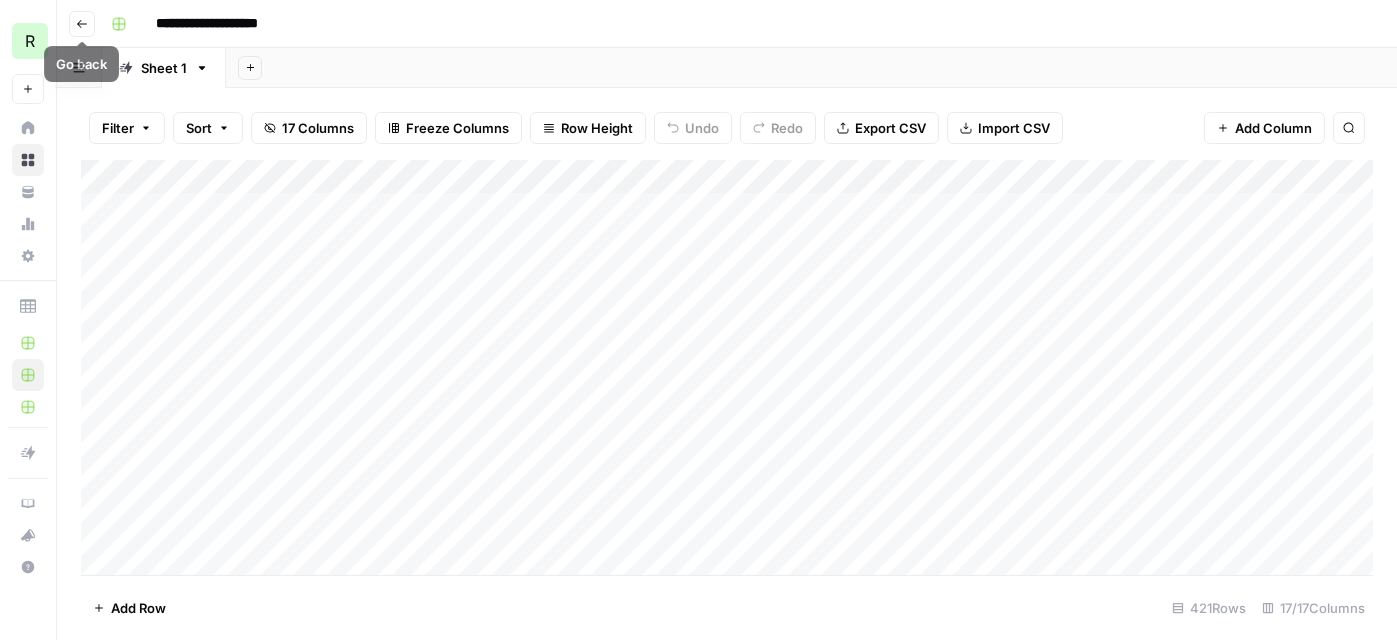 click on "Go back" at bounding box center (82, 24) 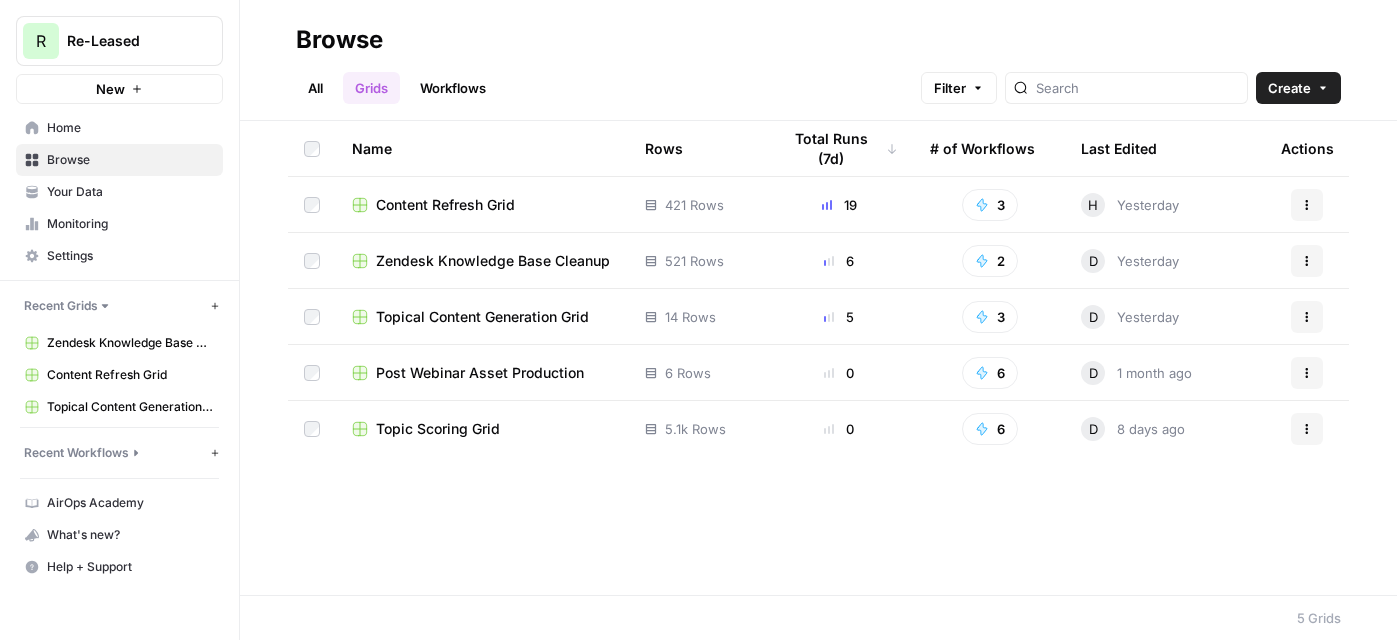 click on "Topic Scoring Grid" at bounding box center [482, 429] 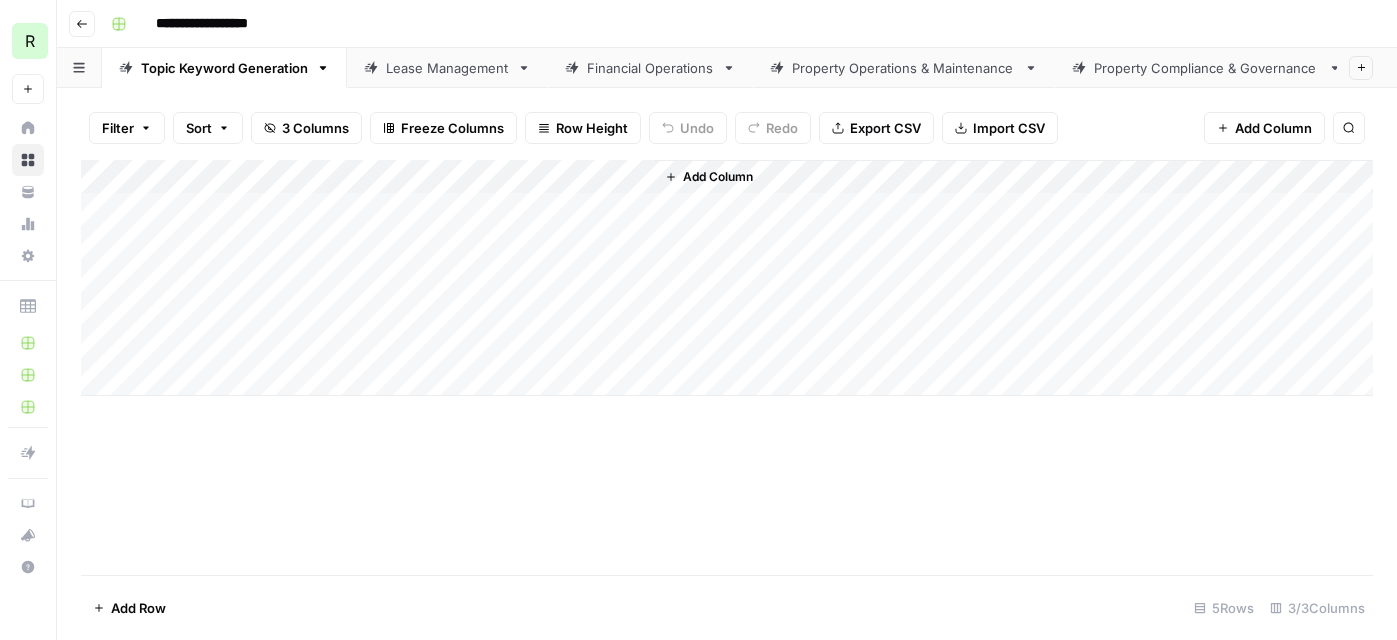 click on "Add Column" at bounding box center (727, 278) 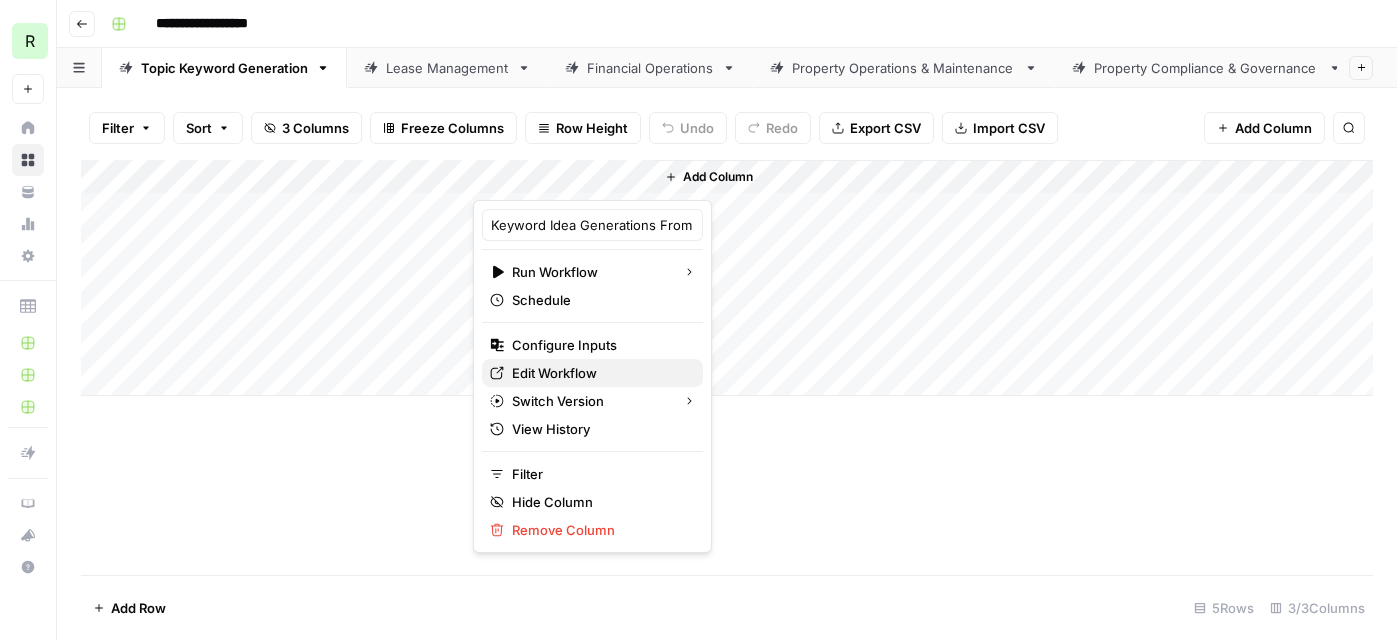 click on "Edit Workflow" at bounding box center [599, 373] 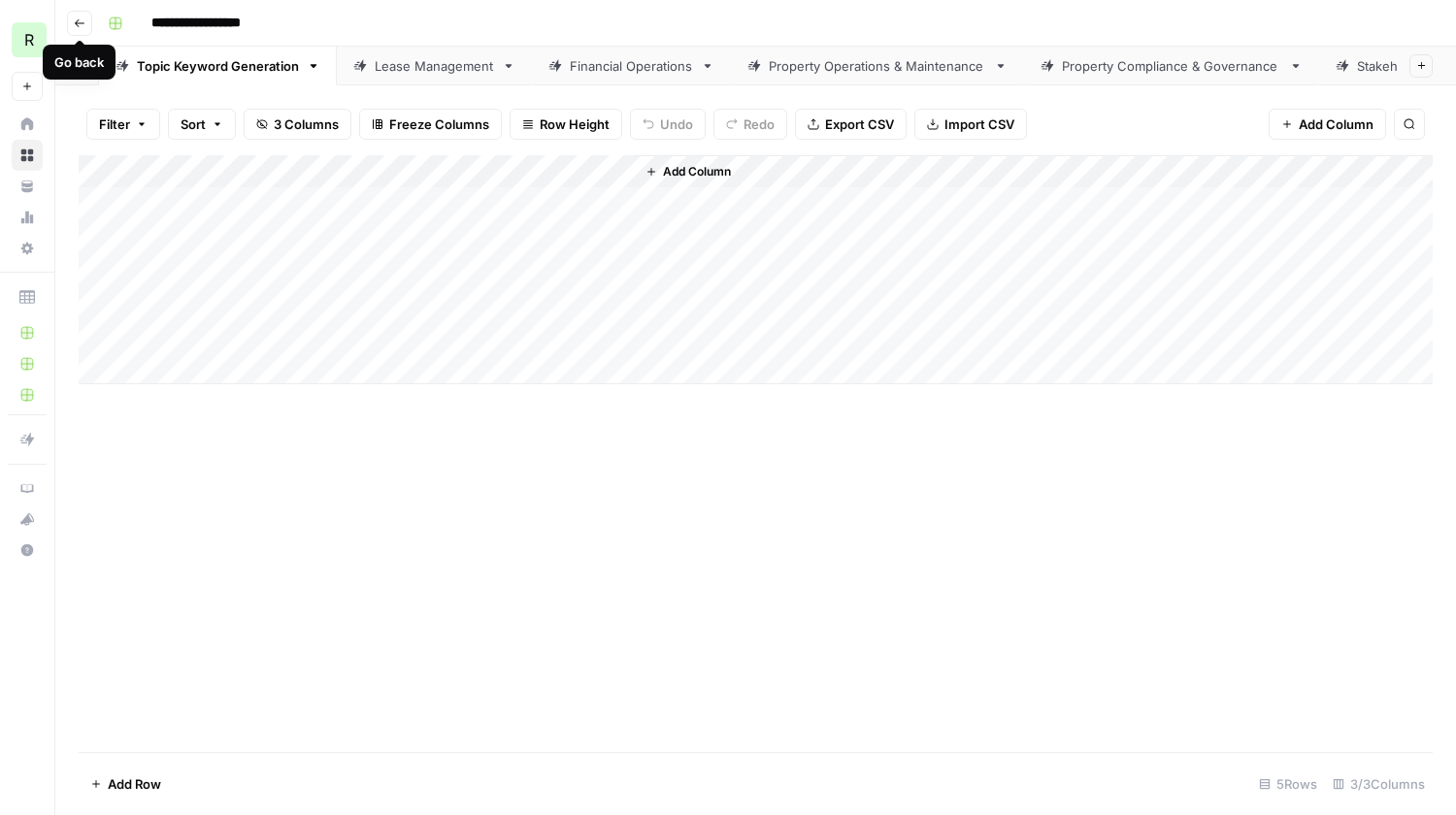 click 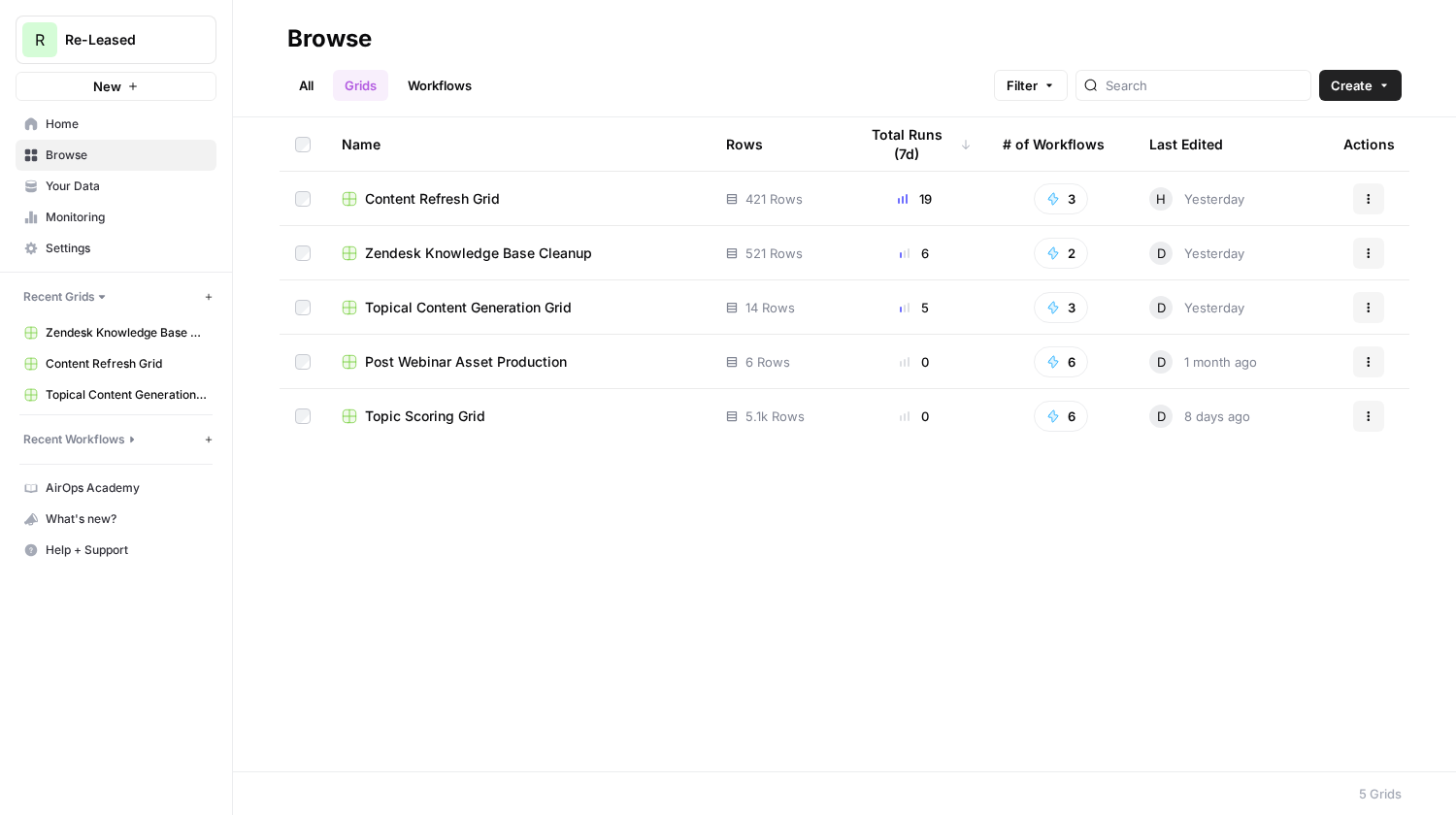 click on "Browse" at bounding box center (126, 155) 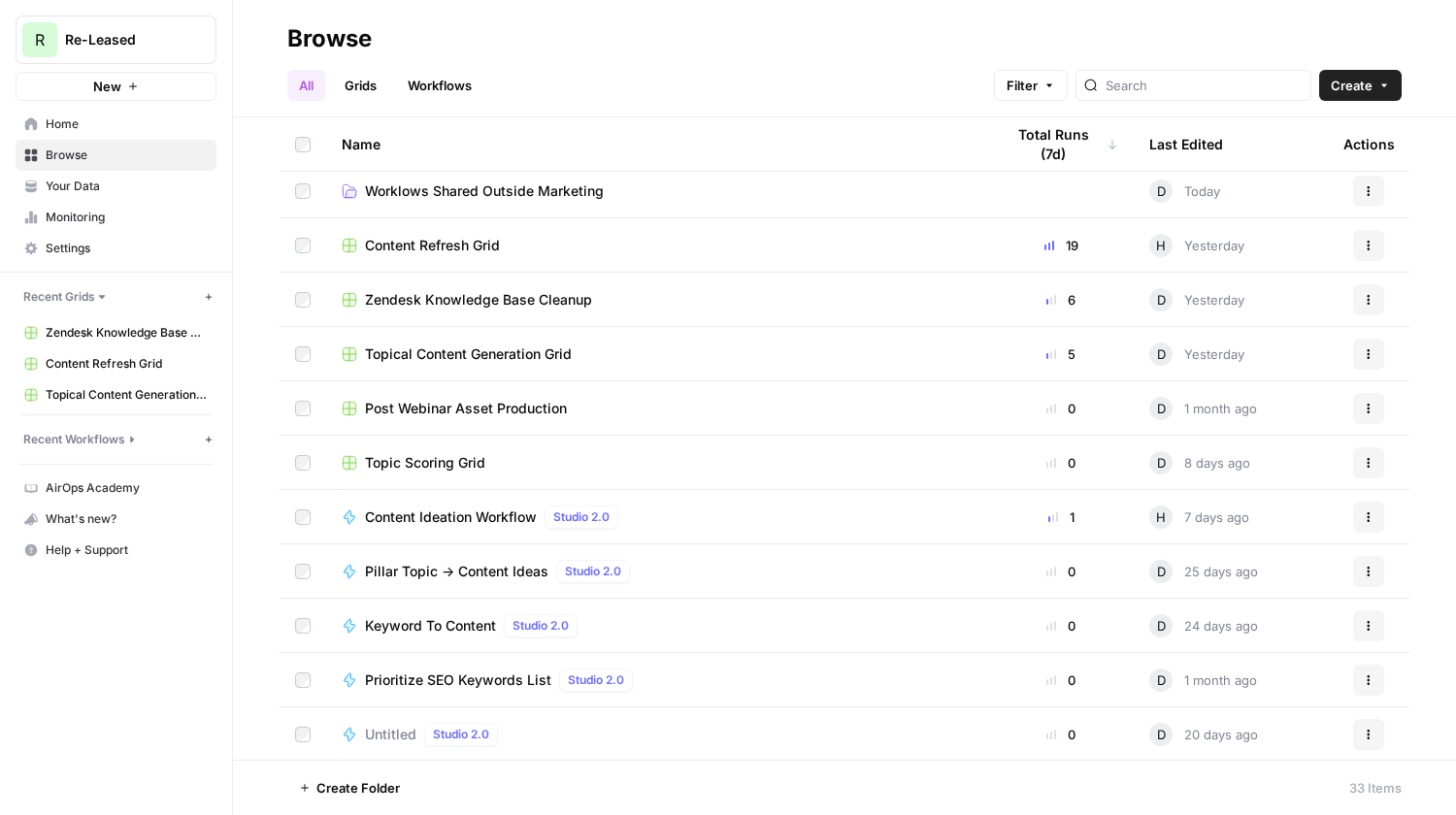 scroll, scrollTop: 464, scrollLeft: 0, axis: vertical 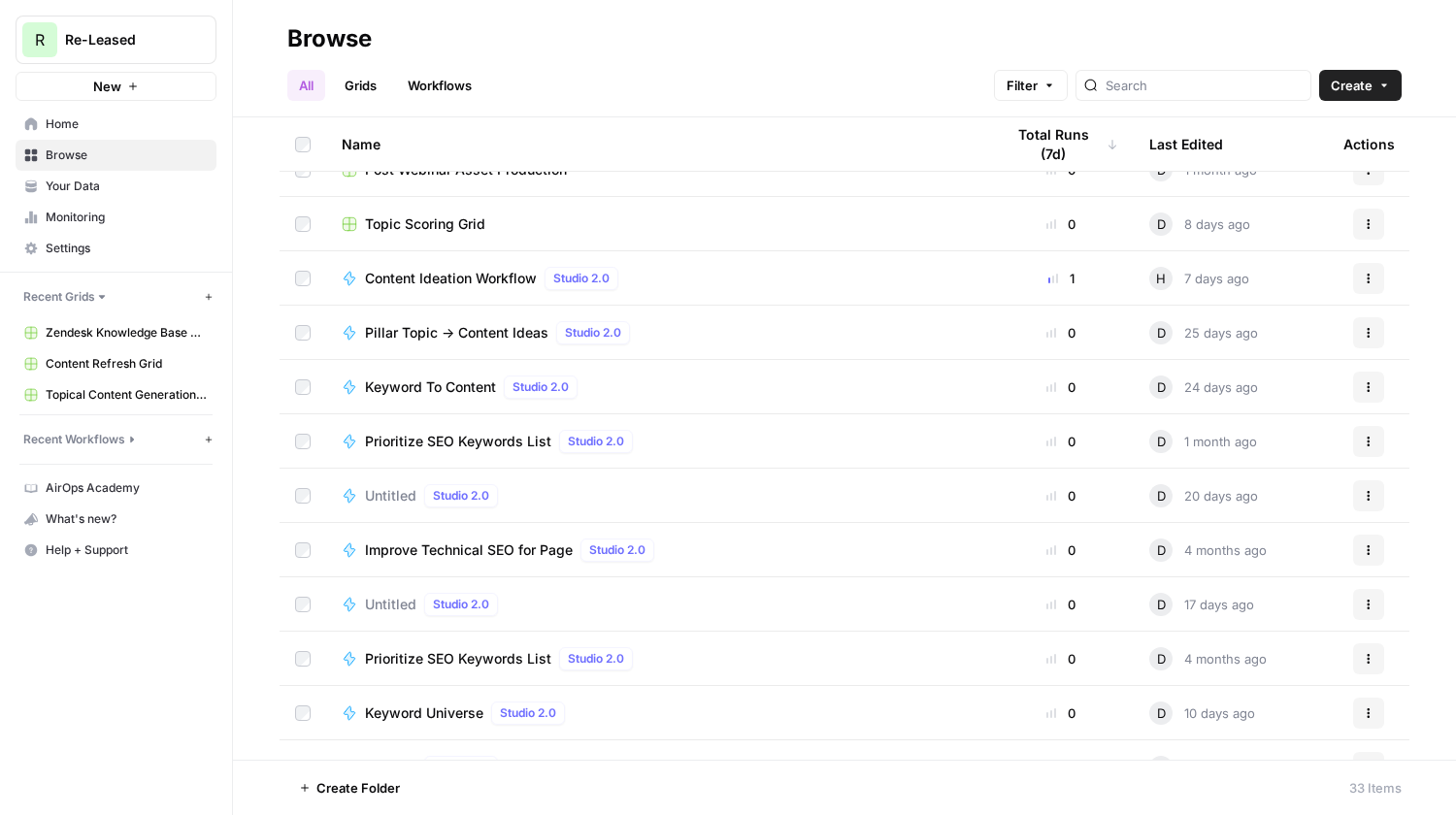 click 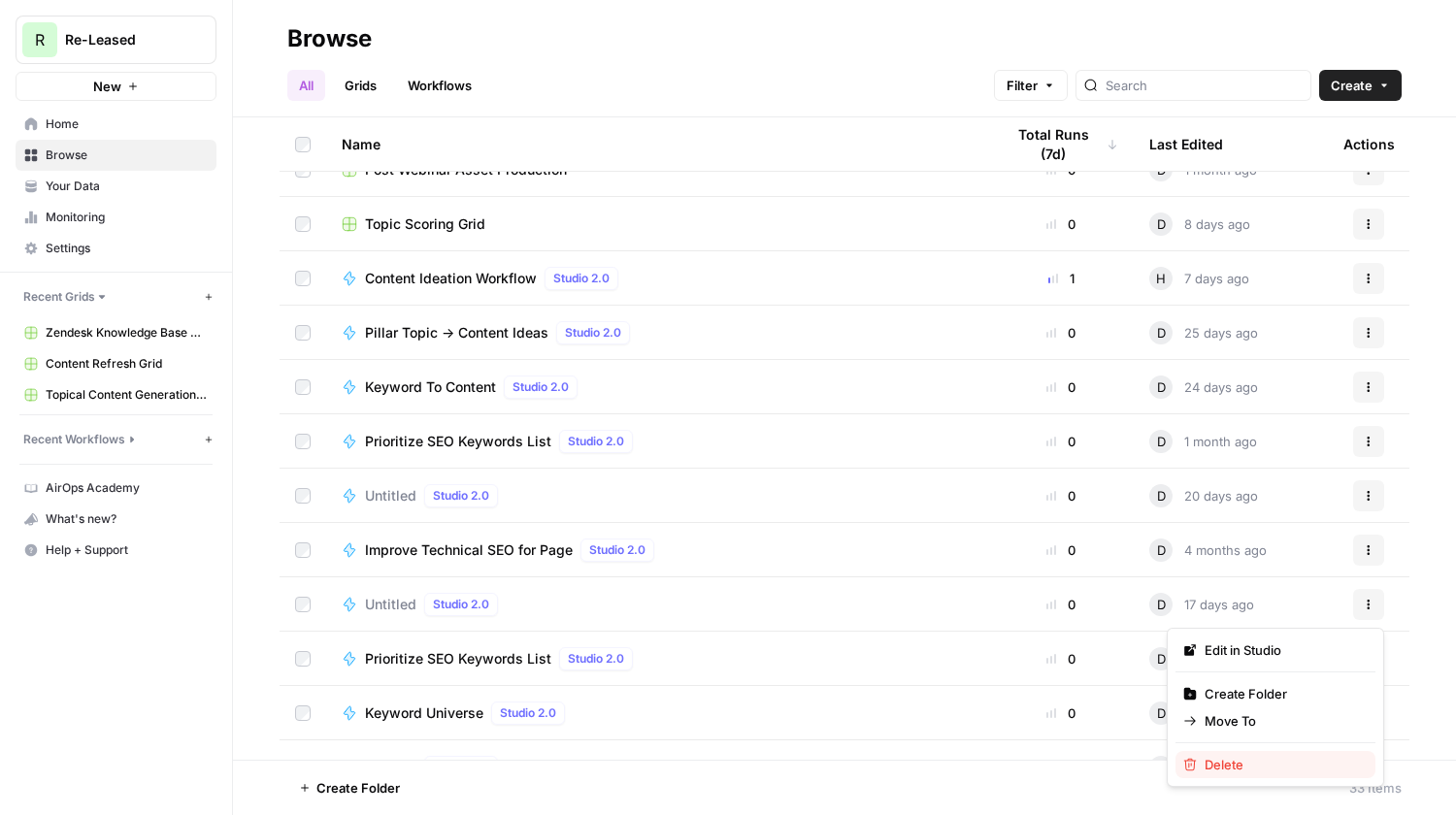 click on "Delete" at bounding box center (1282, 765) 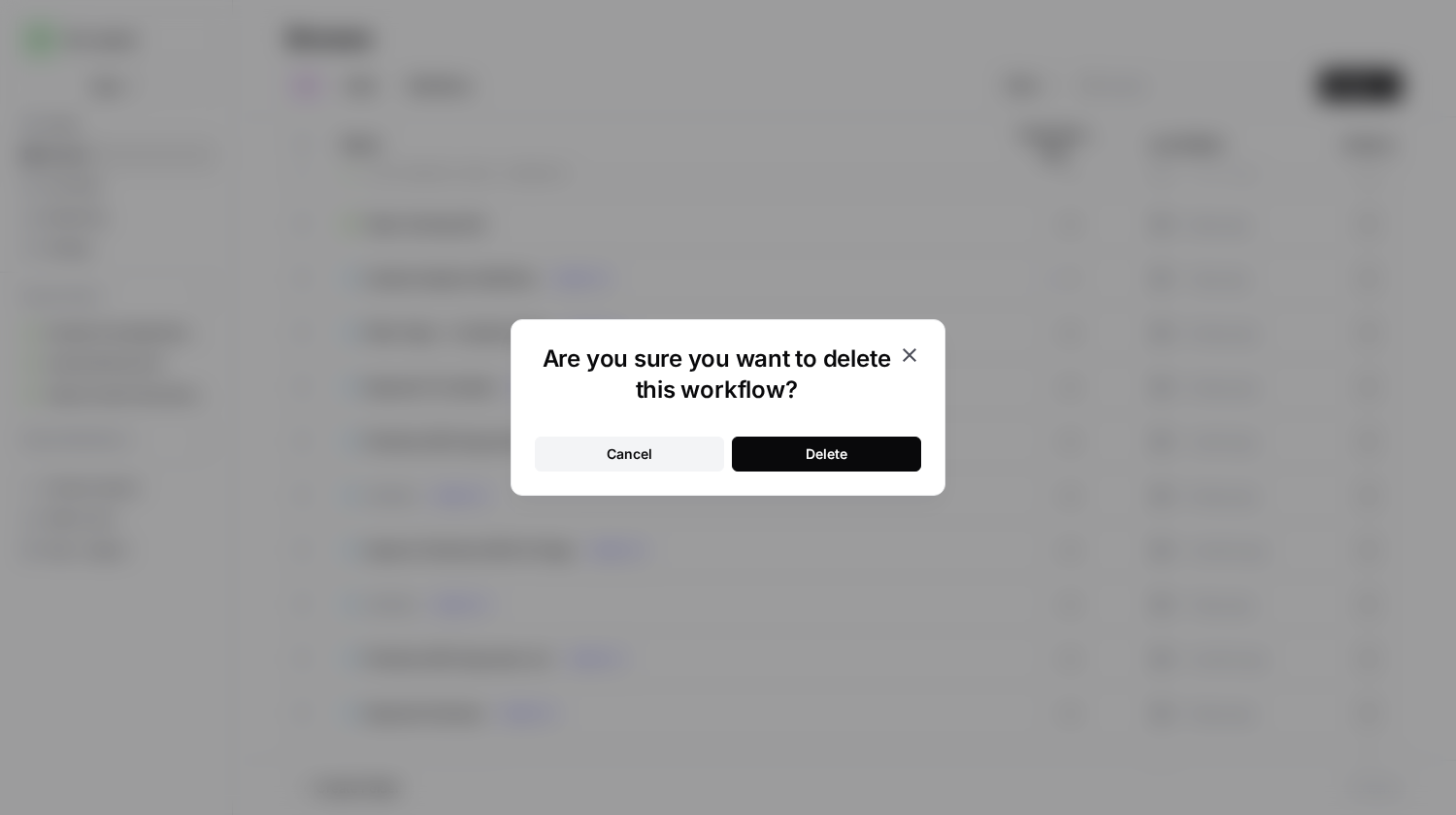 click on "Delete" at bounding box center [826, 454] 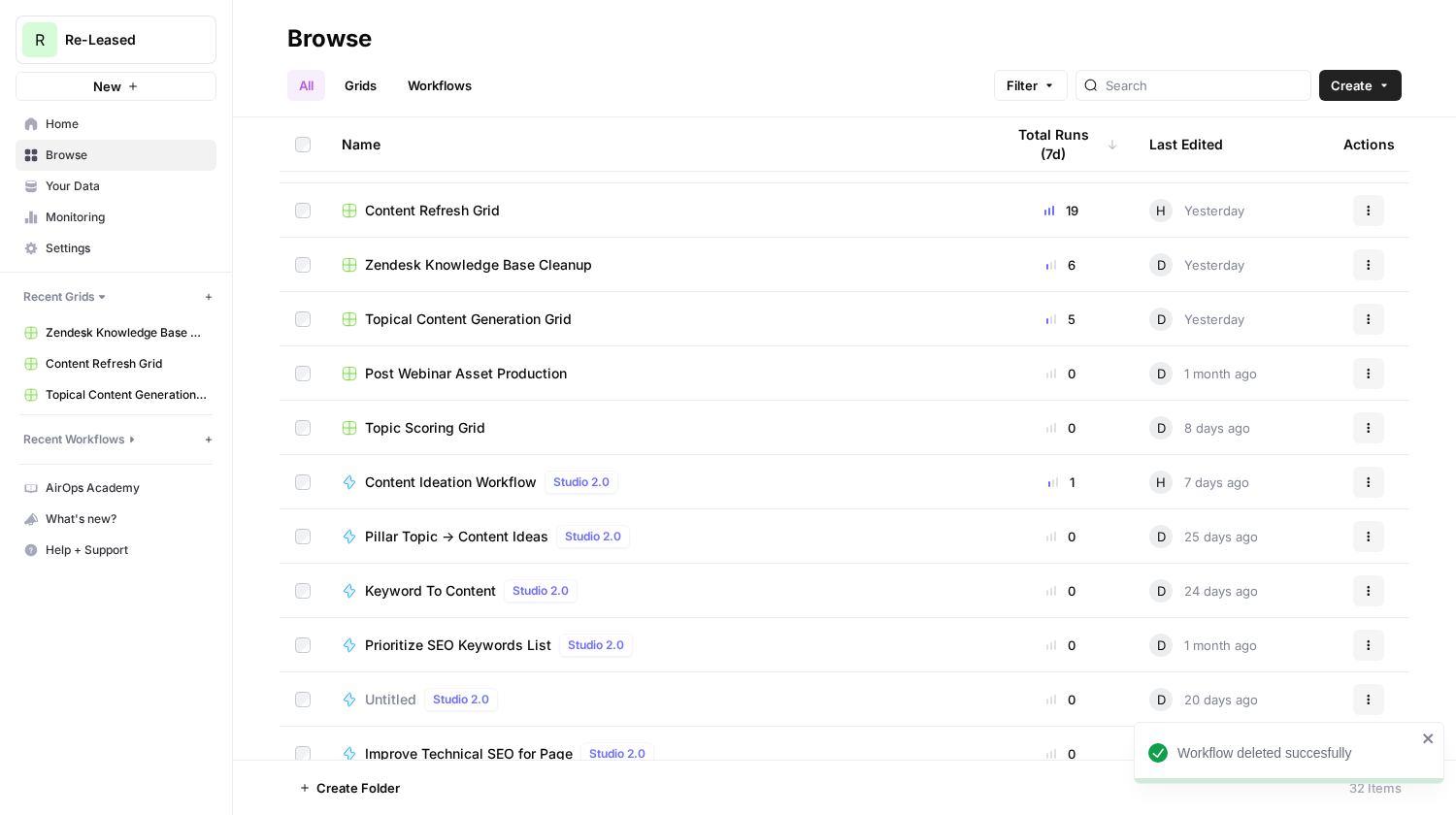 scroll, scrollTop: 13, scrollLeft: 0, axis: vertical 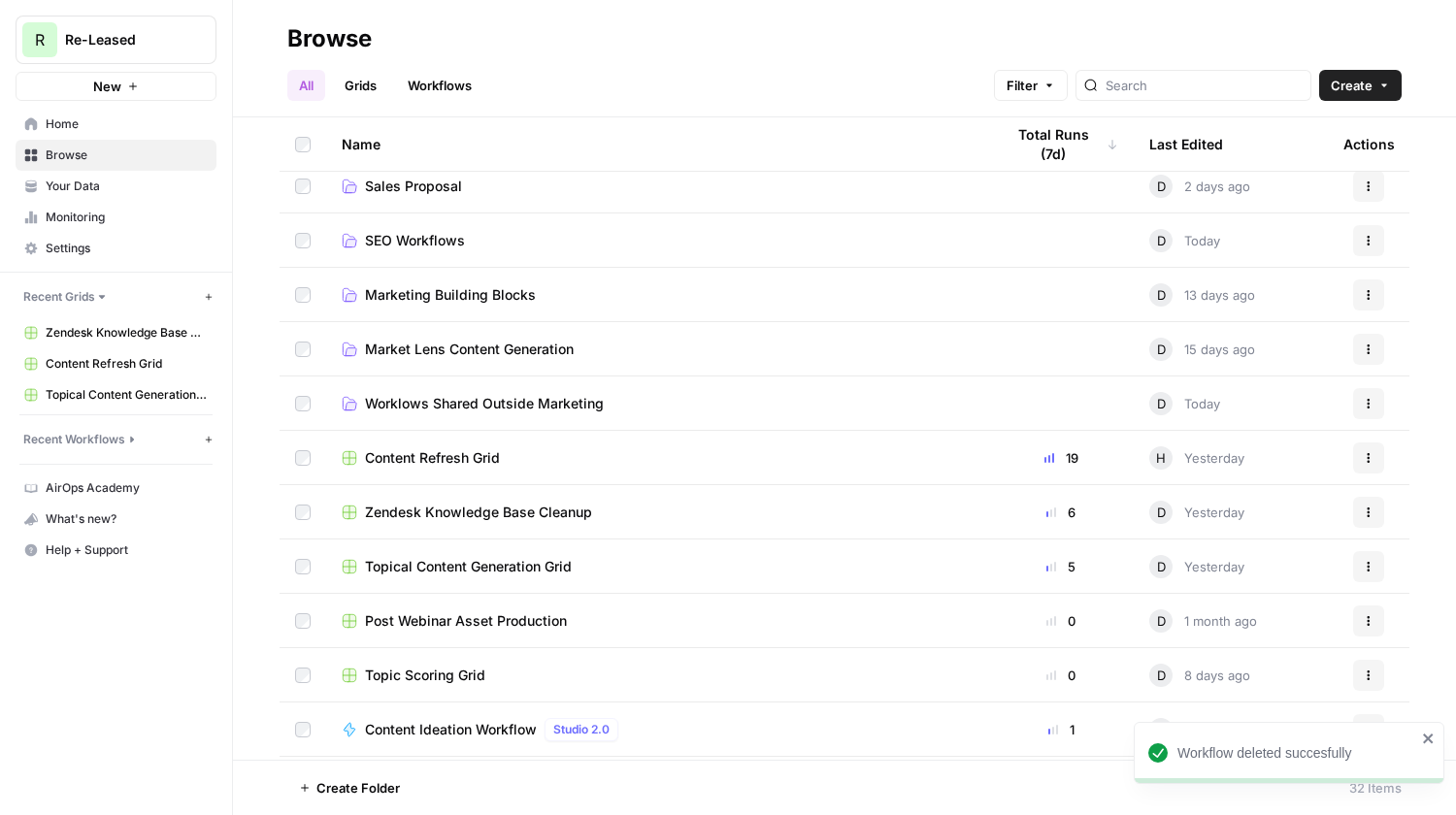 click on "Workflows" at bounding box center (440, 85) 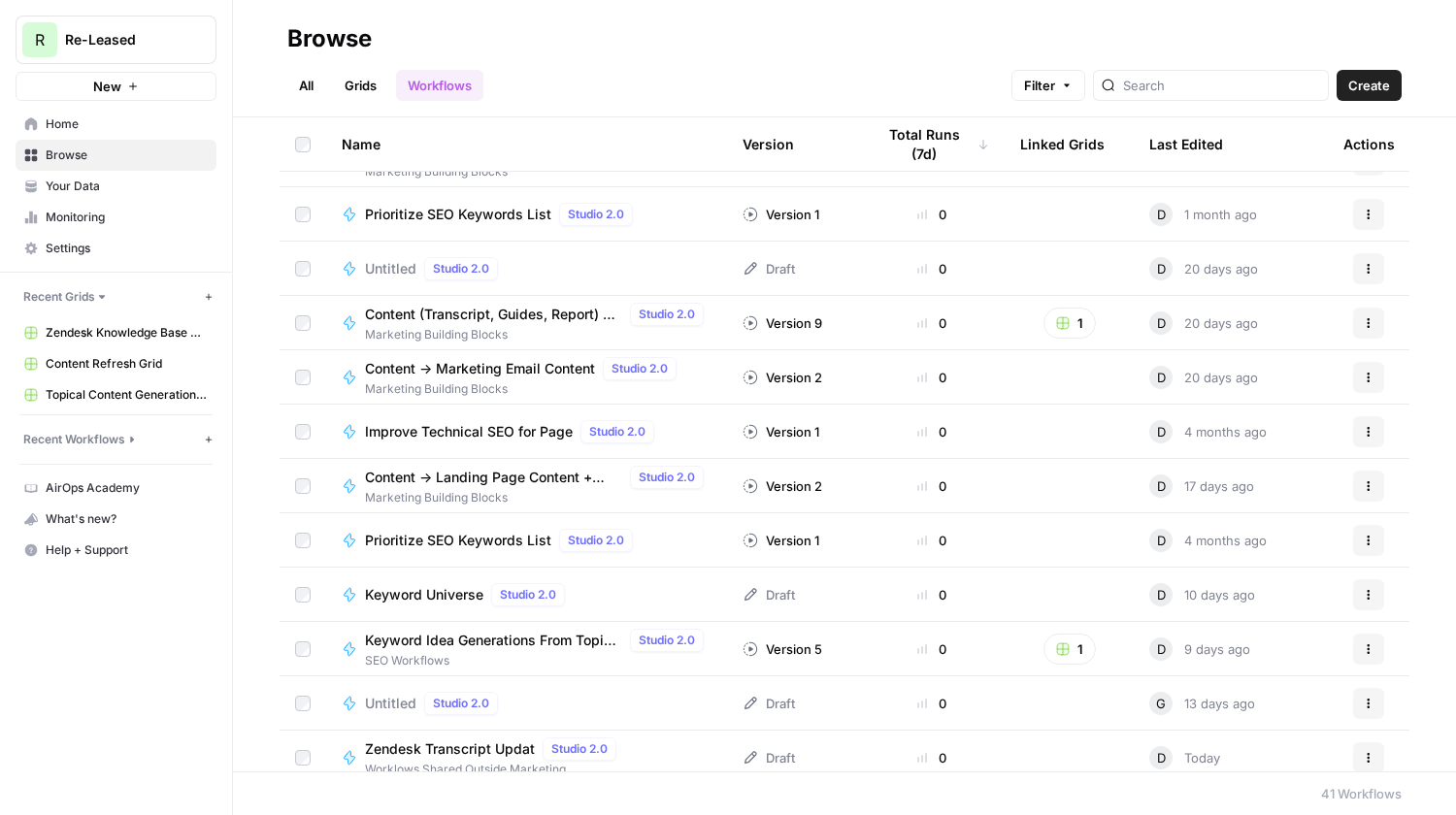 scroll, scrollTop: 710, scrollLeft: 0, axis: vertical 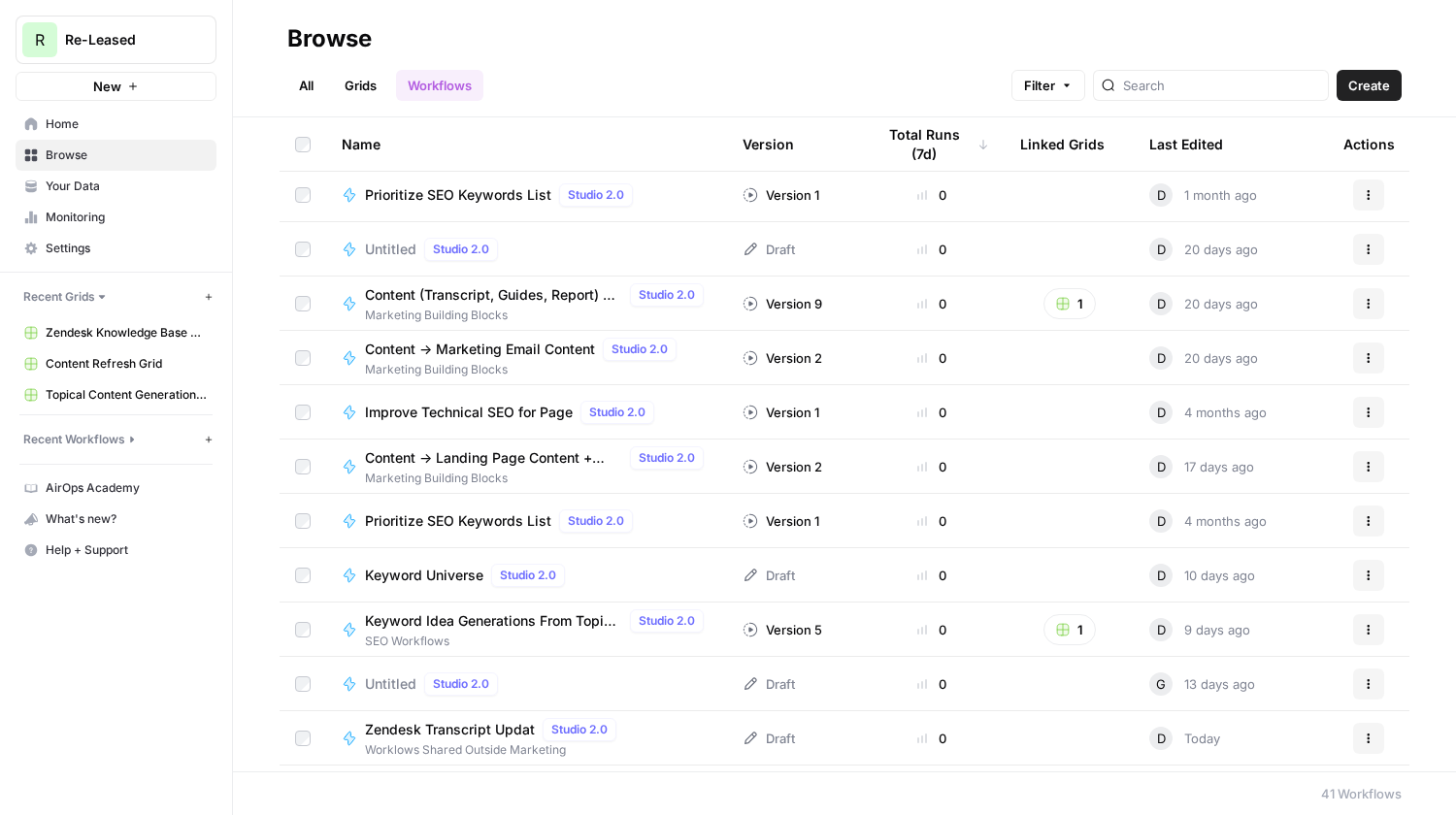 click on "Zendesk Transcript Updat" at bounding box center (449, 730) 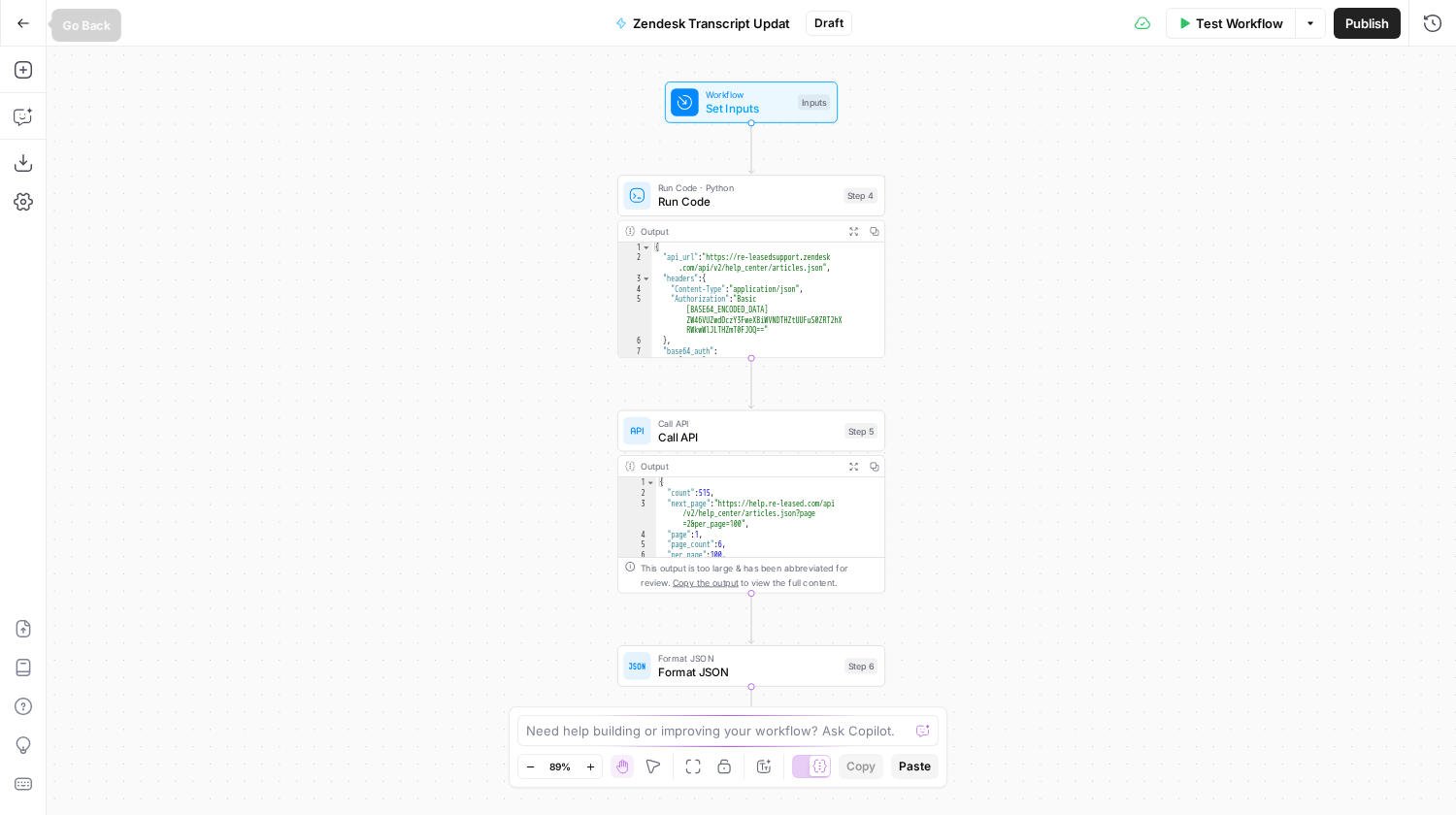 click 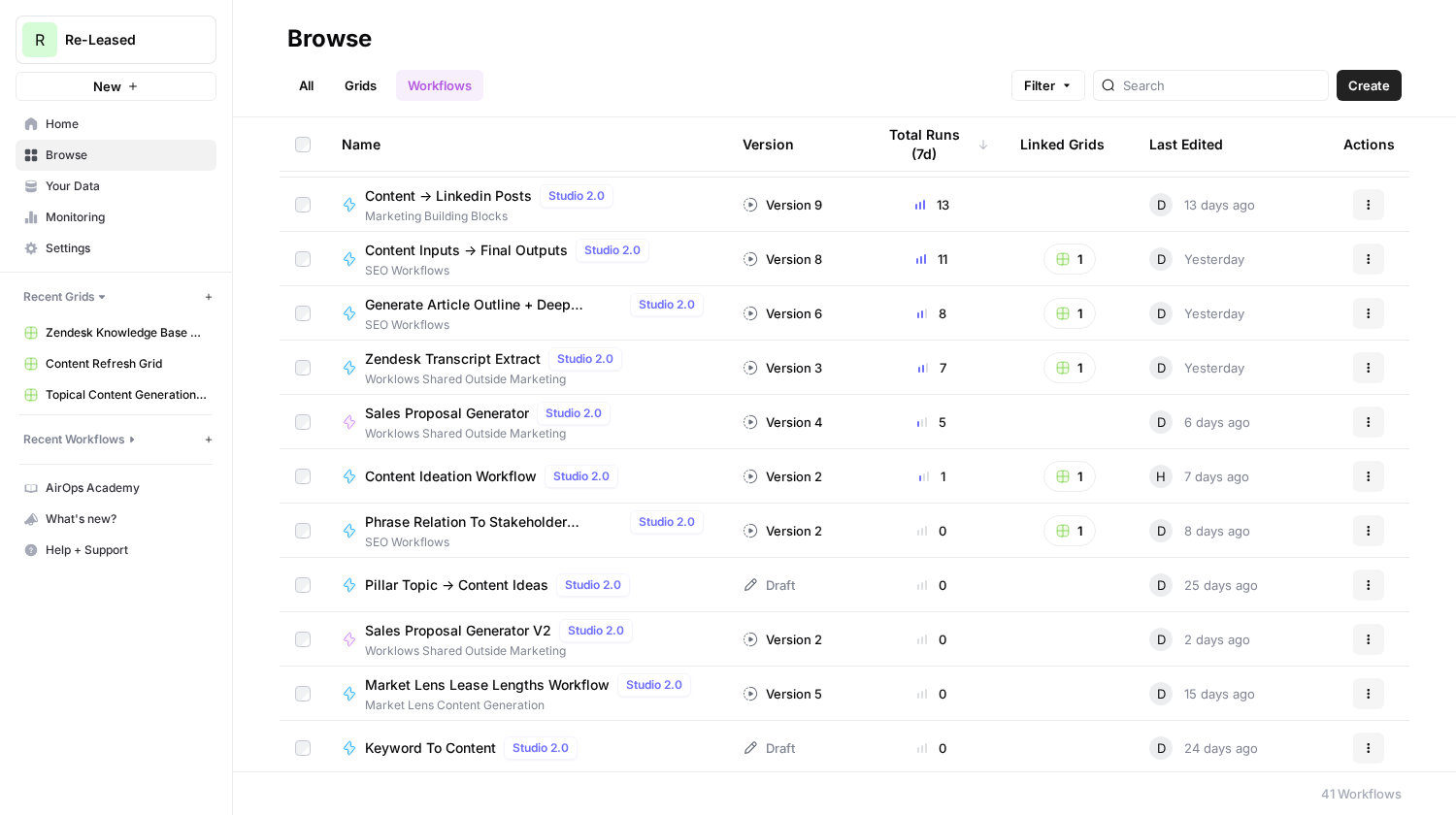 scroll, scrollTop: 0, scrollLeft: 0, axis: both 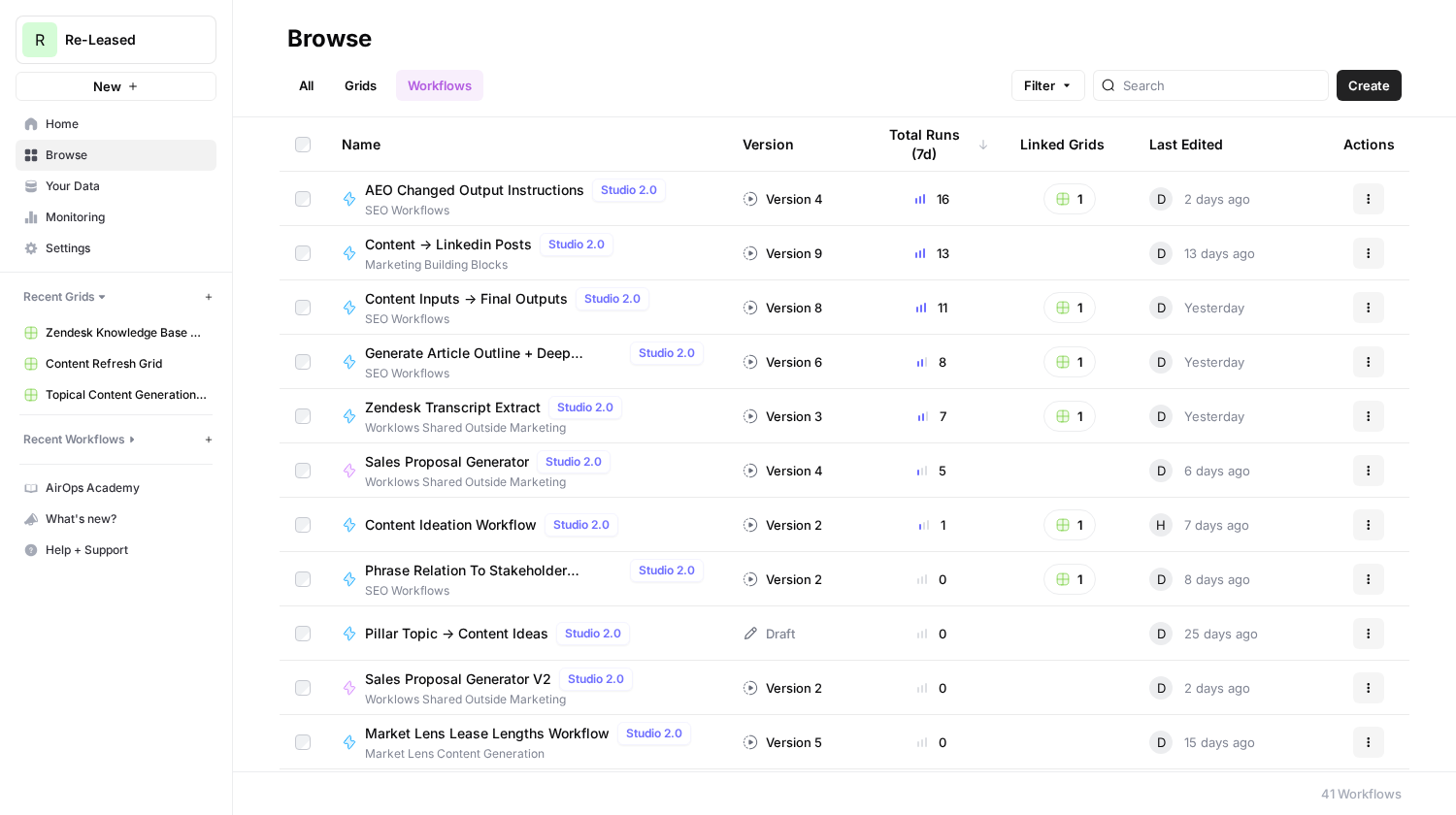 click on "All" at bounding box center [306, 85] 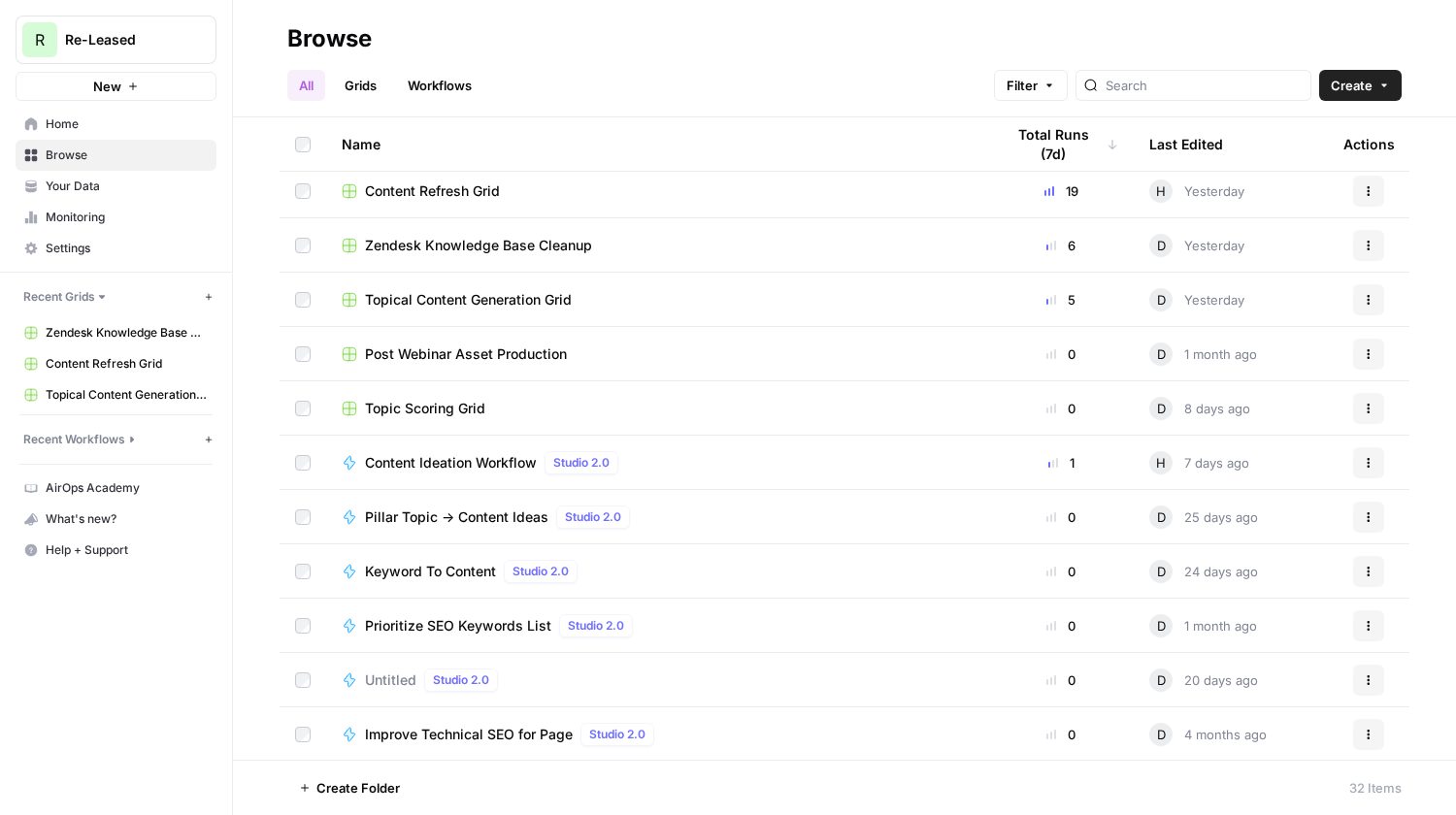 scroll, scrollTop: 287, scrollLeft: 0, axis: vertical 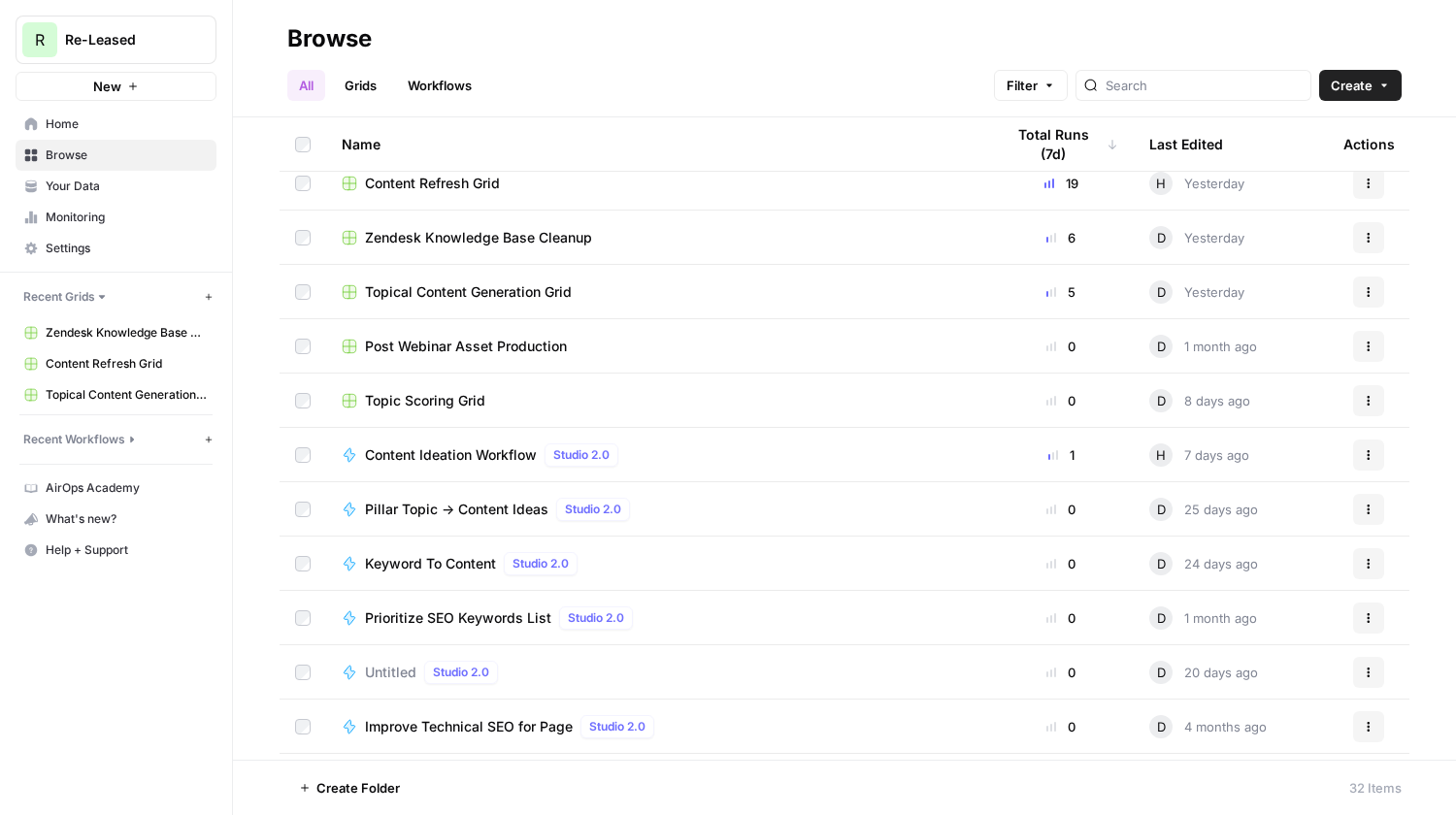 click on "Untitled" at bounding box center [390, 672] 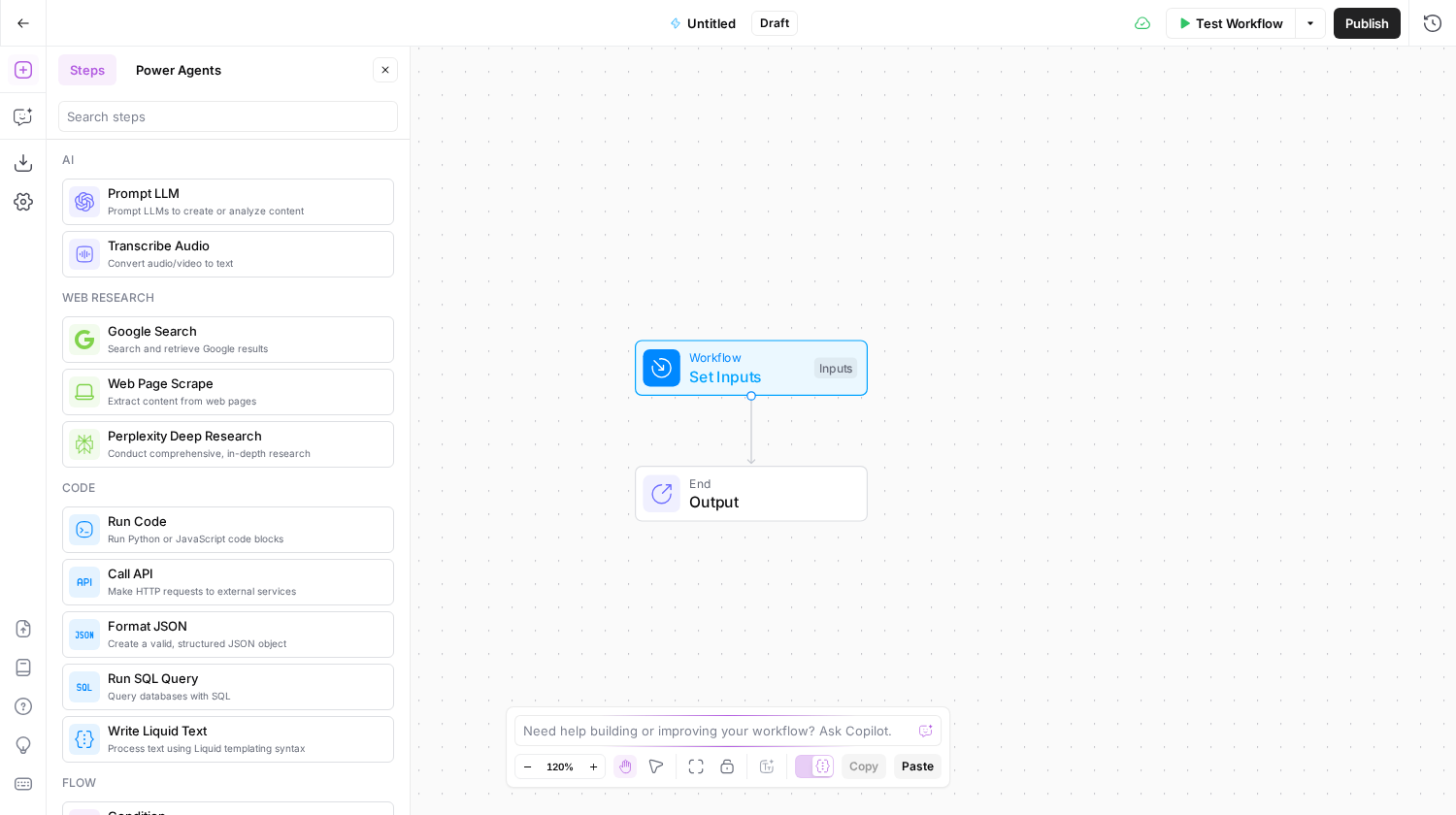 click on "Go Back" at bounding box center (23, 23) 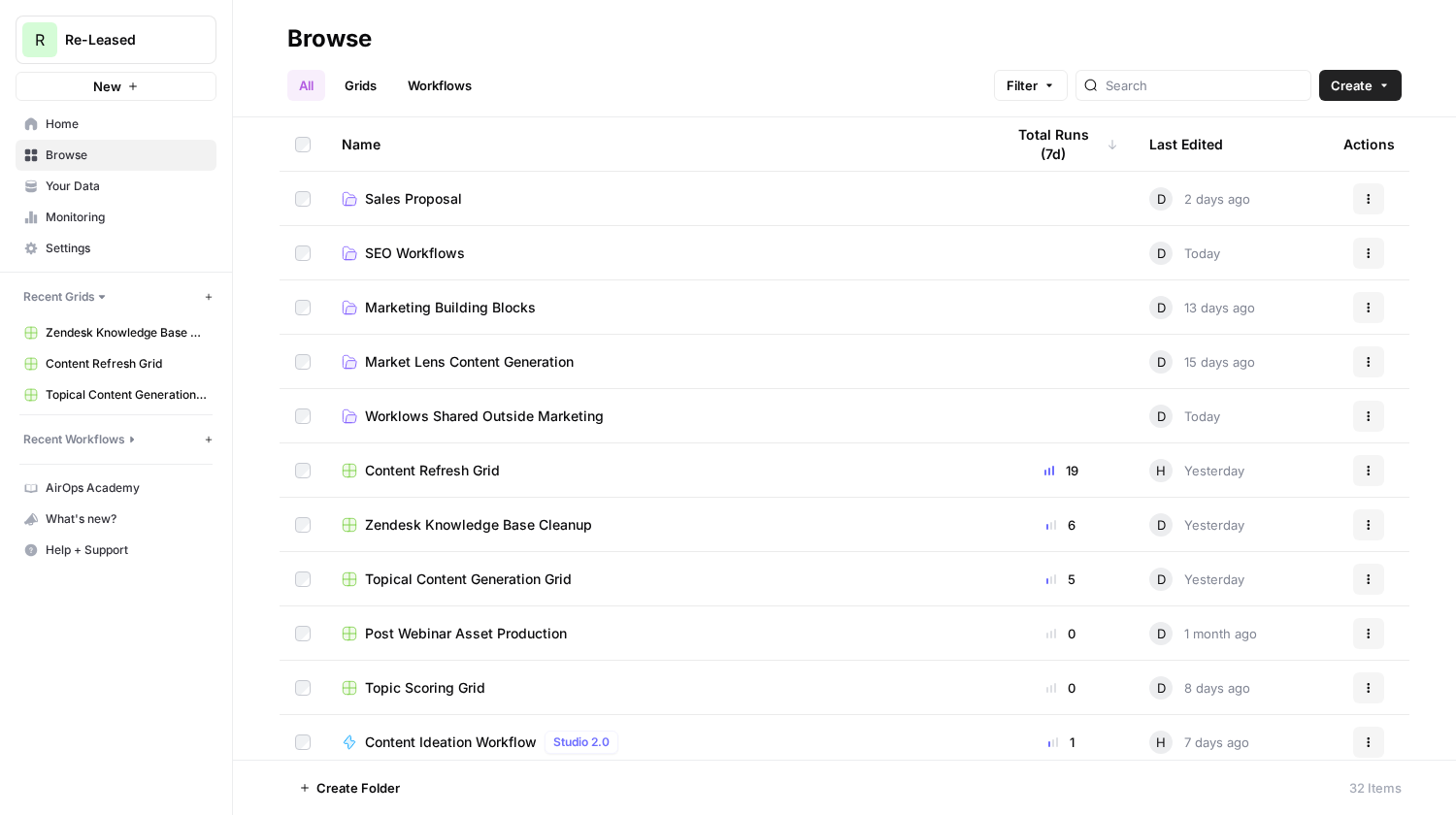 click on "Worklows Shared Outside Marketing" at bounding box center (484, 416) 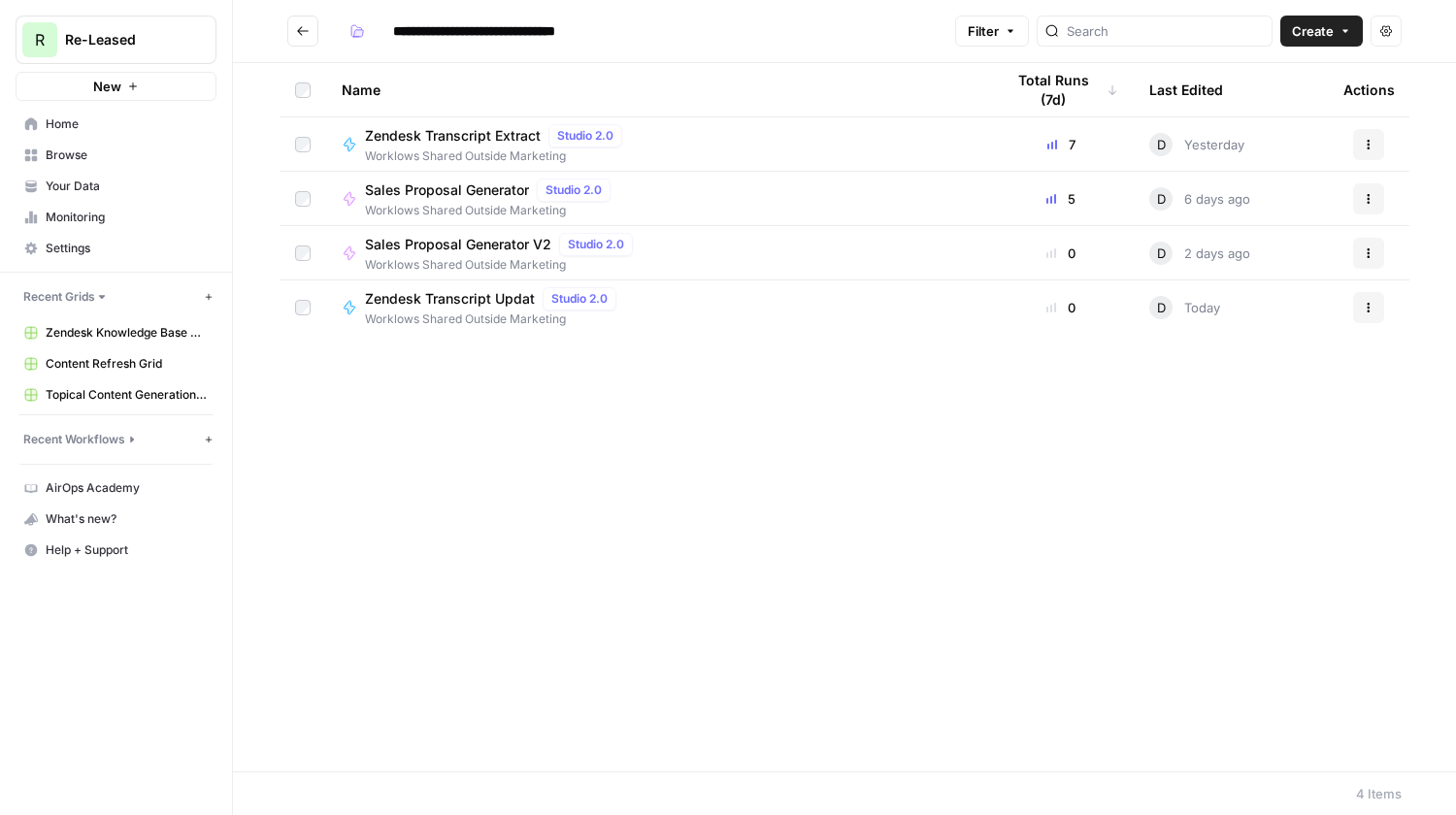 click 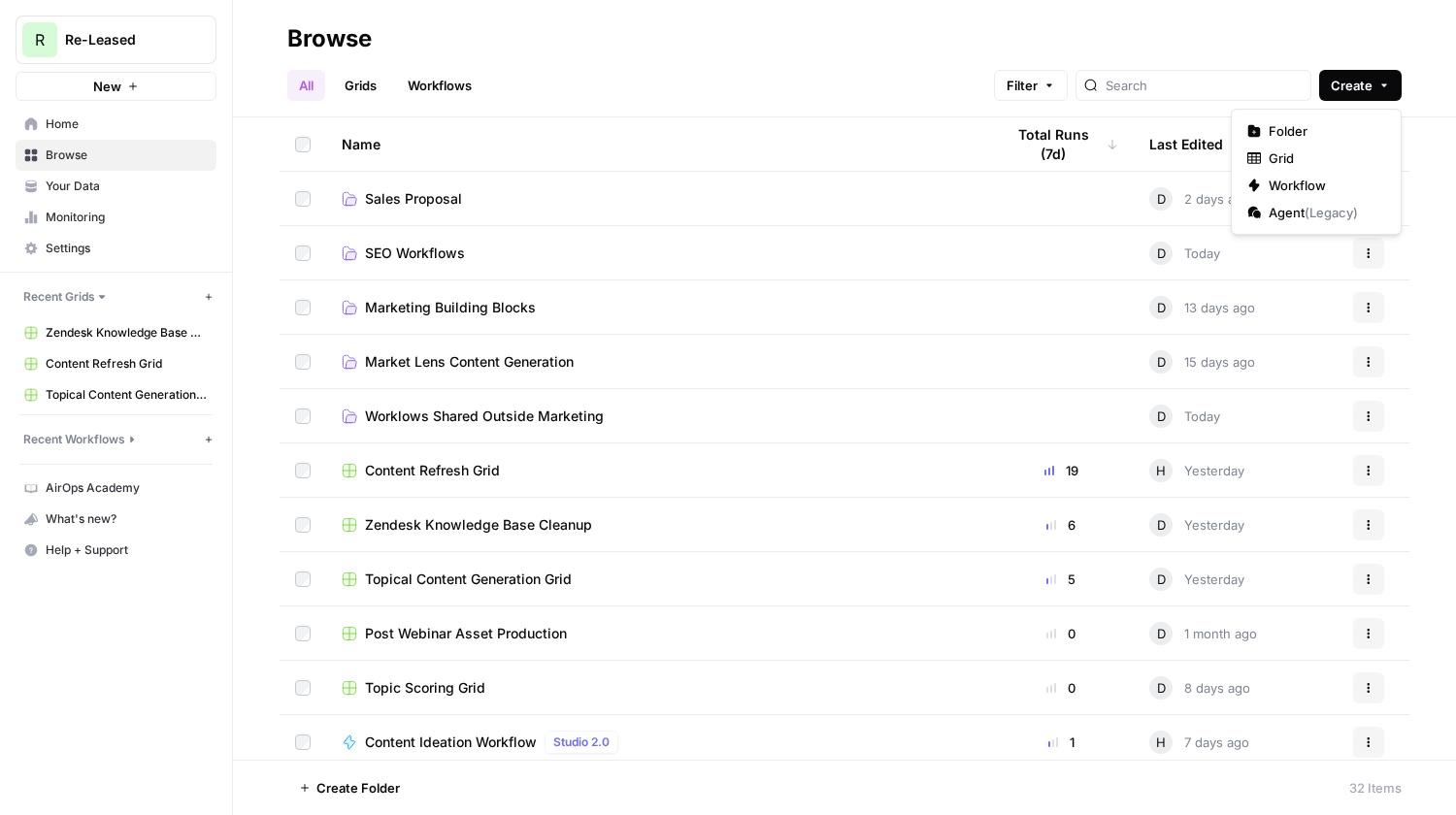 click 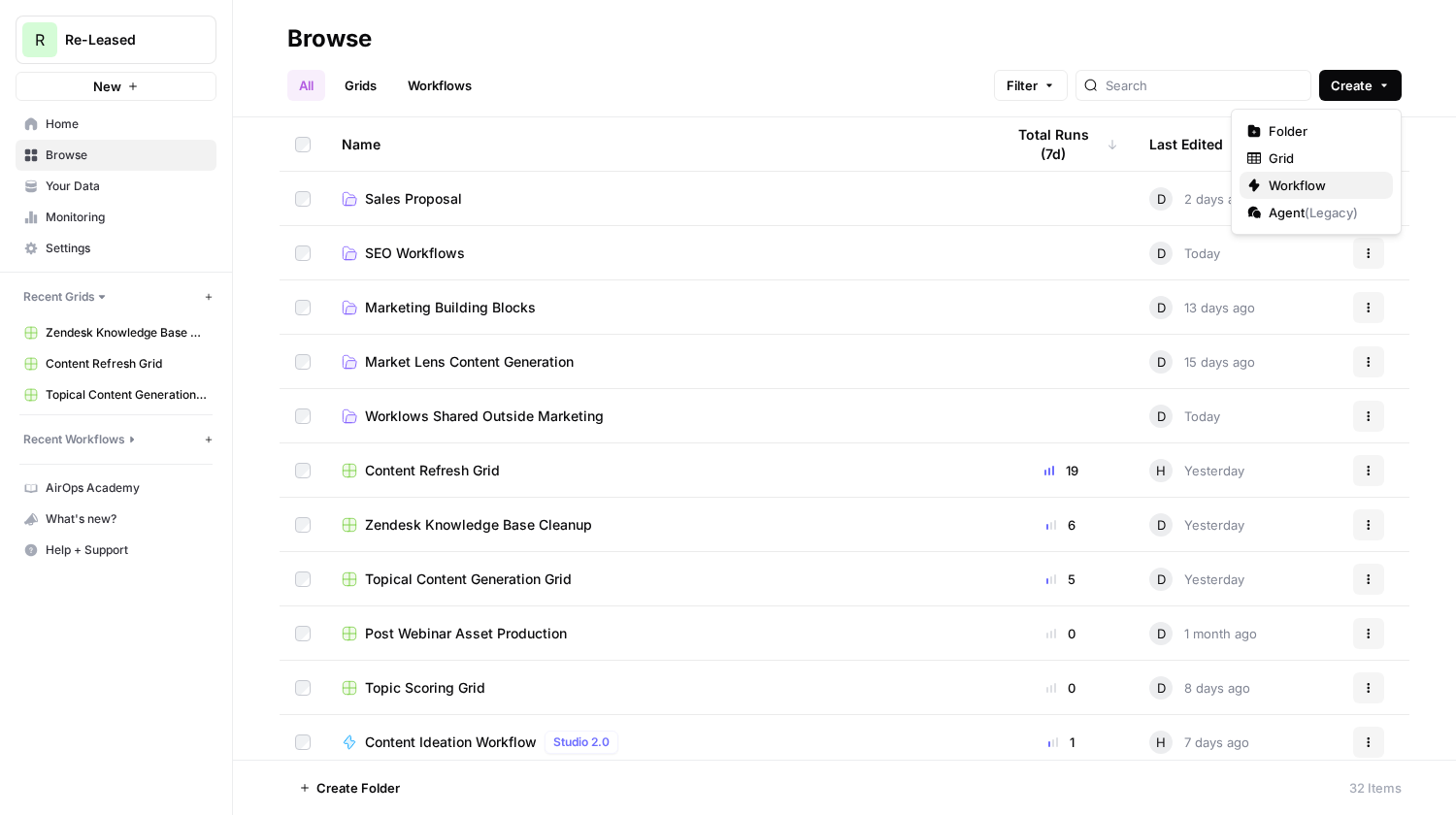 click on "Workflow" at bounding box center [1323, 185] 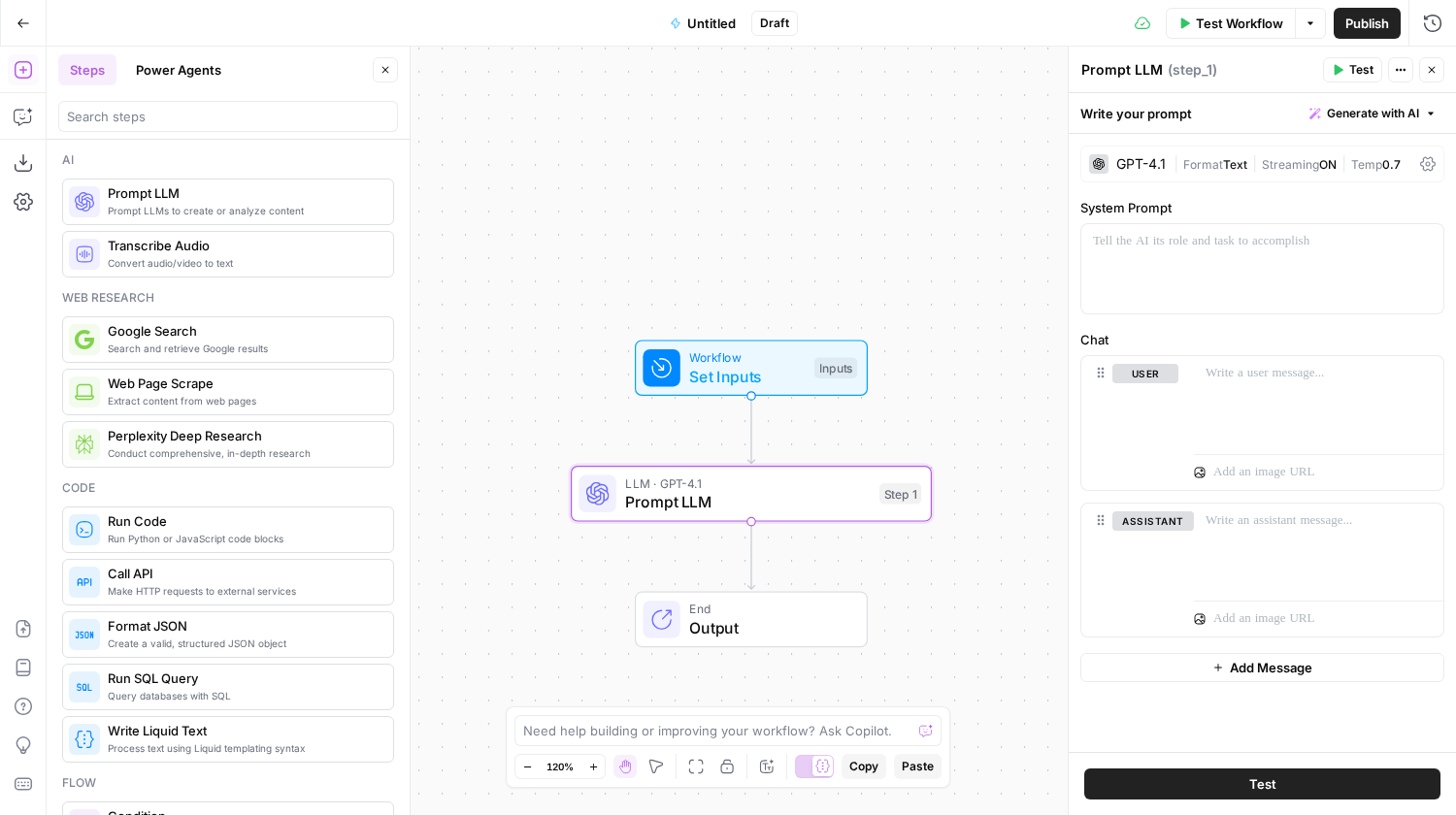 click on "Set Inputs" at bounding box center (746, 376) 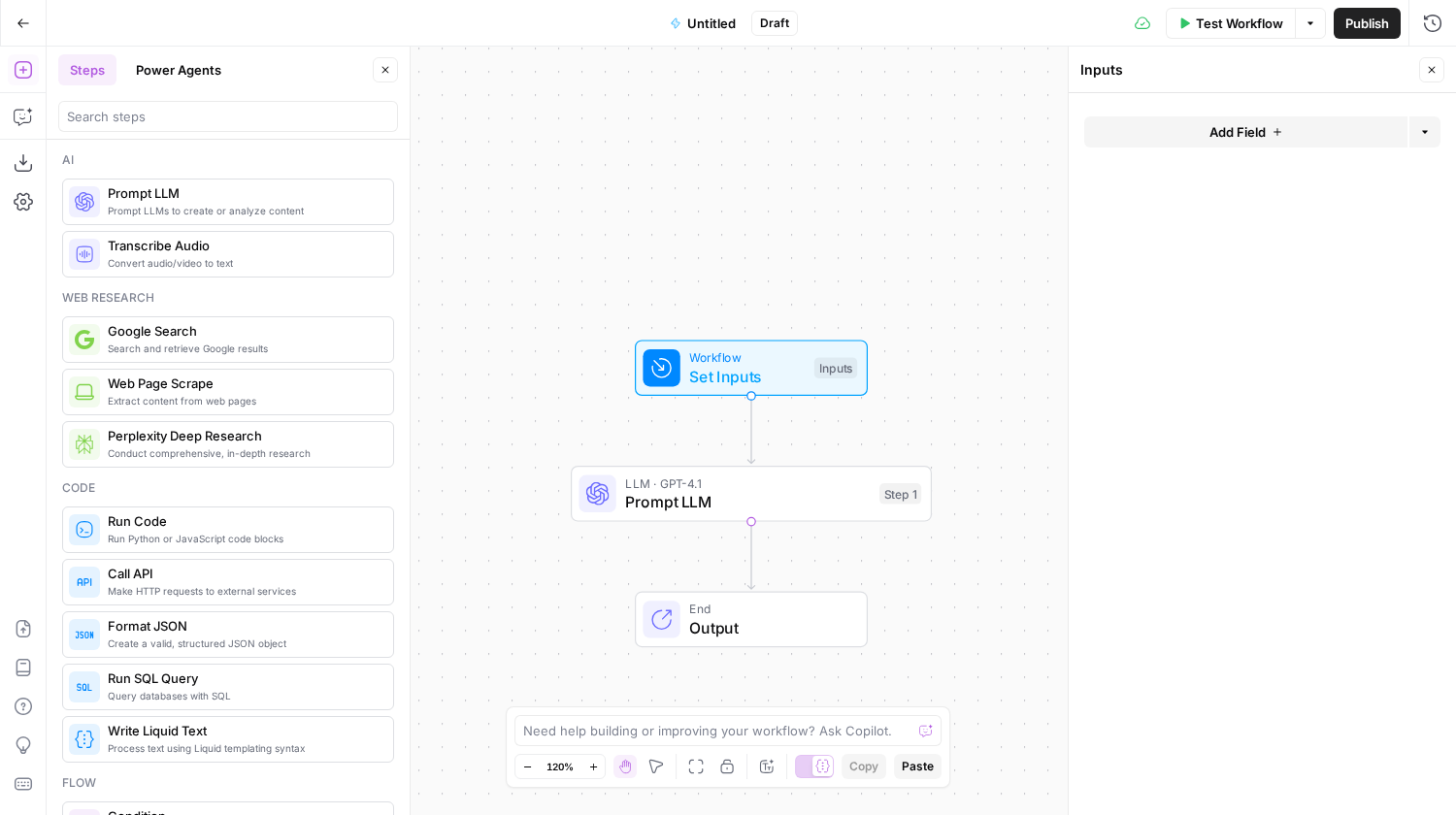 click on "Add Field" at bounding box center [1238, 132] 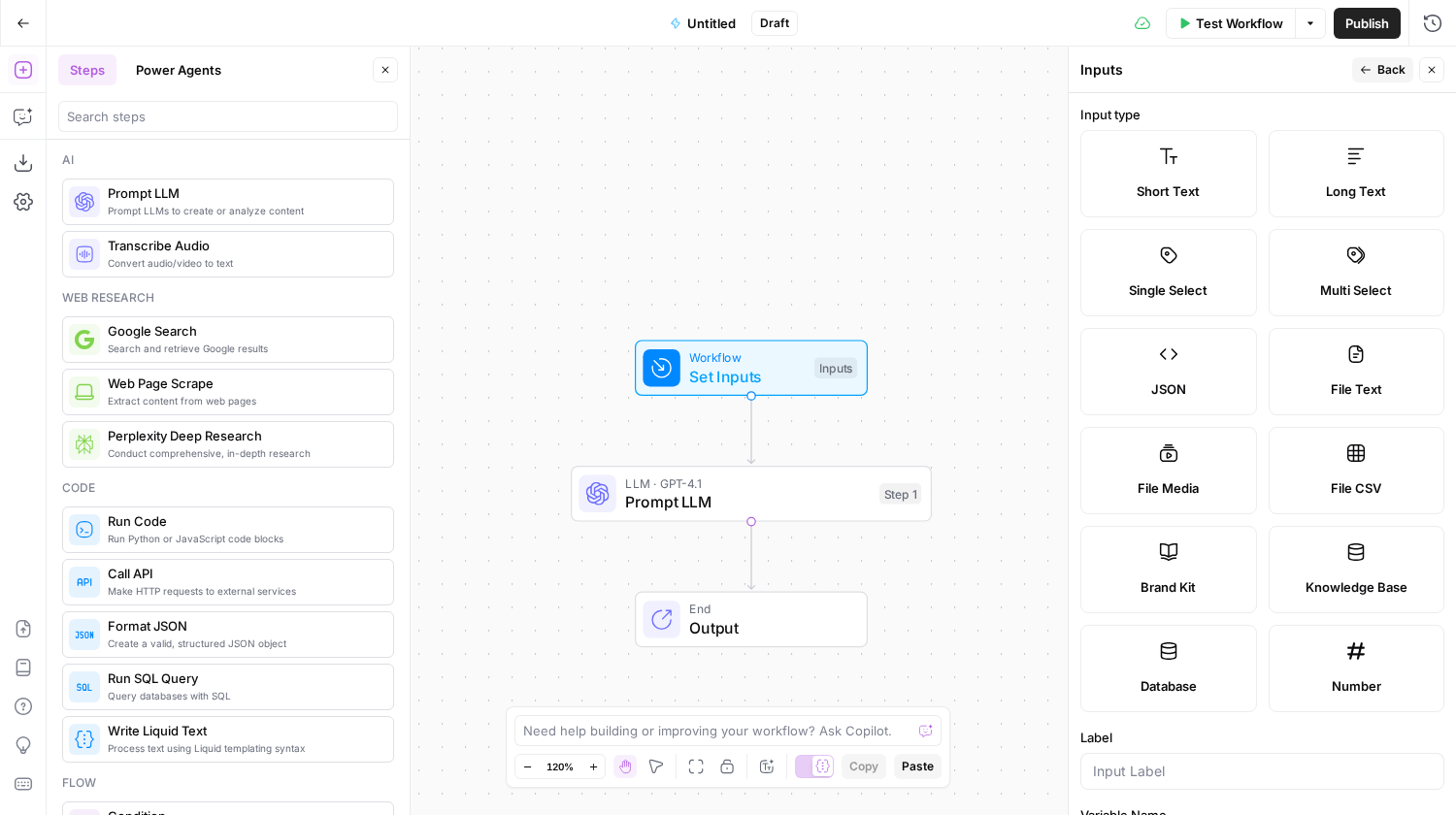 click on "Long Text" at bounding box center [1356, 191] 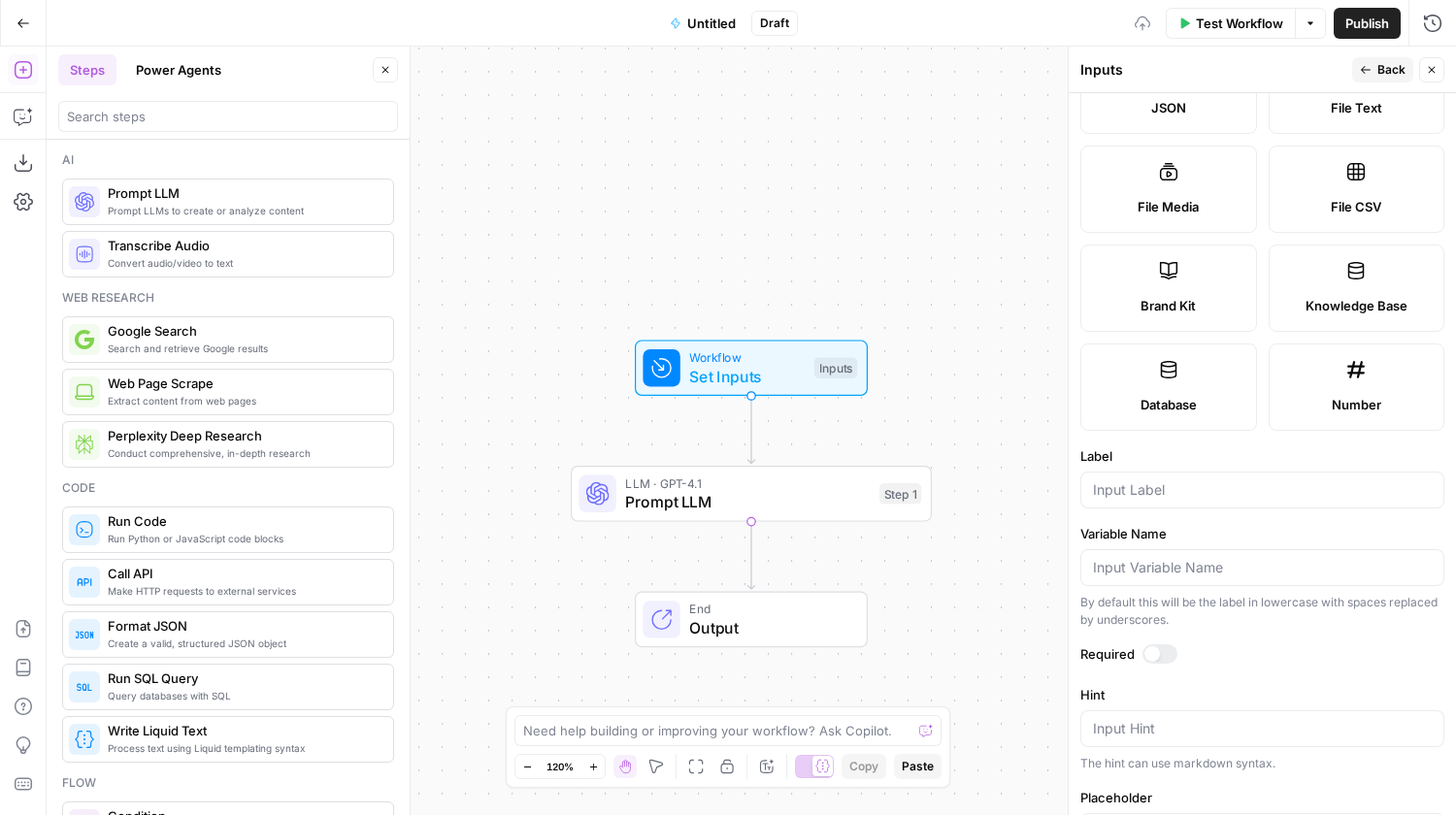 scroll, scrollTop: 319, scrollLeft: 0, axis: vertical 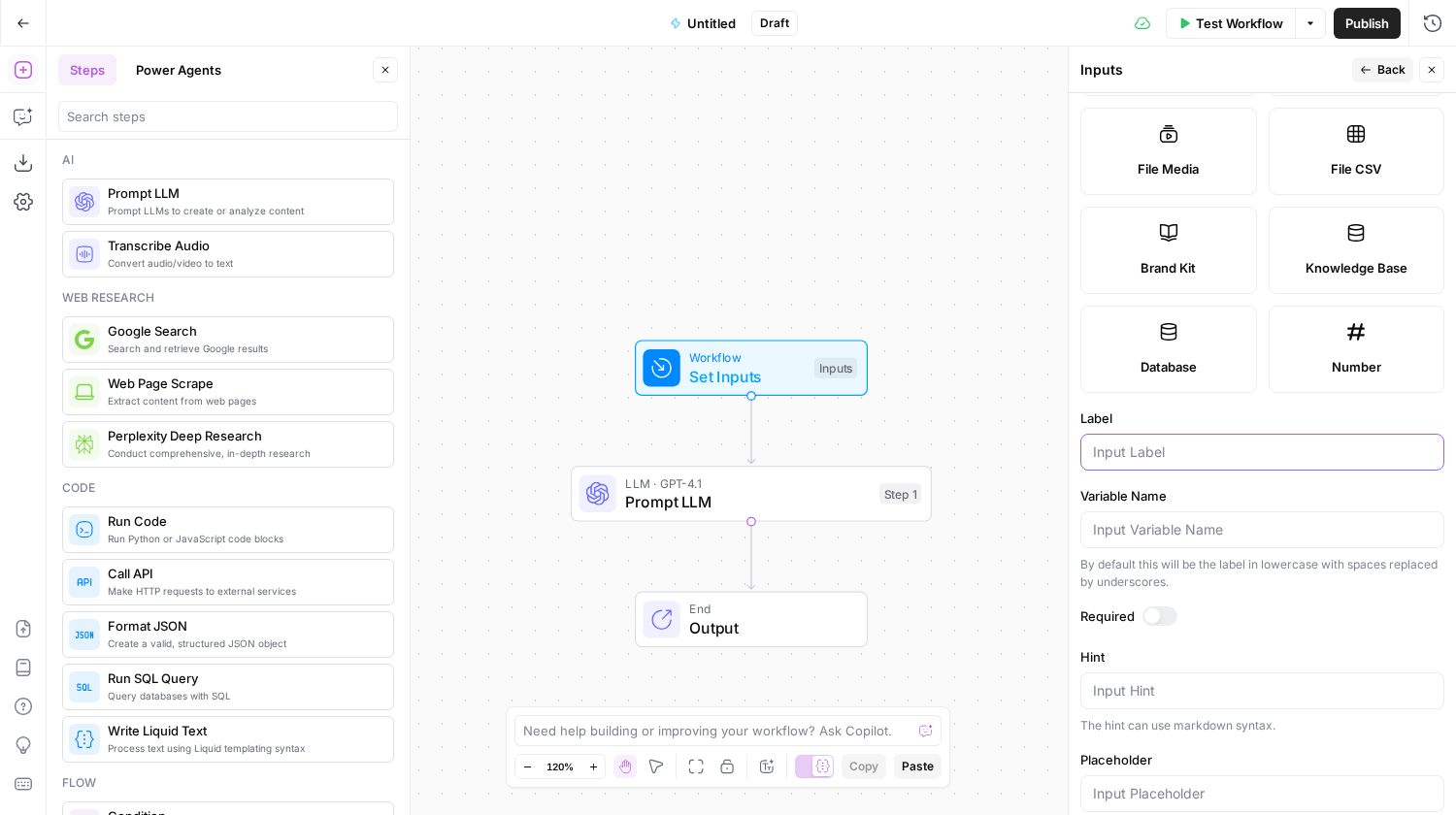 click on "Label" at bounding box center [1262, 452] 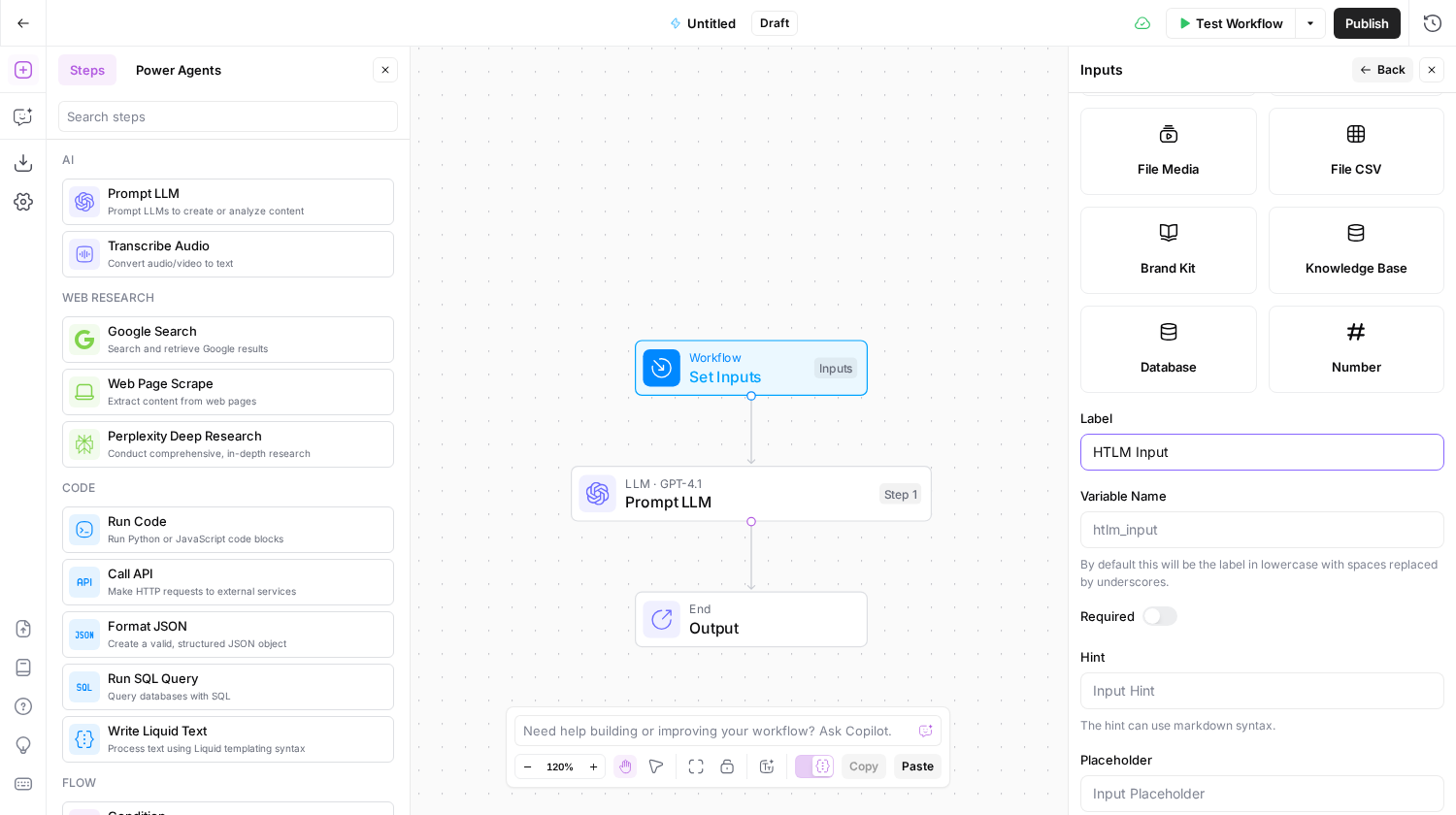 click on "HTLM Input" at bounding box center (1262, 452) 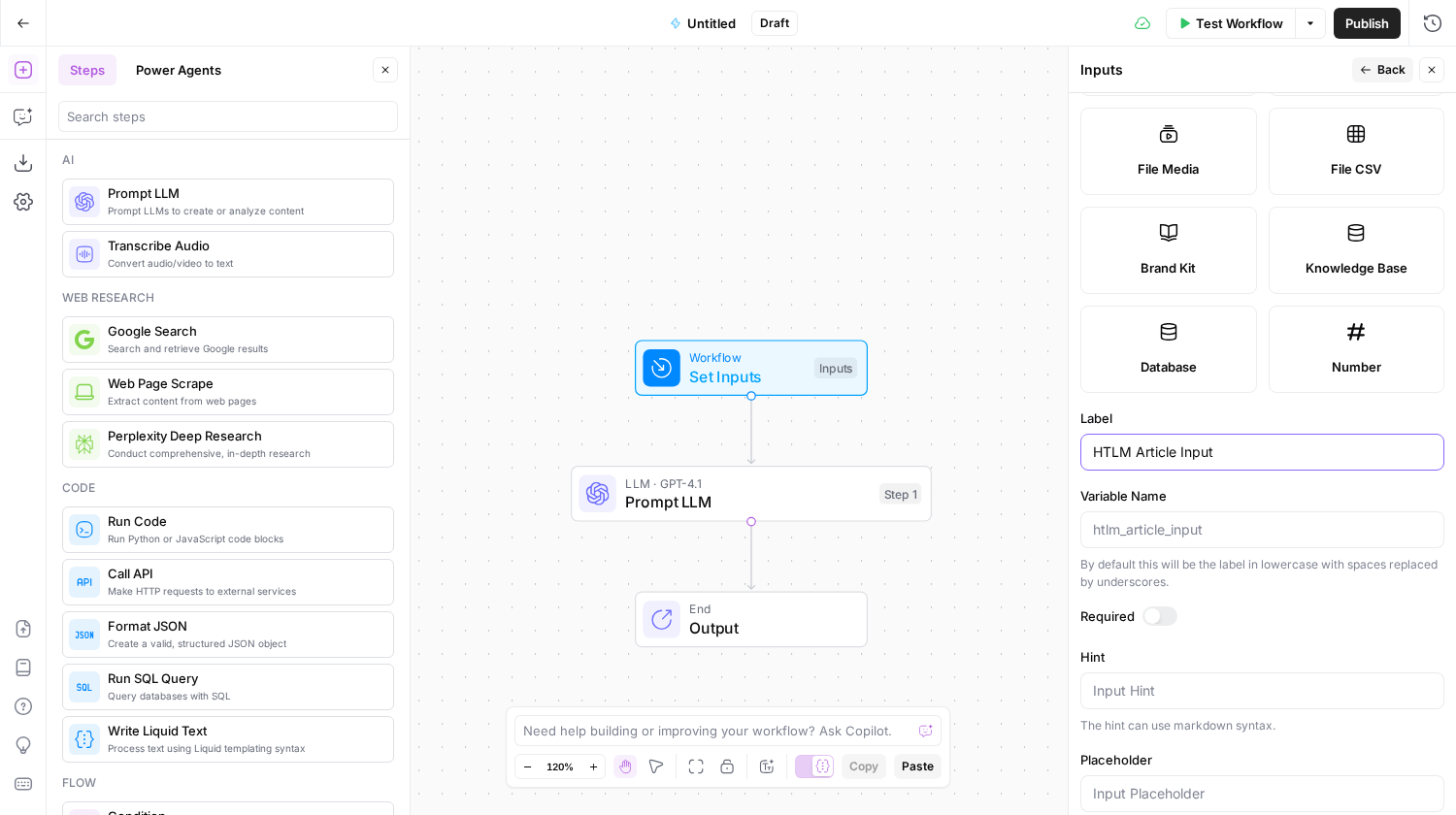 scroll, scrollTop: 0, scrollLeft: 0, axis: both 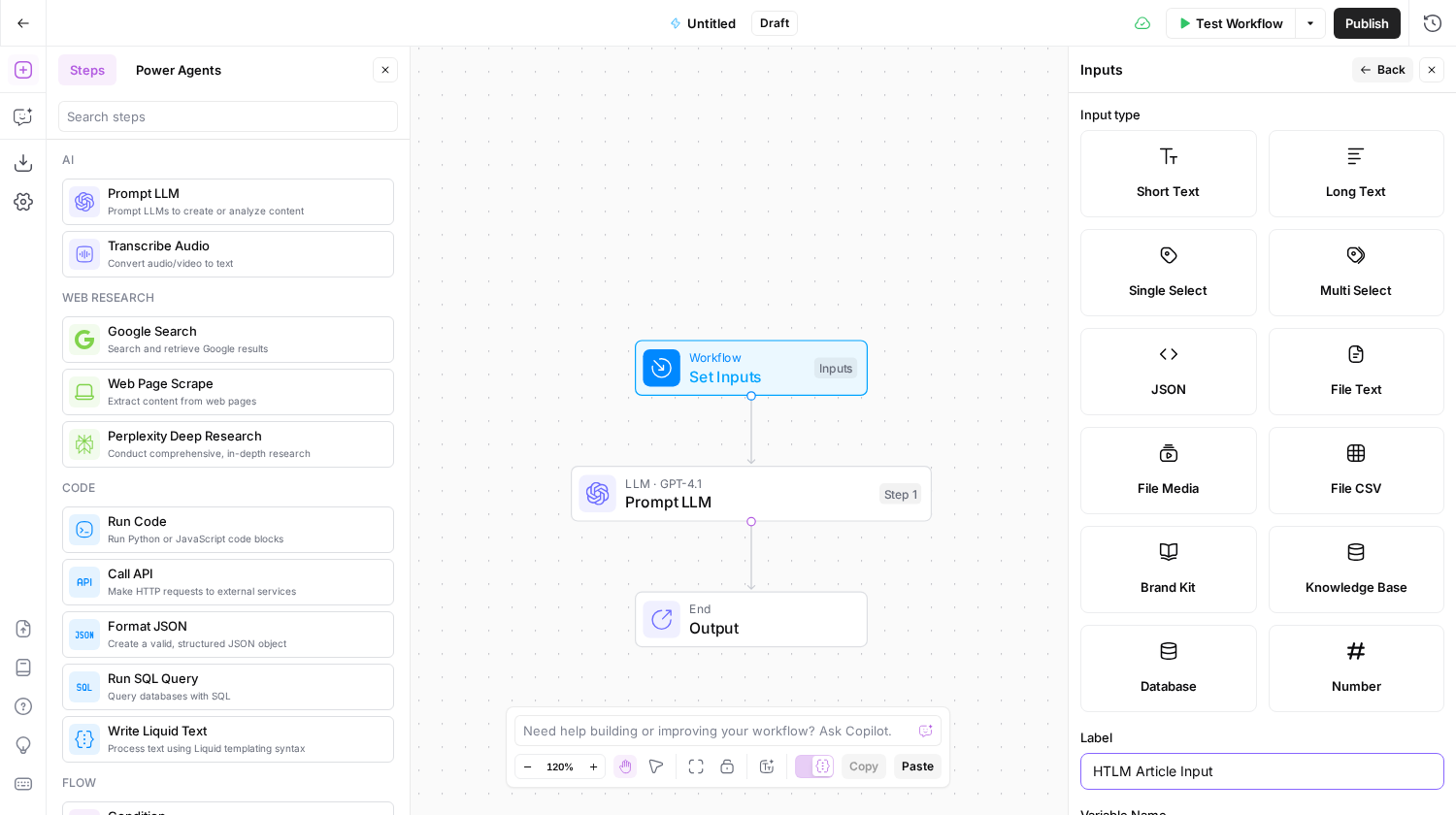 type on "HTLM Article Input" 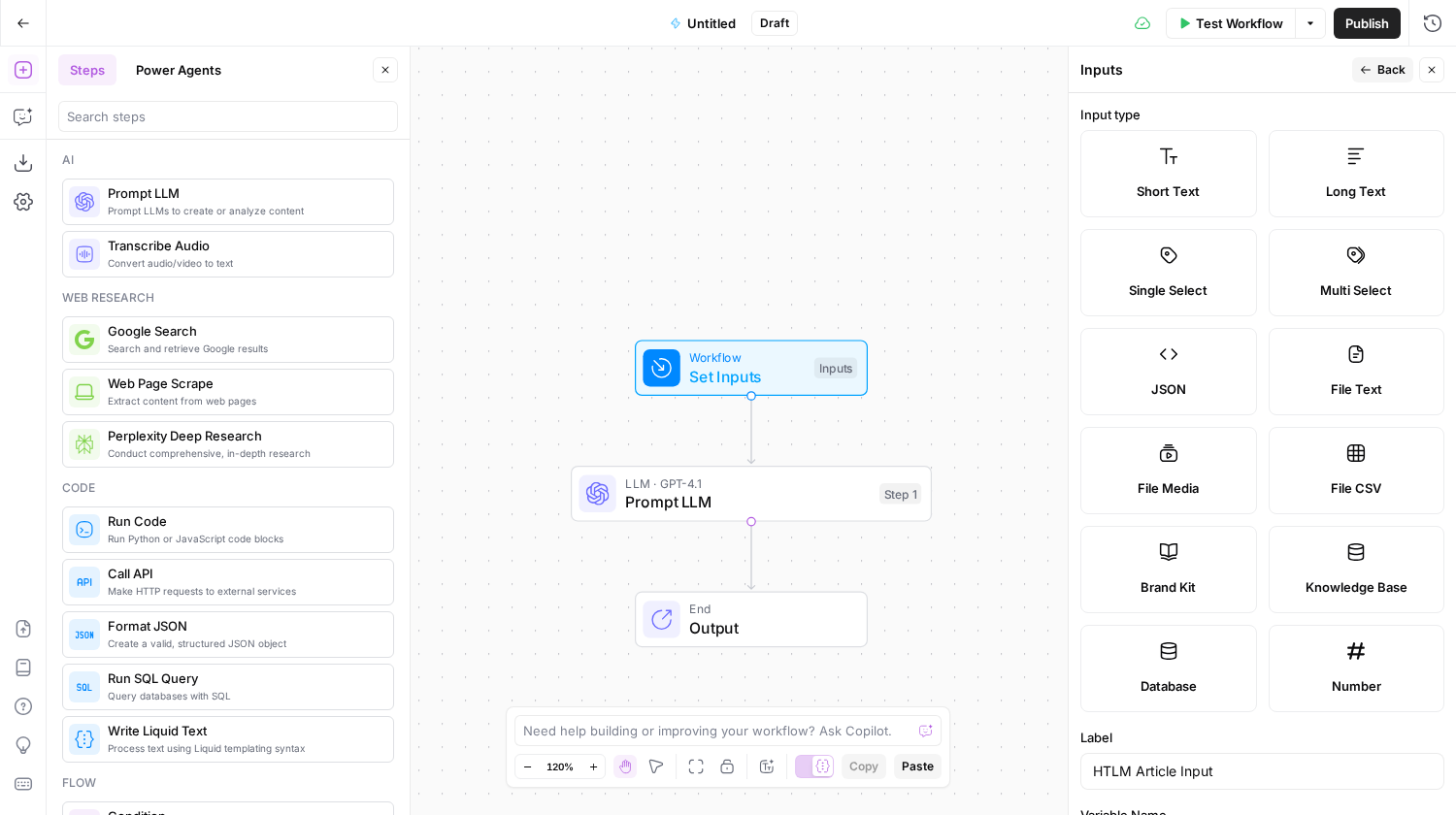 click on "Back" at bounding box center [1391, 70] 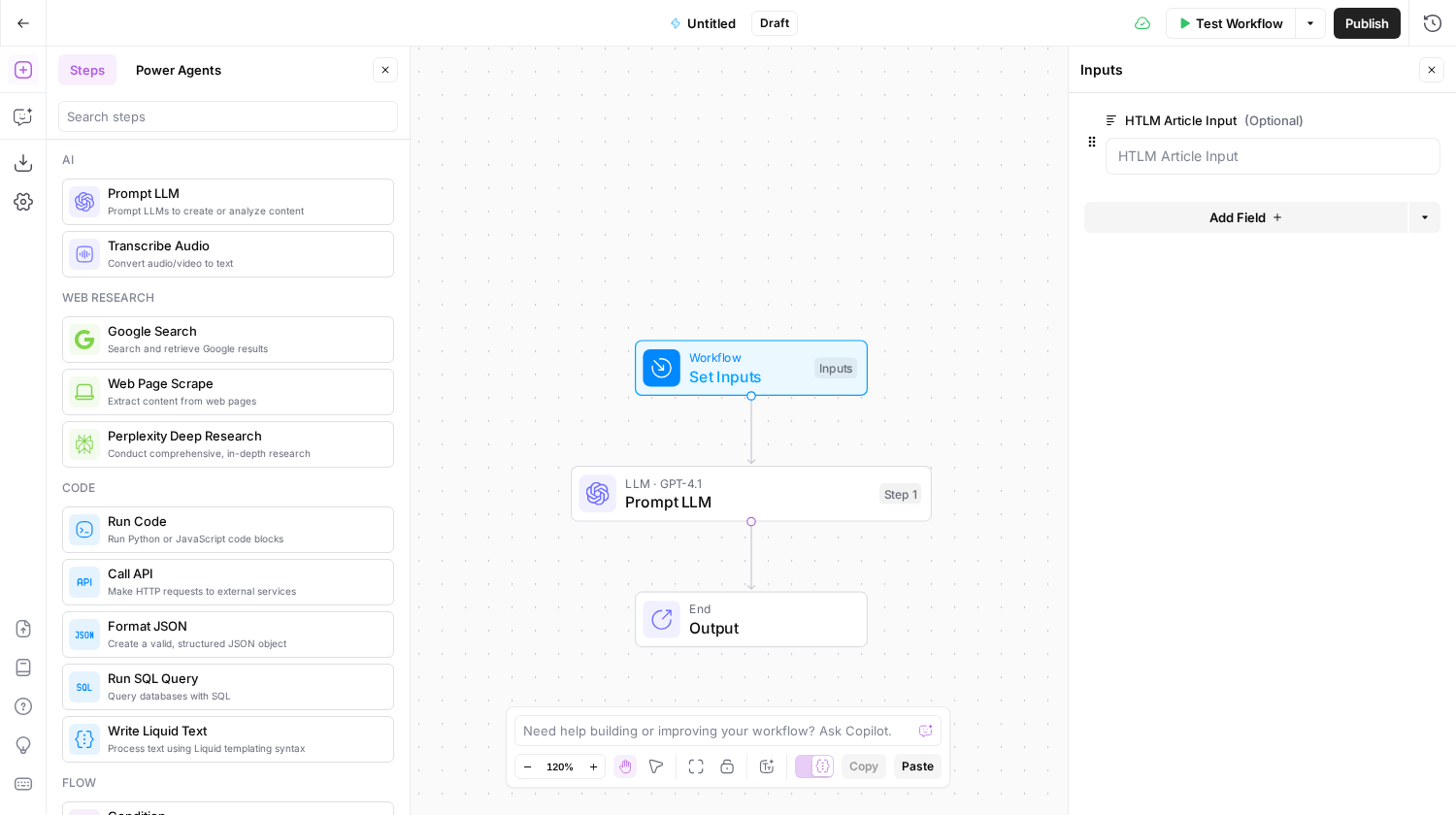 click on "Add Field" at bounding box center (1245, 217) 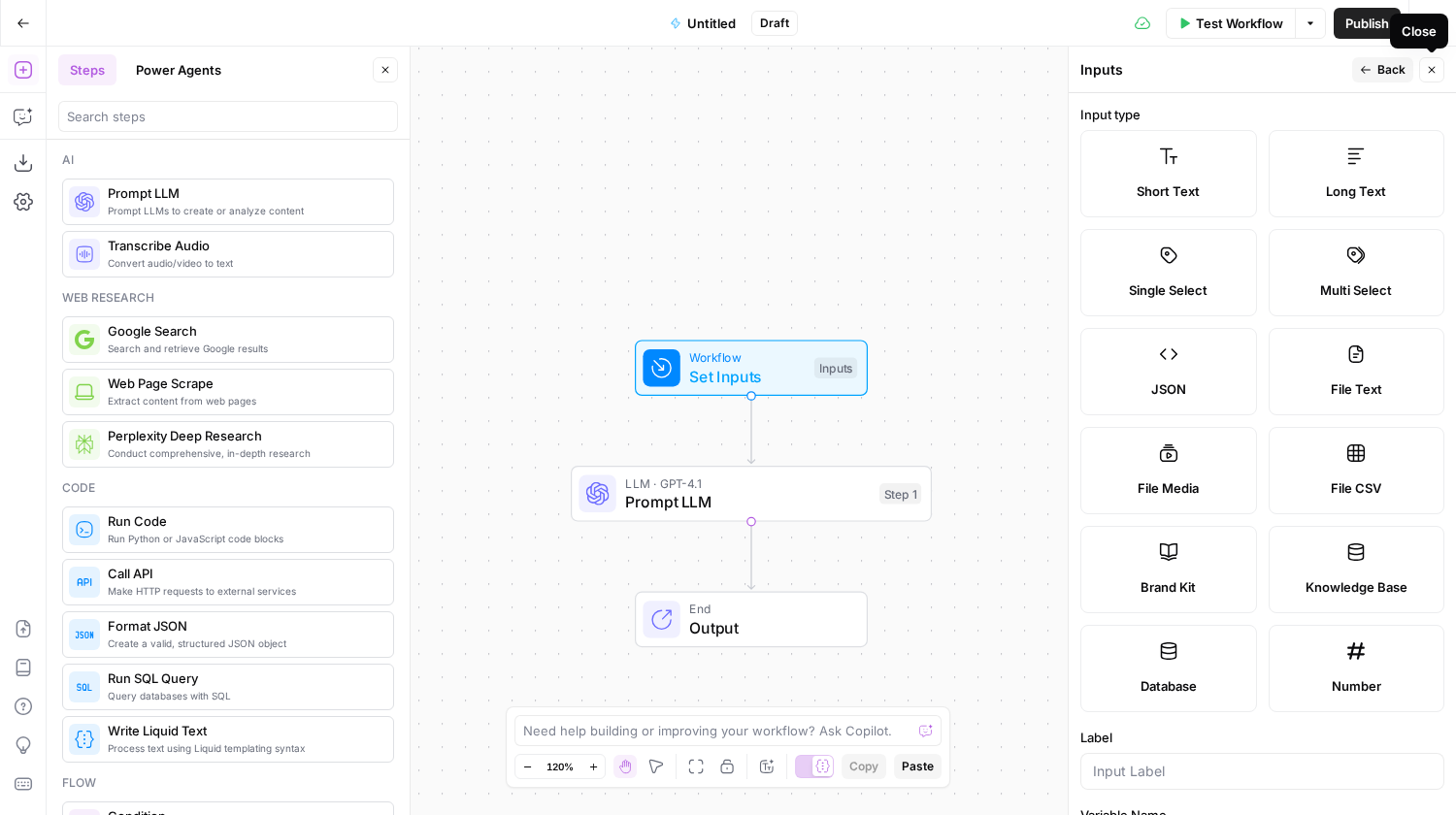 click on "Close" at bounding box center (1432, 70) 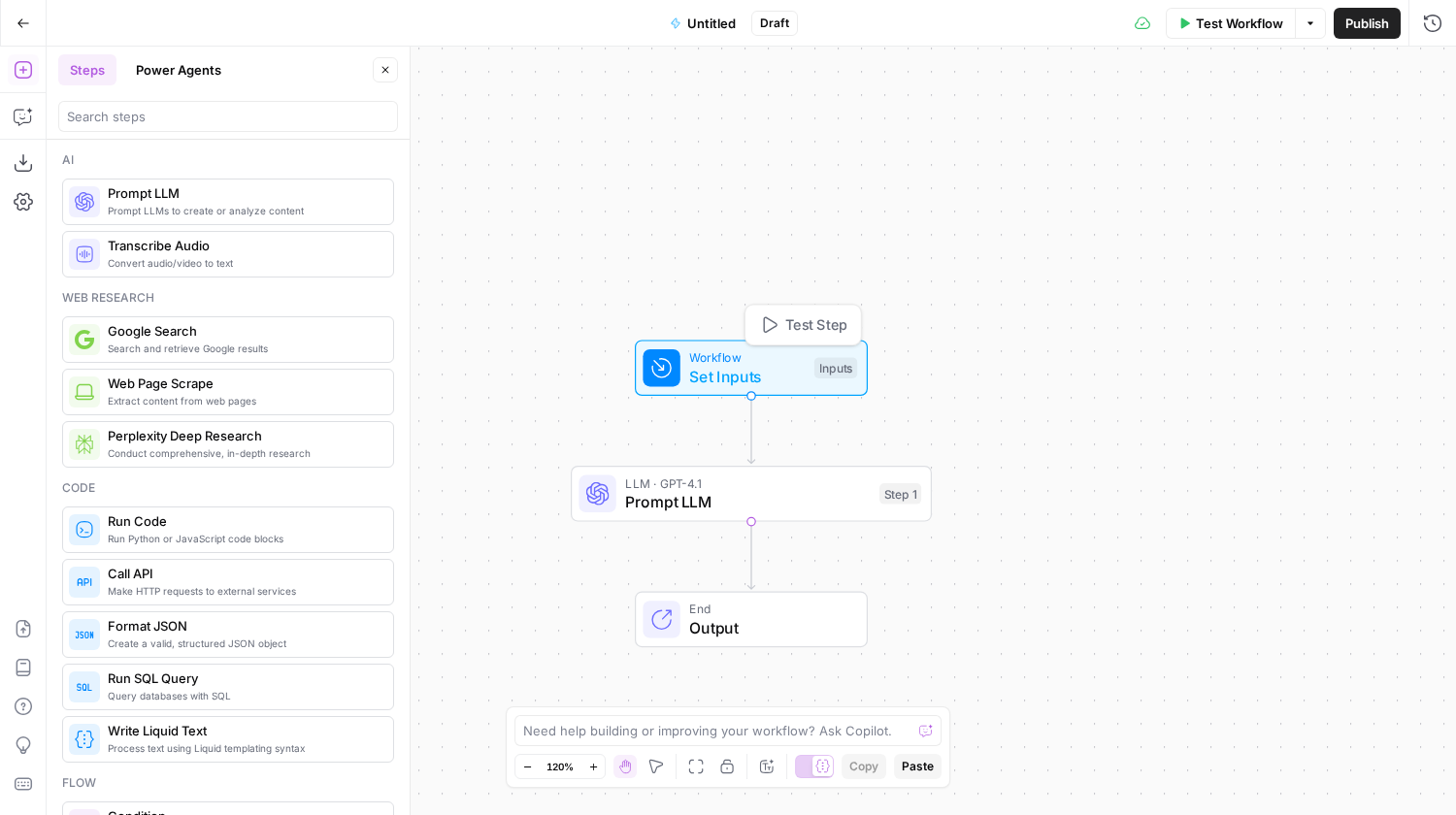 click on "Set Inputs" at bounding box center (746, 376) 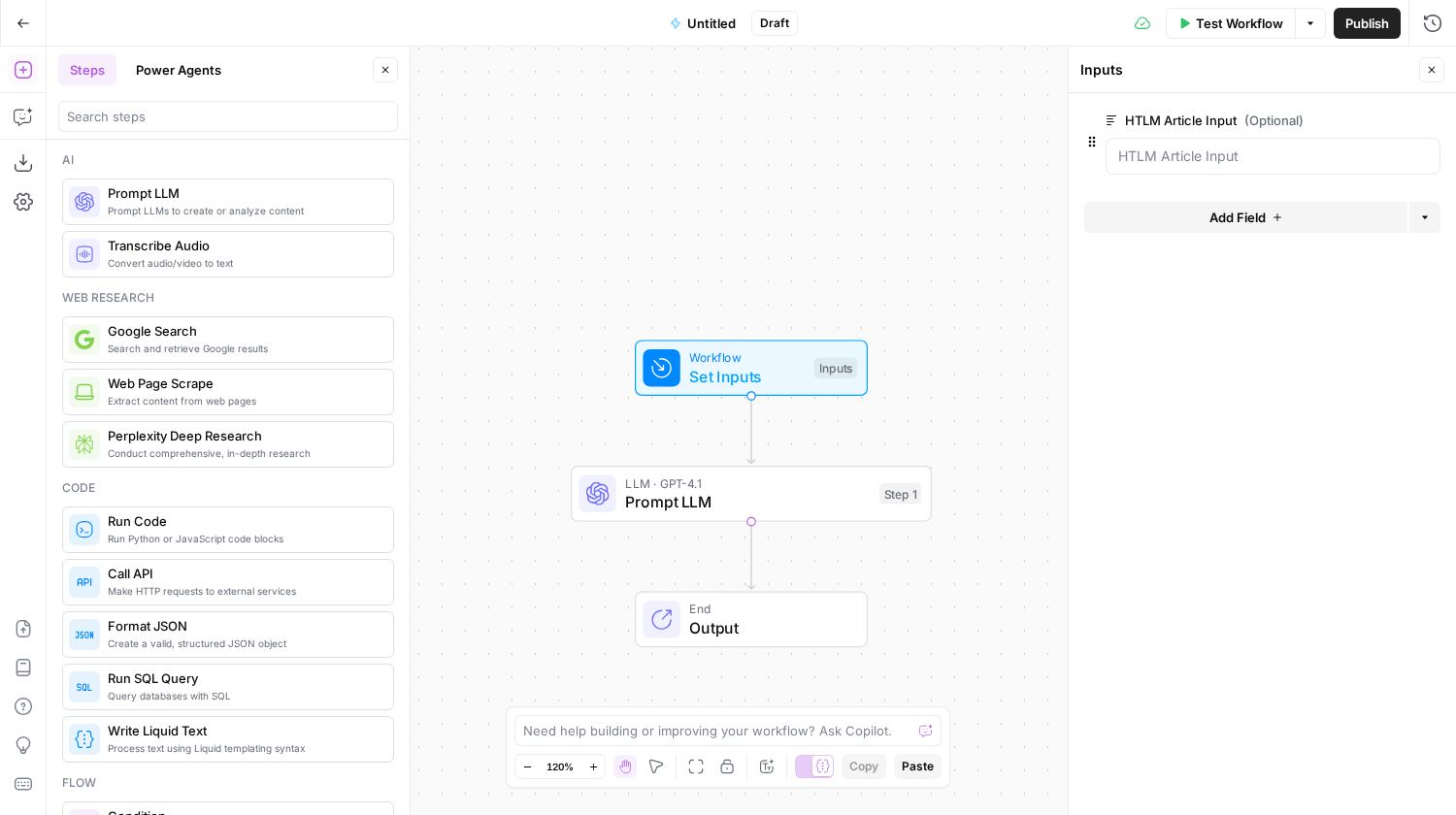 click on "Add Field" at bounding box center [1238, 217] 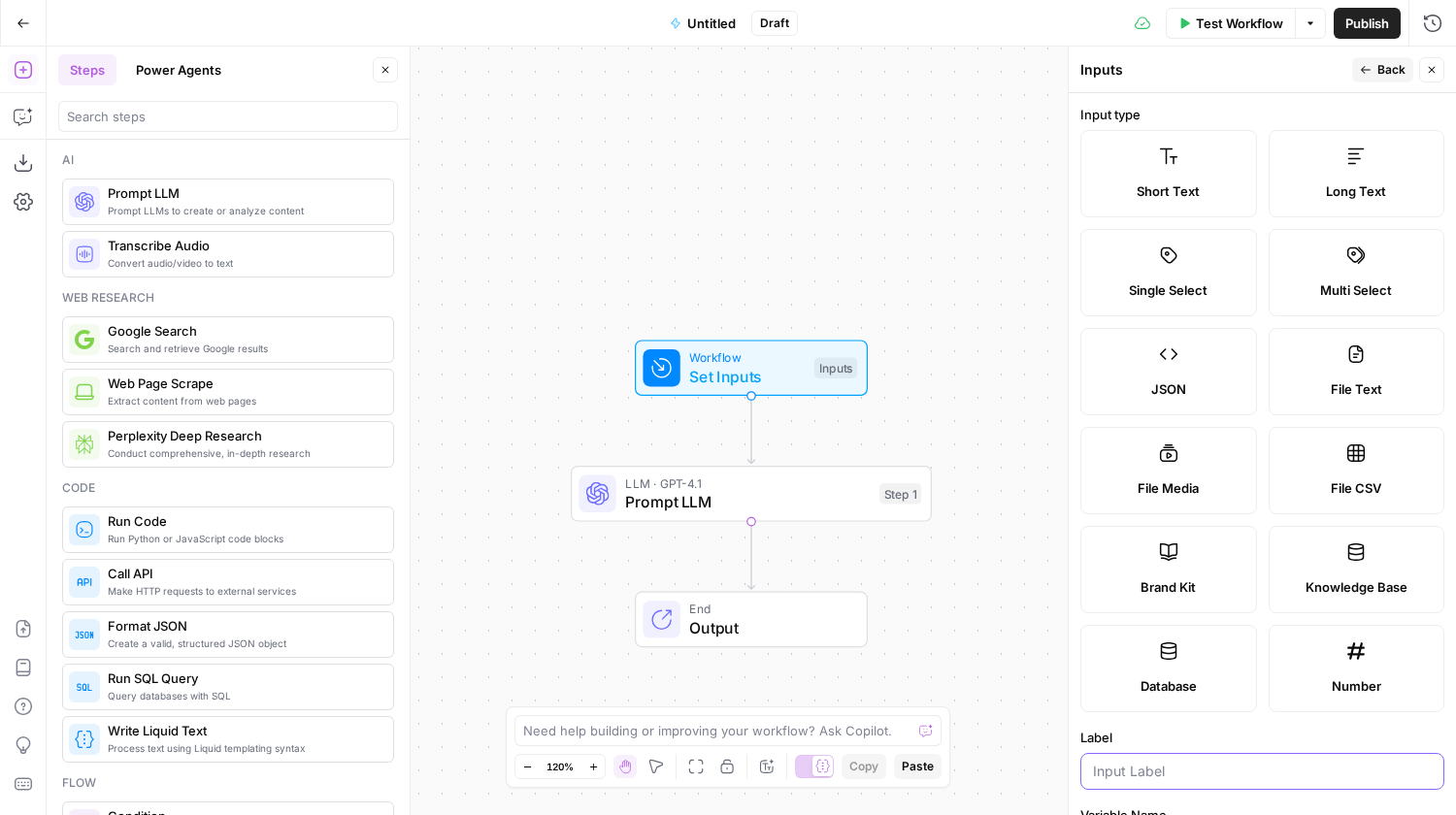 click on "Label" at bounding box center [1262, 771] 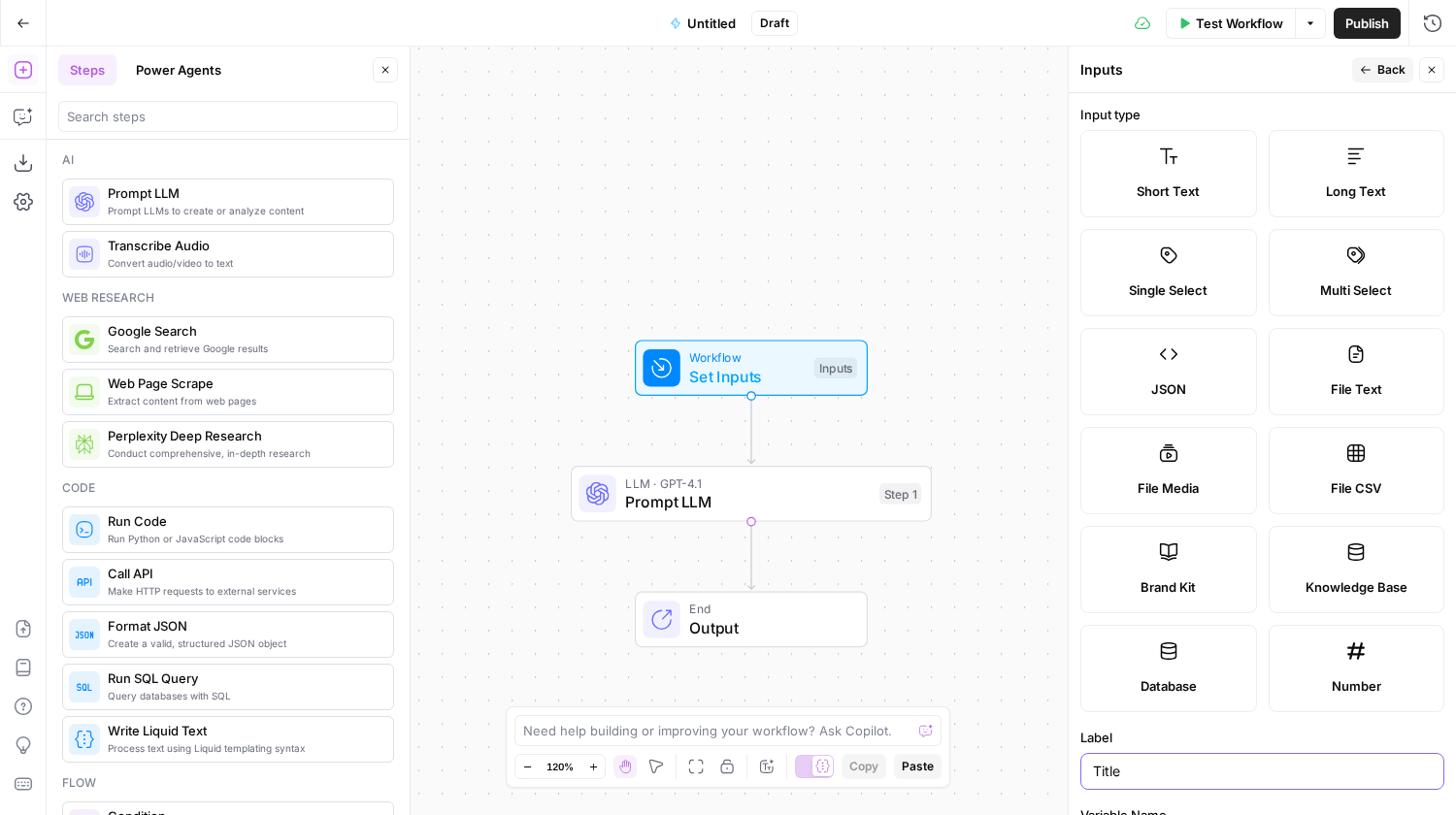 type on "Title" 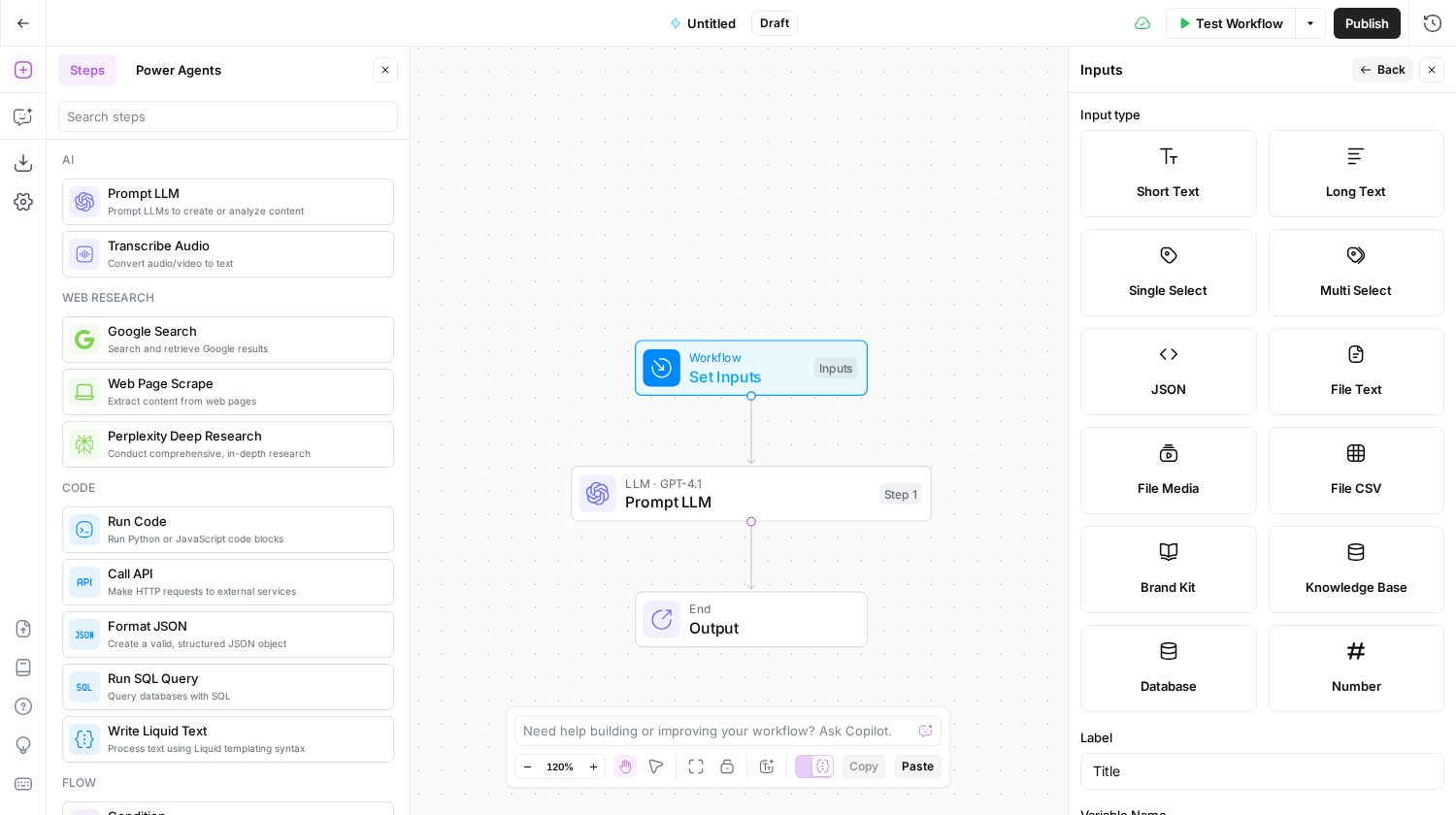 click on "Back" at bounding box center (1391, 70) 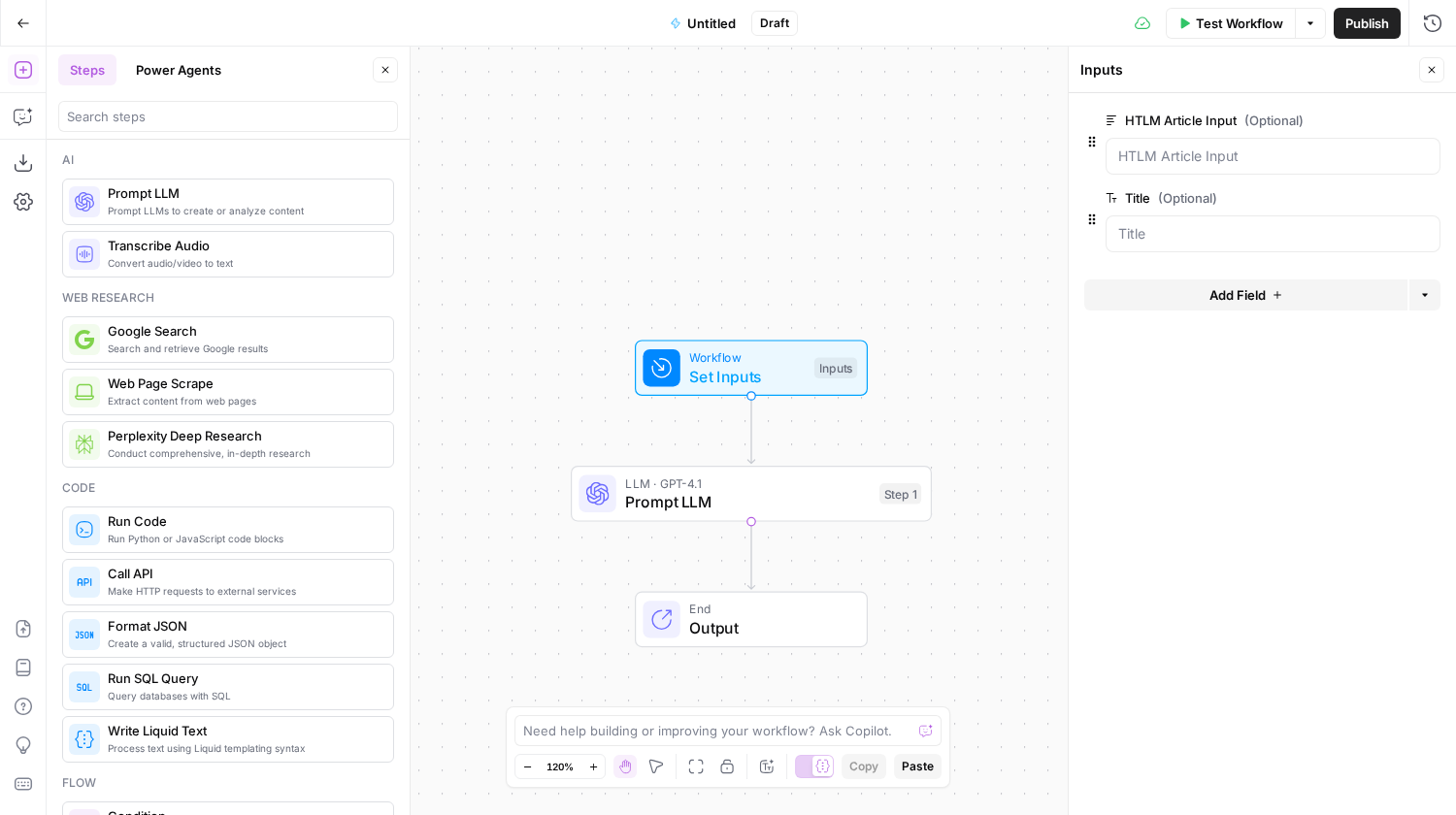 click on "Prompt LLM" at bounding box center [747, 502] 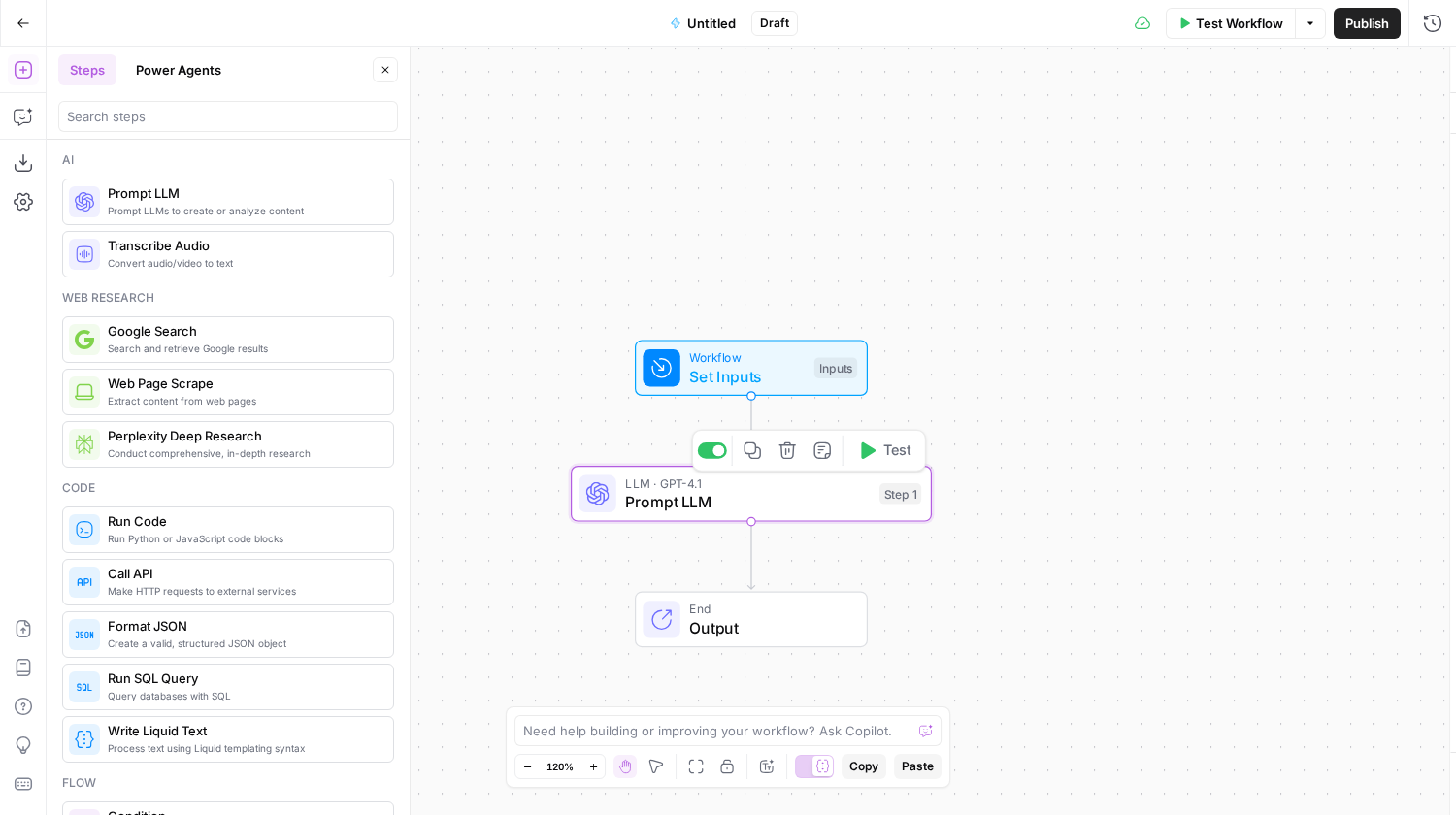 type on "Prompt LLM" 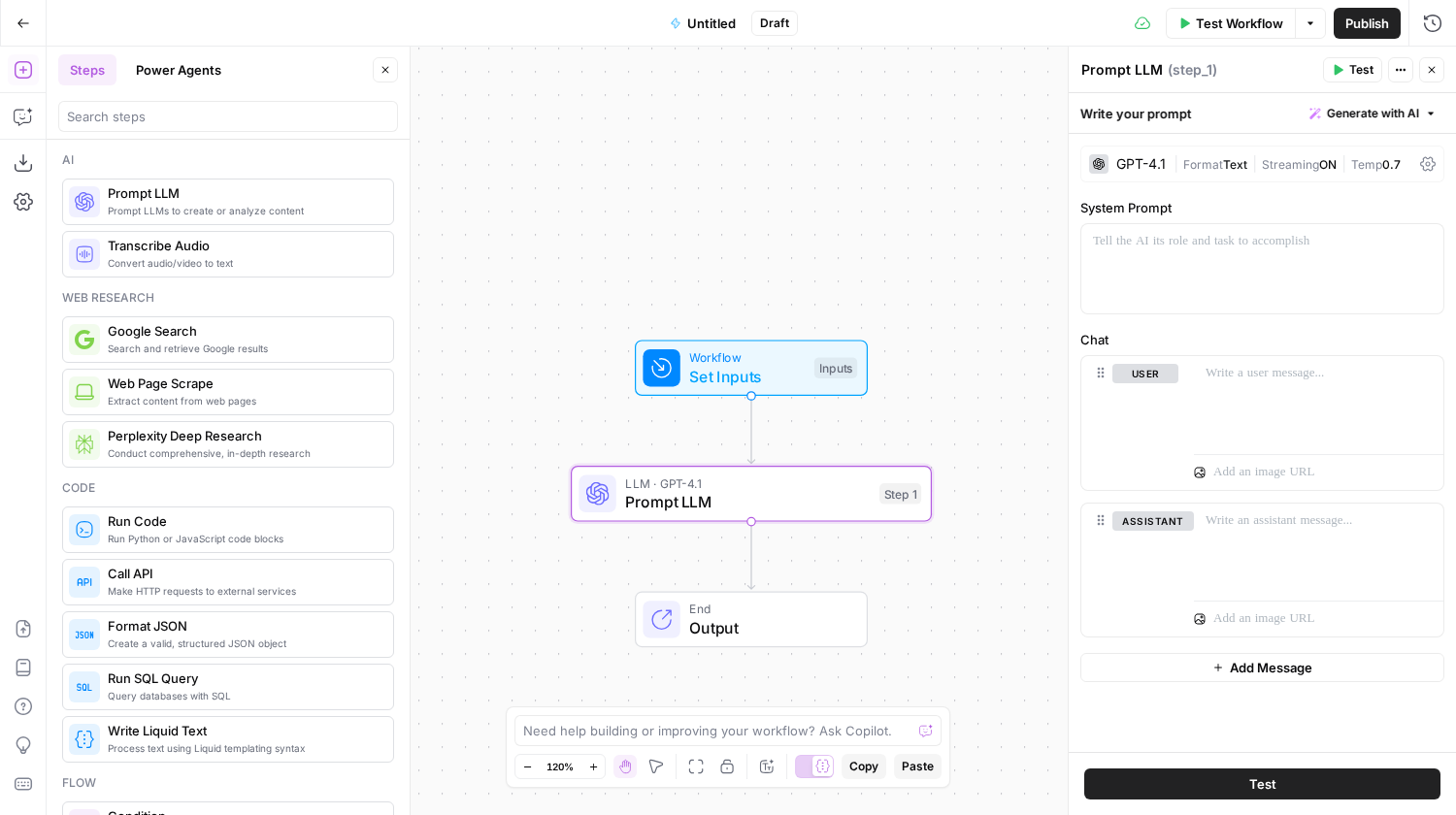 click on "Generate with AI" at bounding box center (1373, 114) 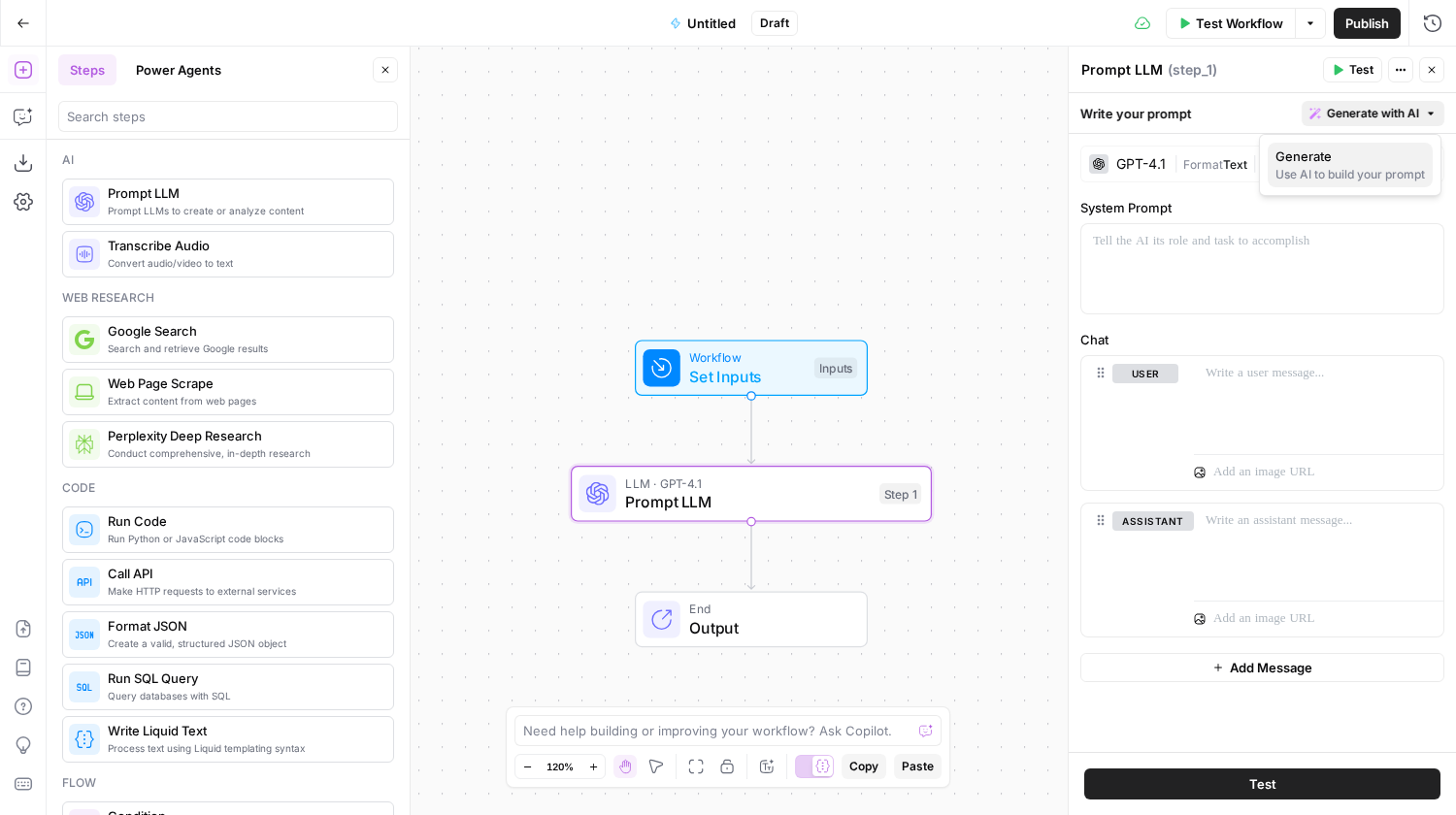 click on "Use AI to build your prompt" at bounding box center (1350, 175) 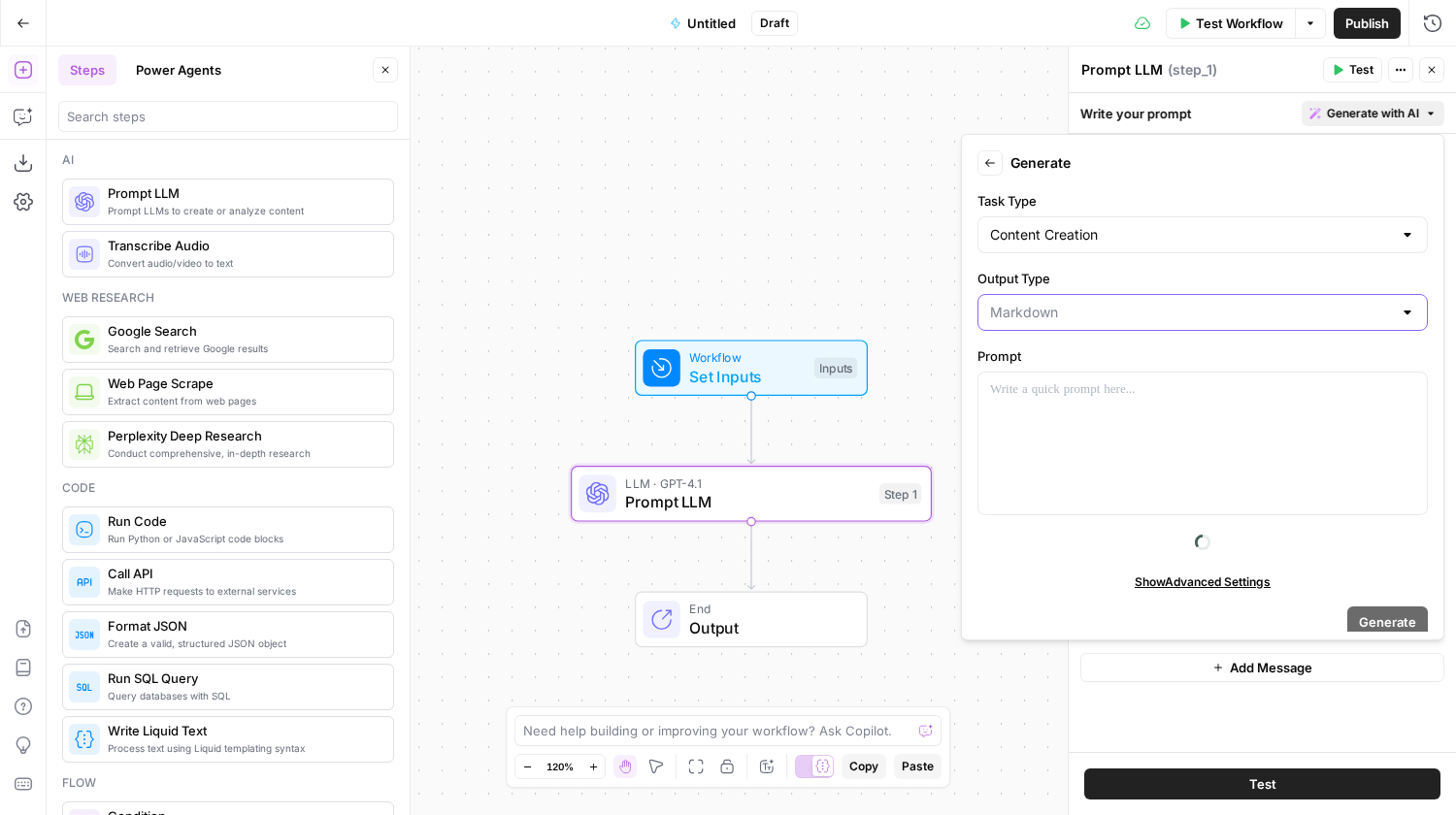 click on "Output Type" at bounding box center [1191, 312] 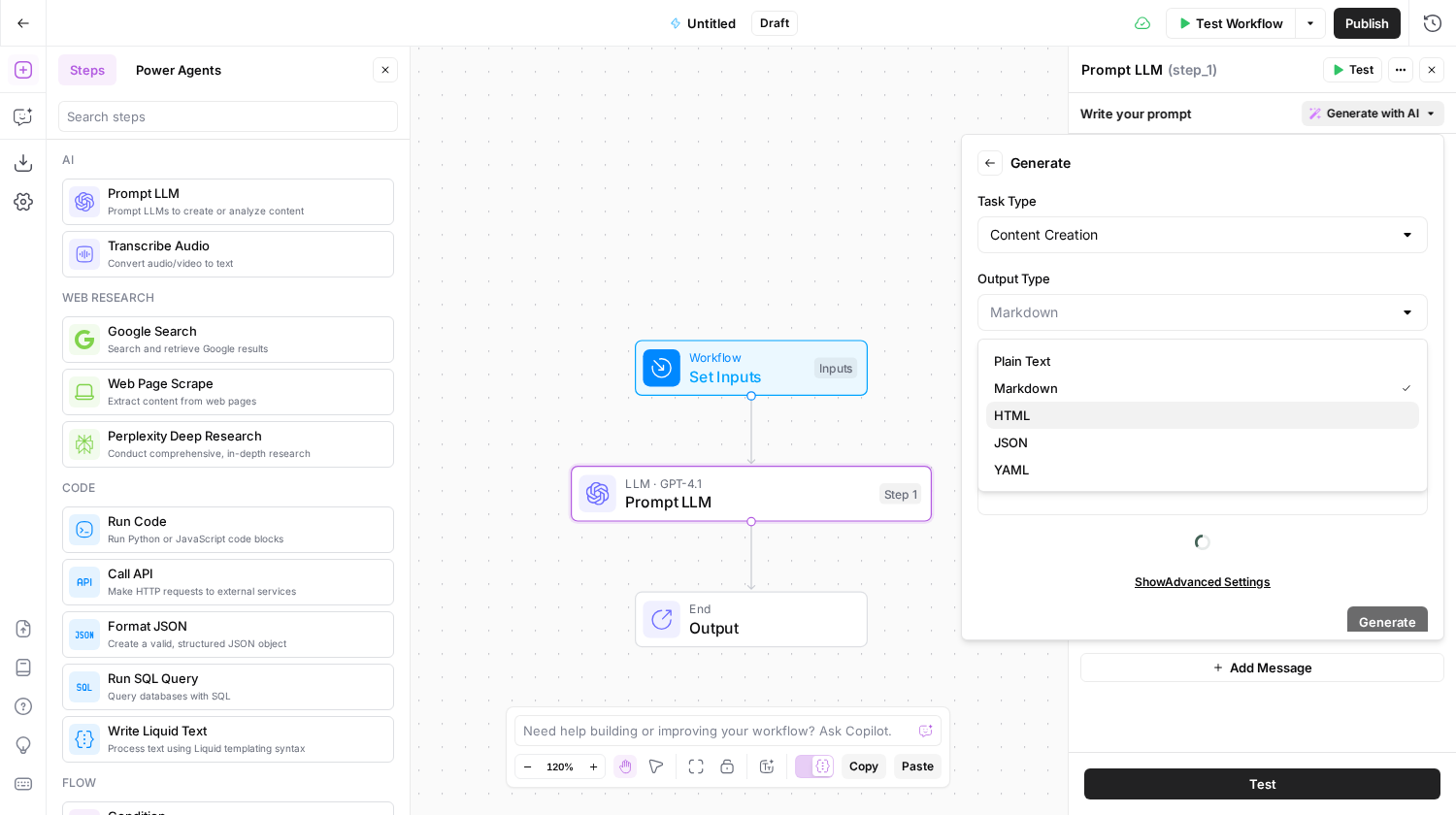 click on "HTML" at bounding box center (1199, 415) 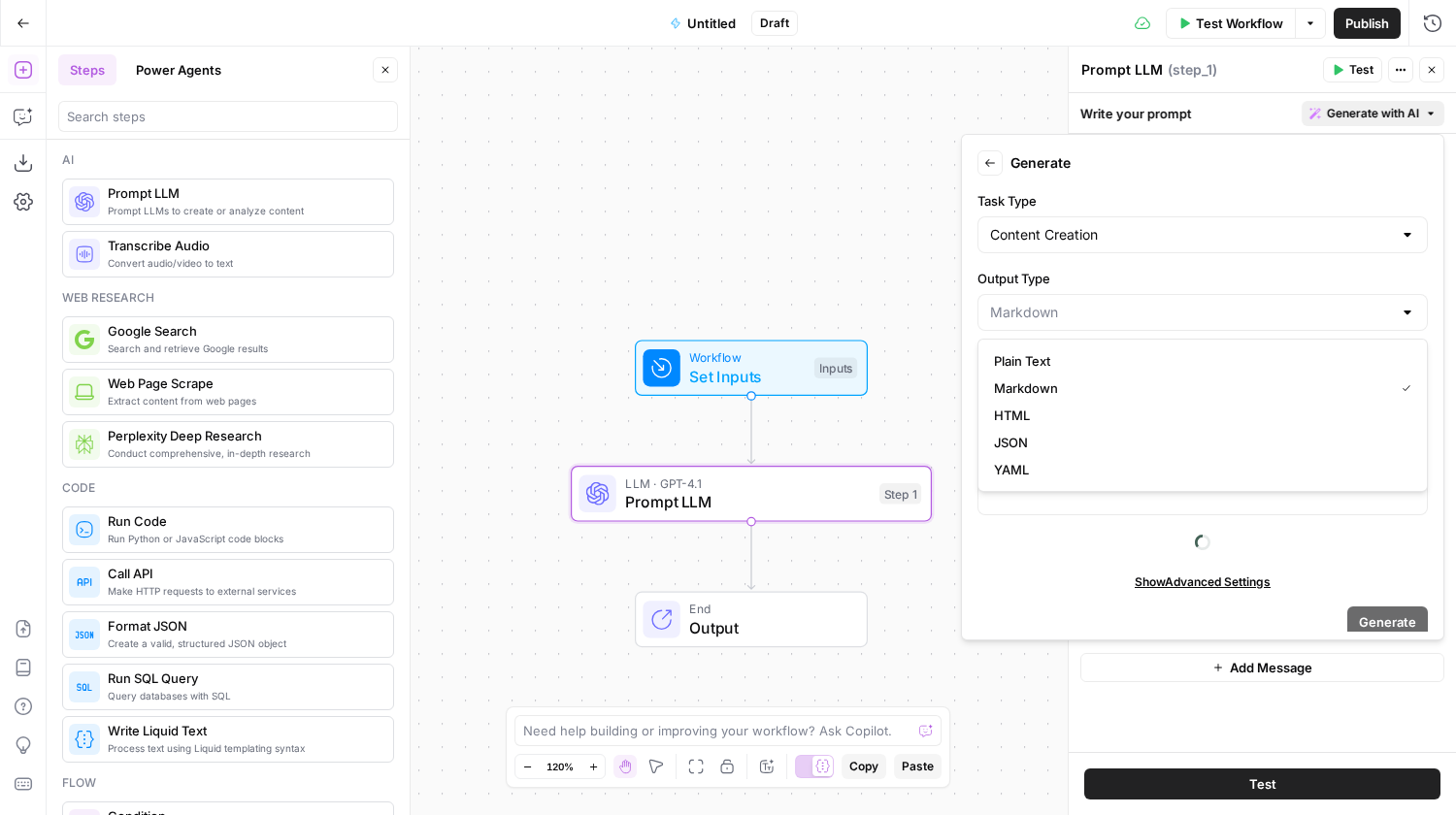 type on "HTML" 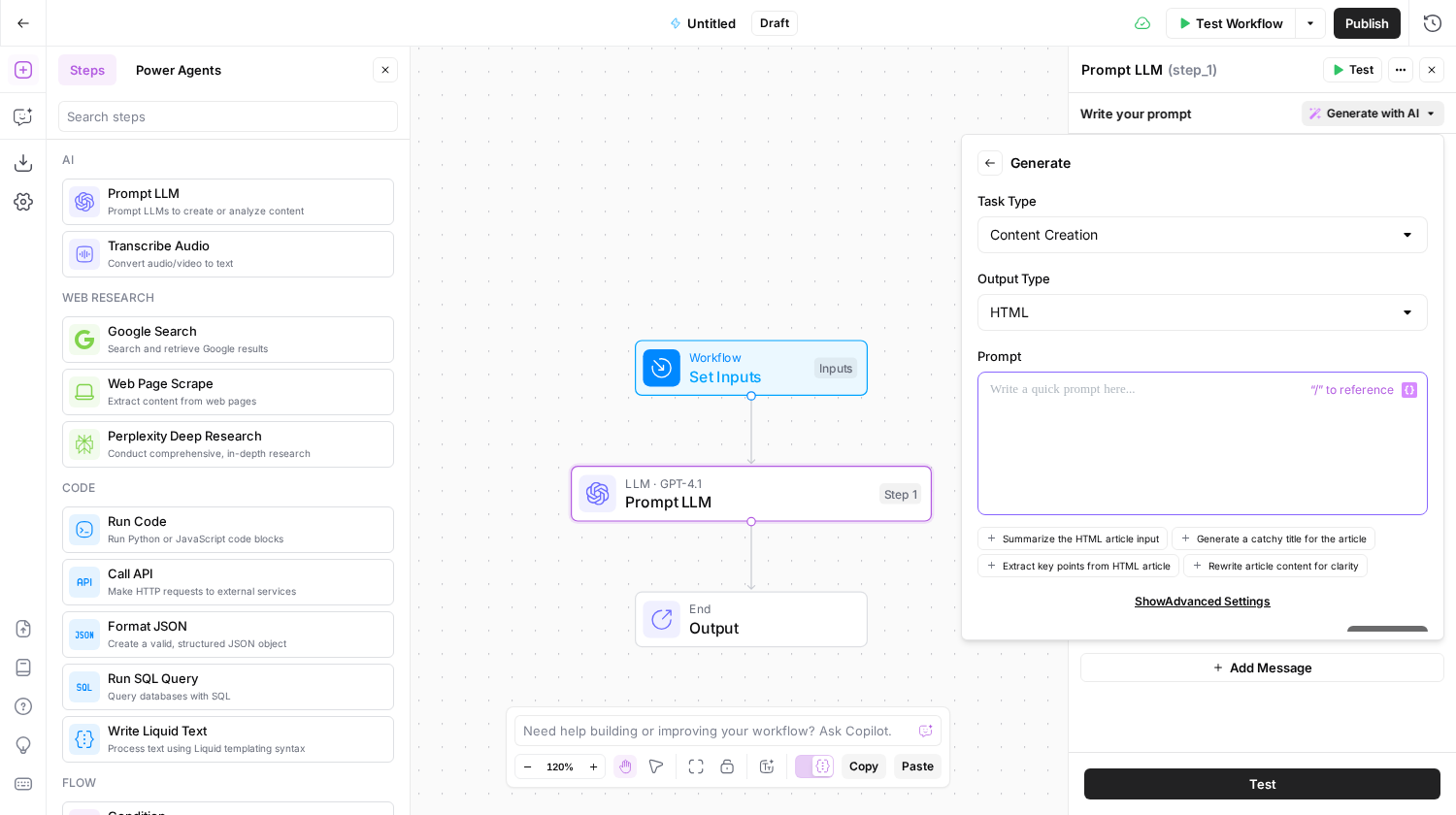 click at bounding box center [1203, 390] 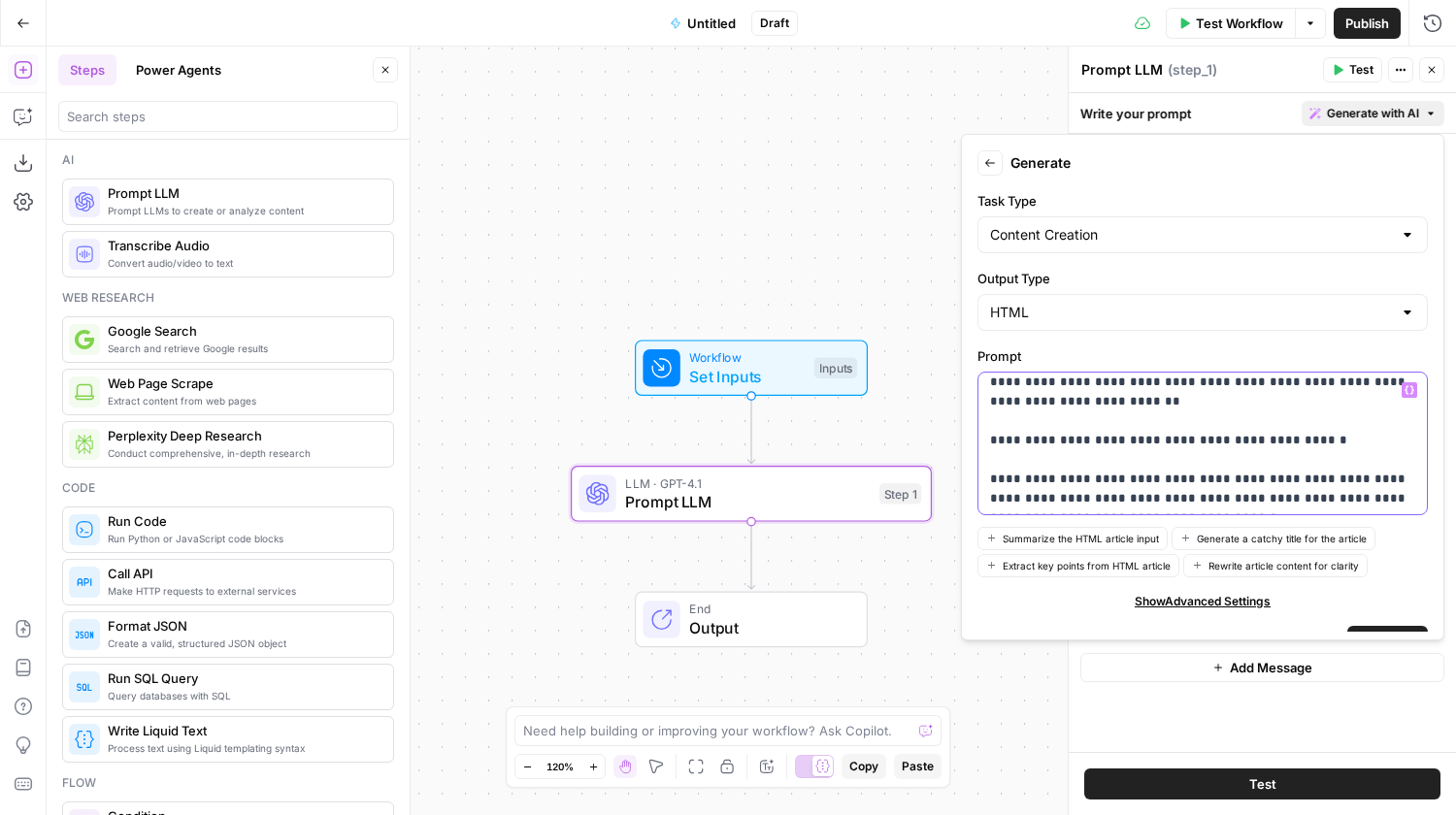 scroll, scrollTop: 488, scrollLeft: 0, axis: vertical 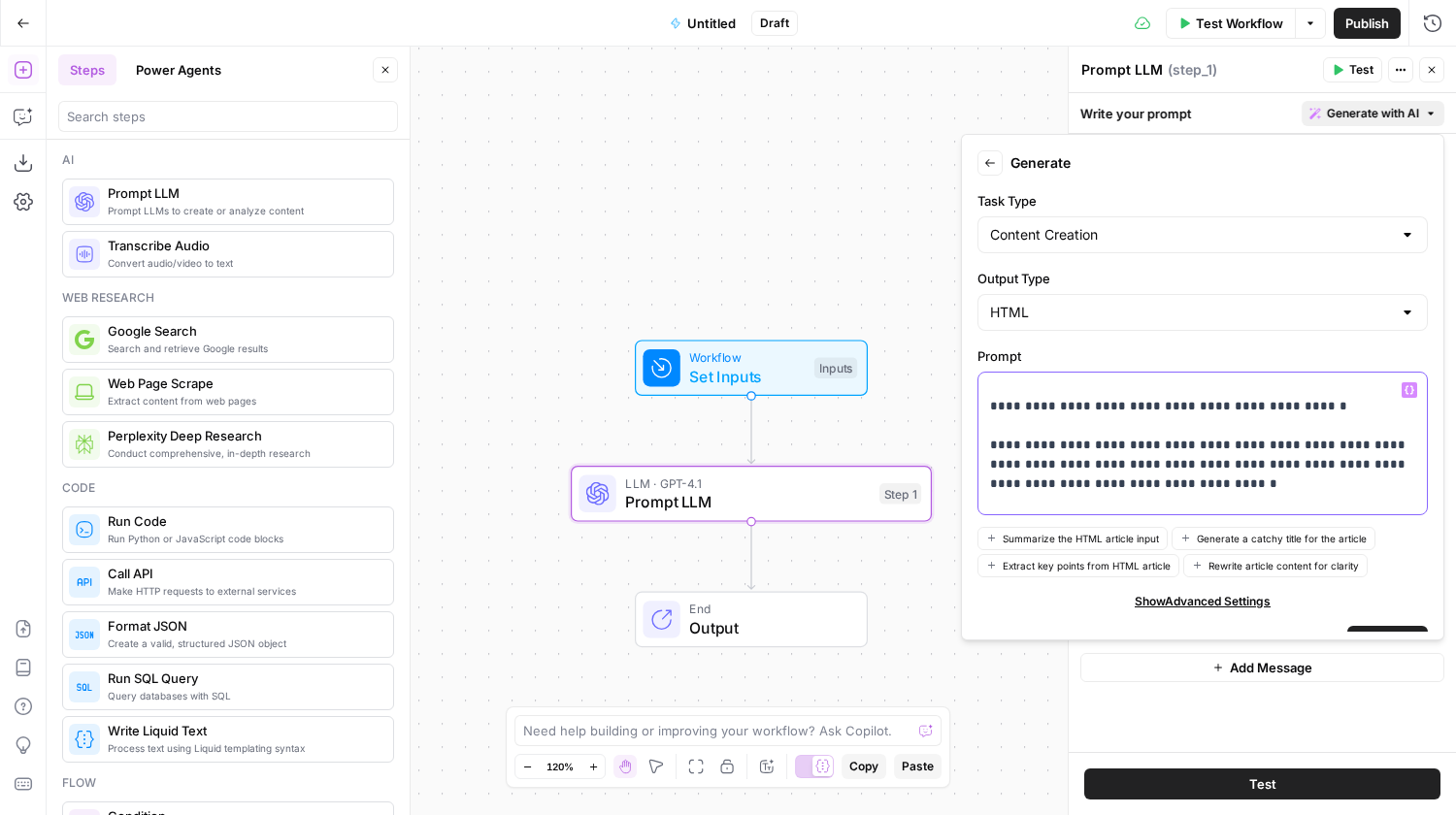 drag, startPoint x: 1072, startPoint y: 485, endPoint x: 992, endPoint y: 491, distance: 80.224684 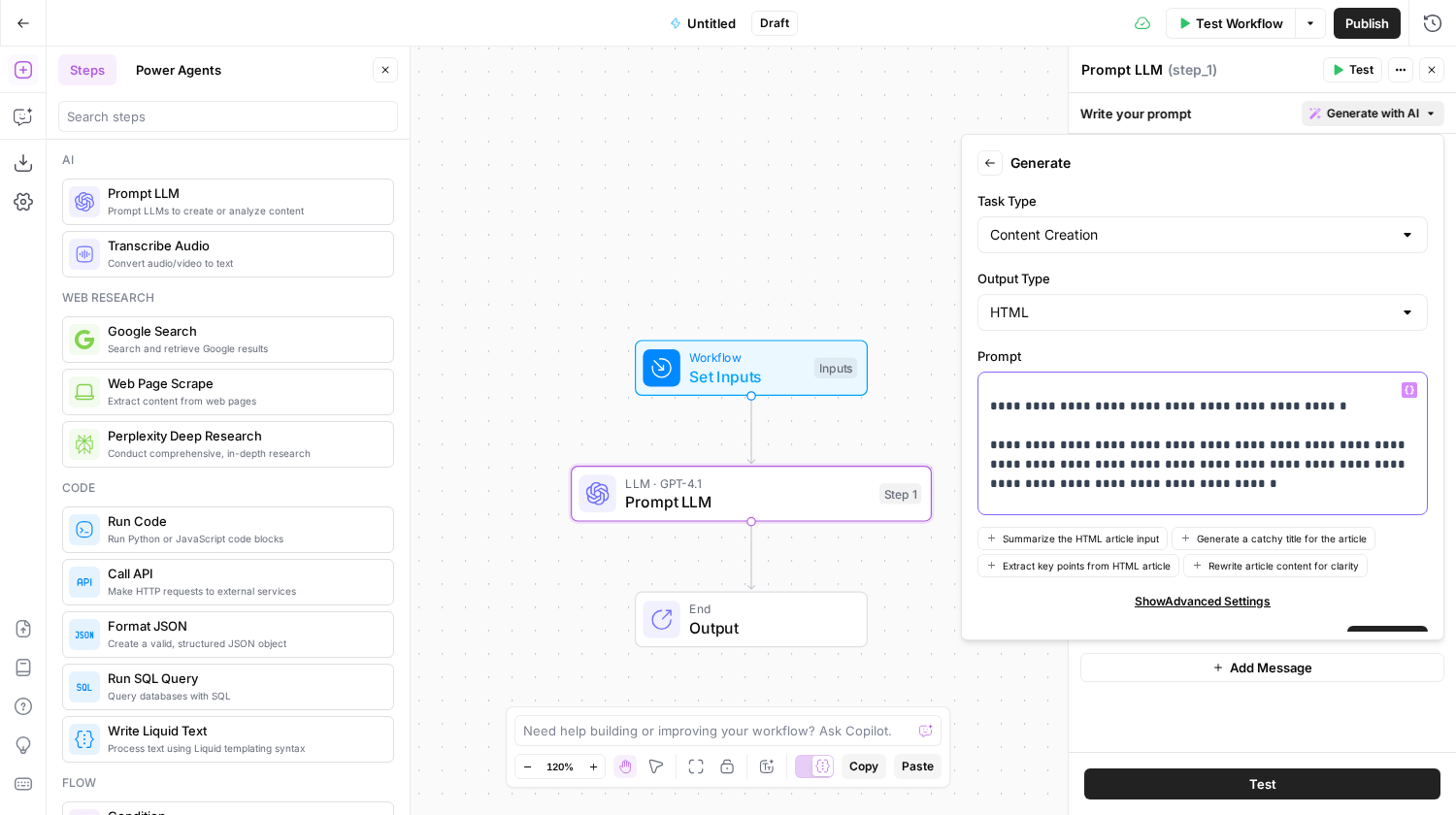 drag, startPoint x: 1223, startPoint y: 488, endPoint x: 1026, endPoint y: 486, distance: 197.01015 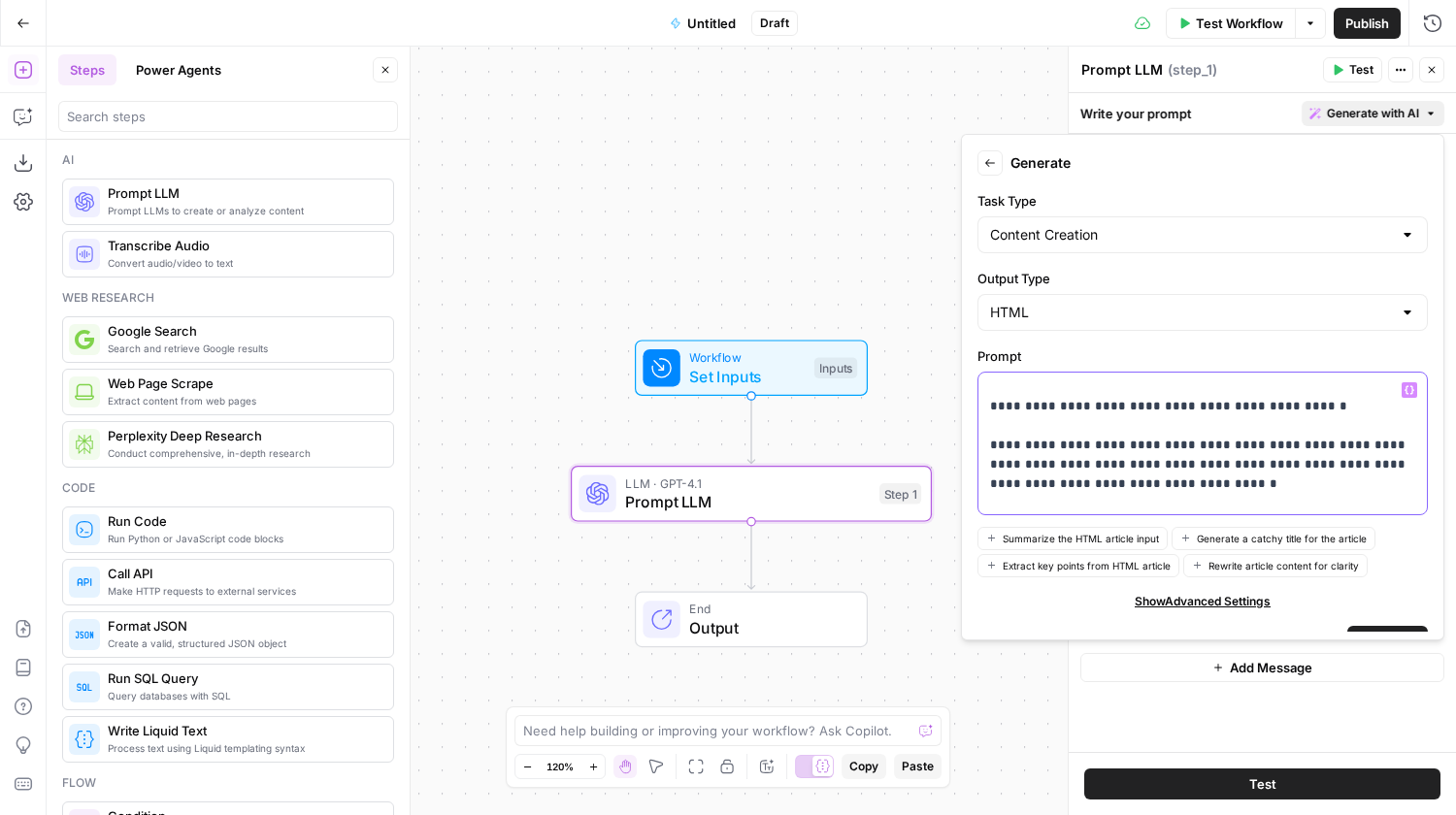 click 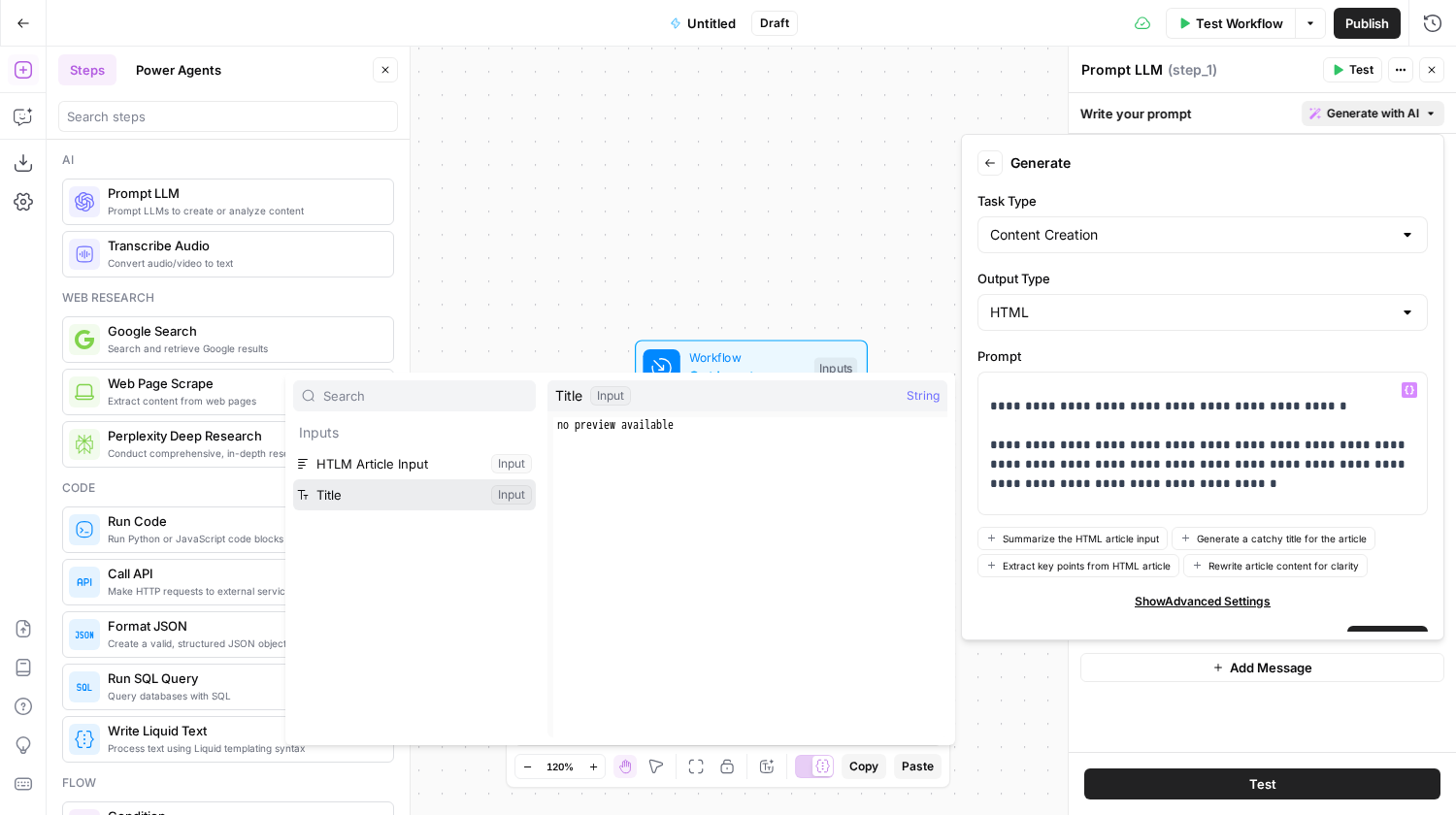 click at bounding box center [414, 495] 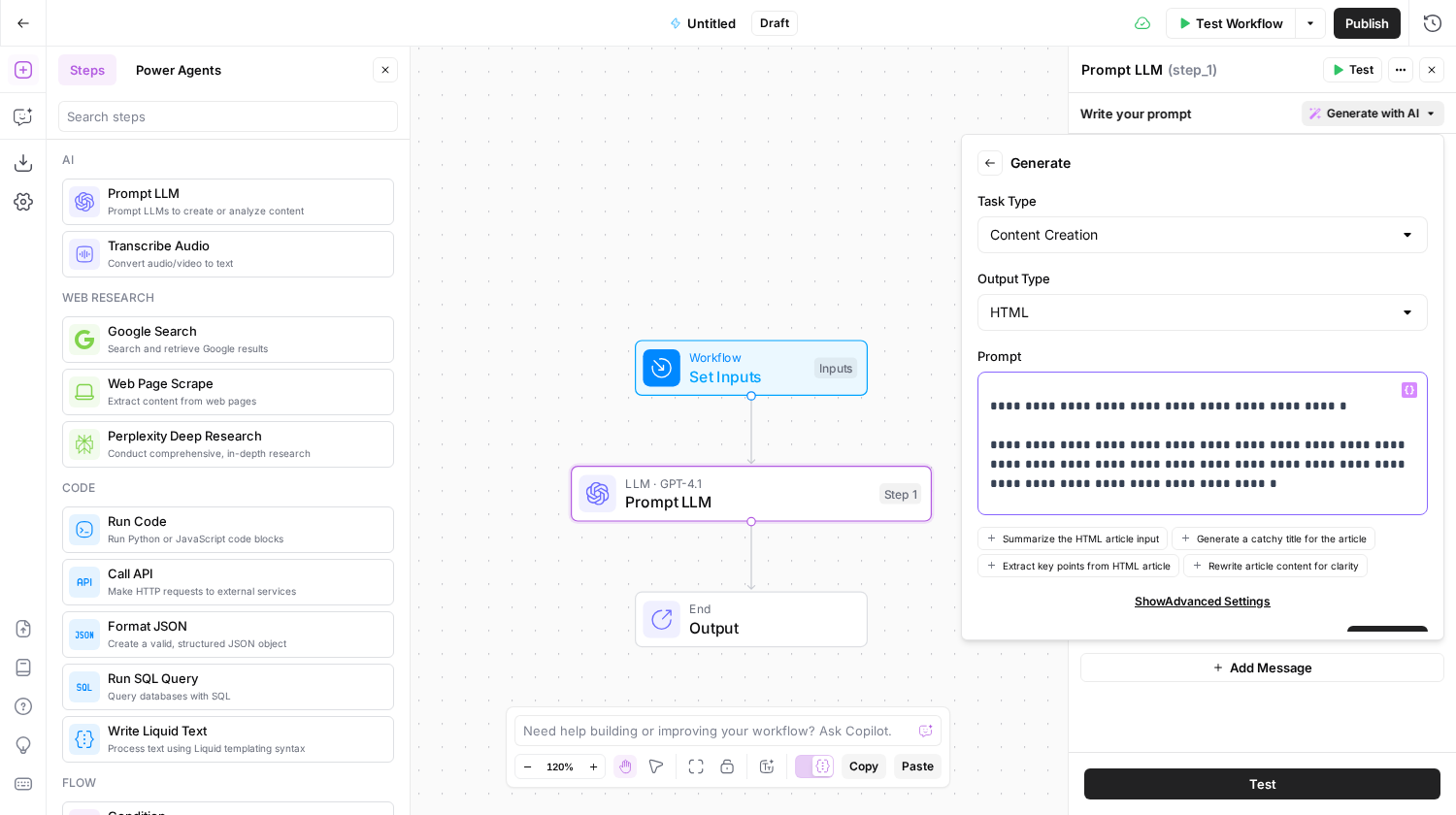 scroll, scrollTop: 556, scrollLeft: 0, axis: vertical 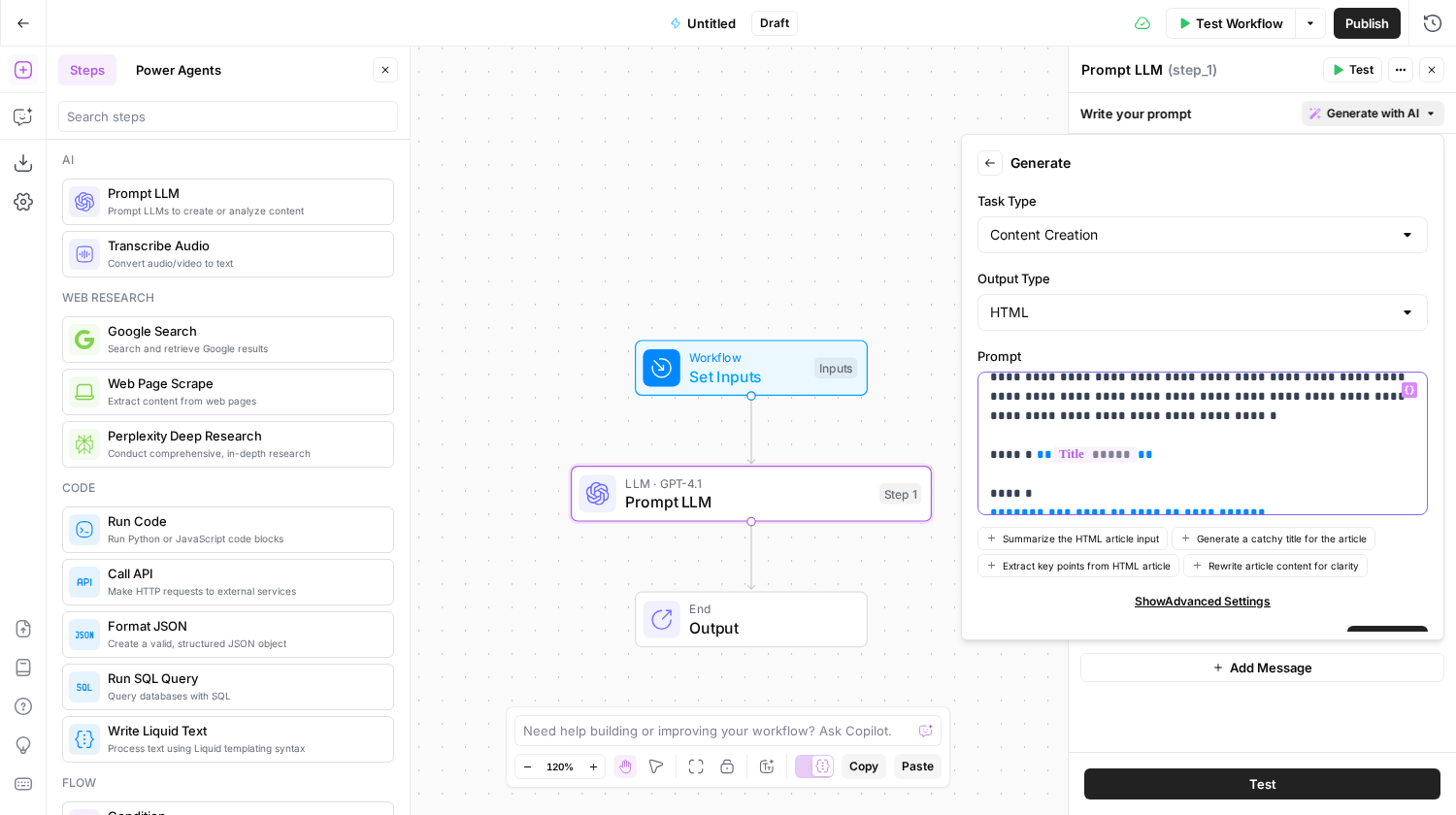drag, startPoint x: 1300, startPoint y: 477, endPoint x: 984, endPoint y: 479, distance: 316.00633 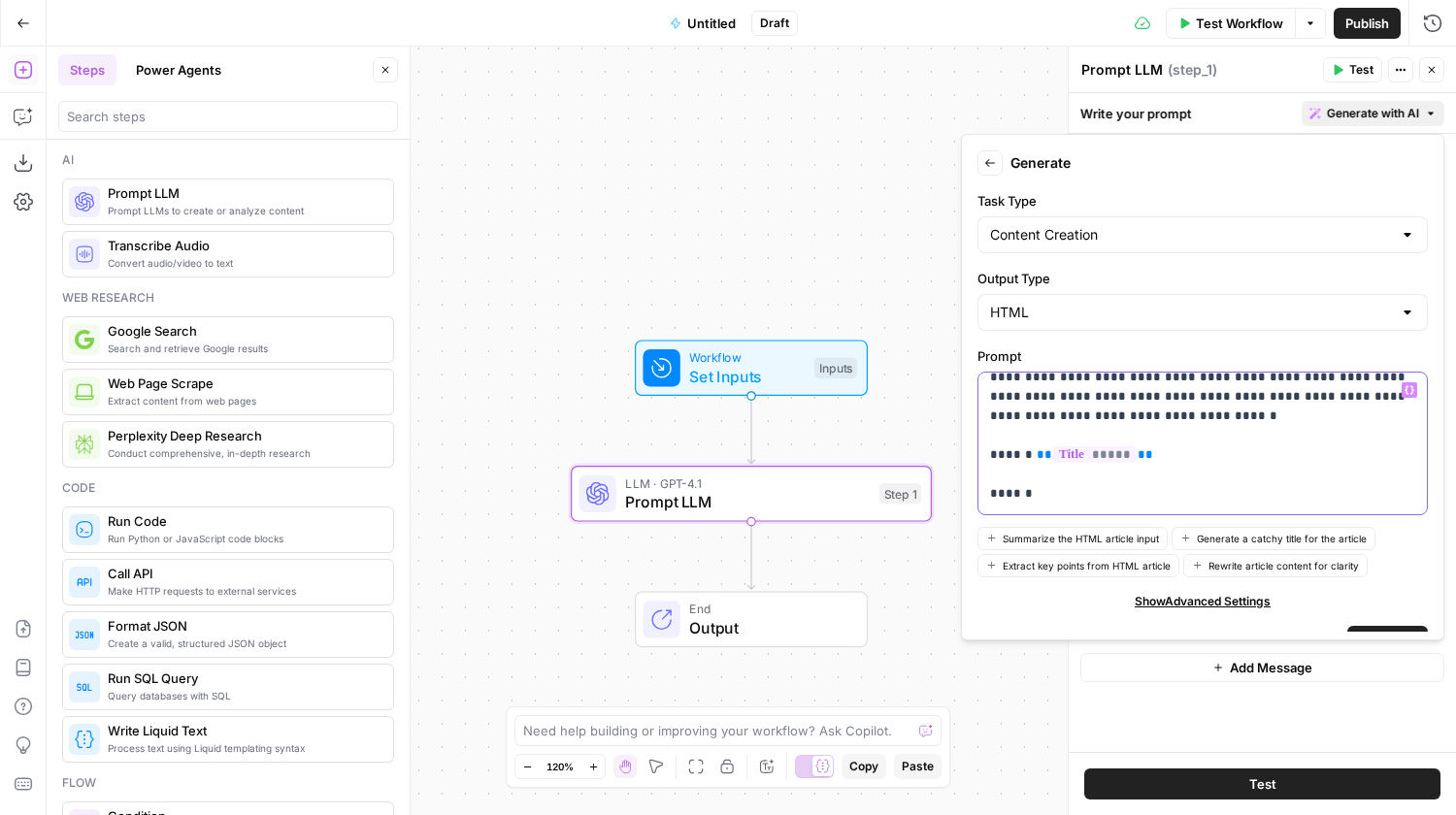 click on "**********" at bounding box center [1203, 193] 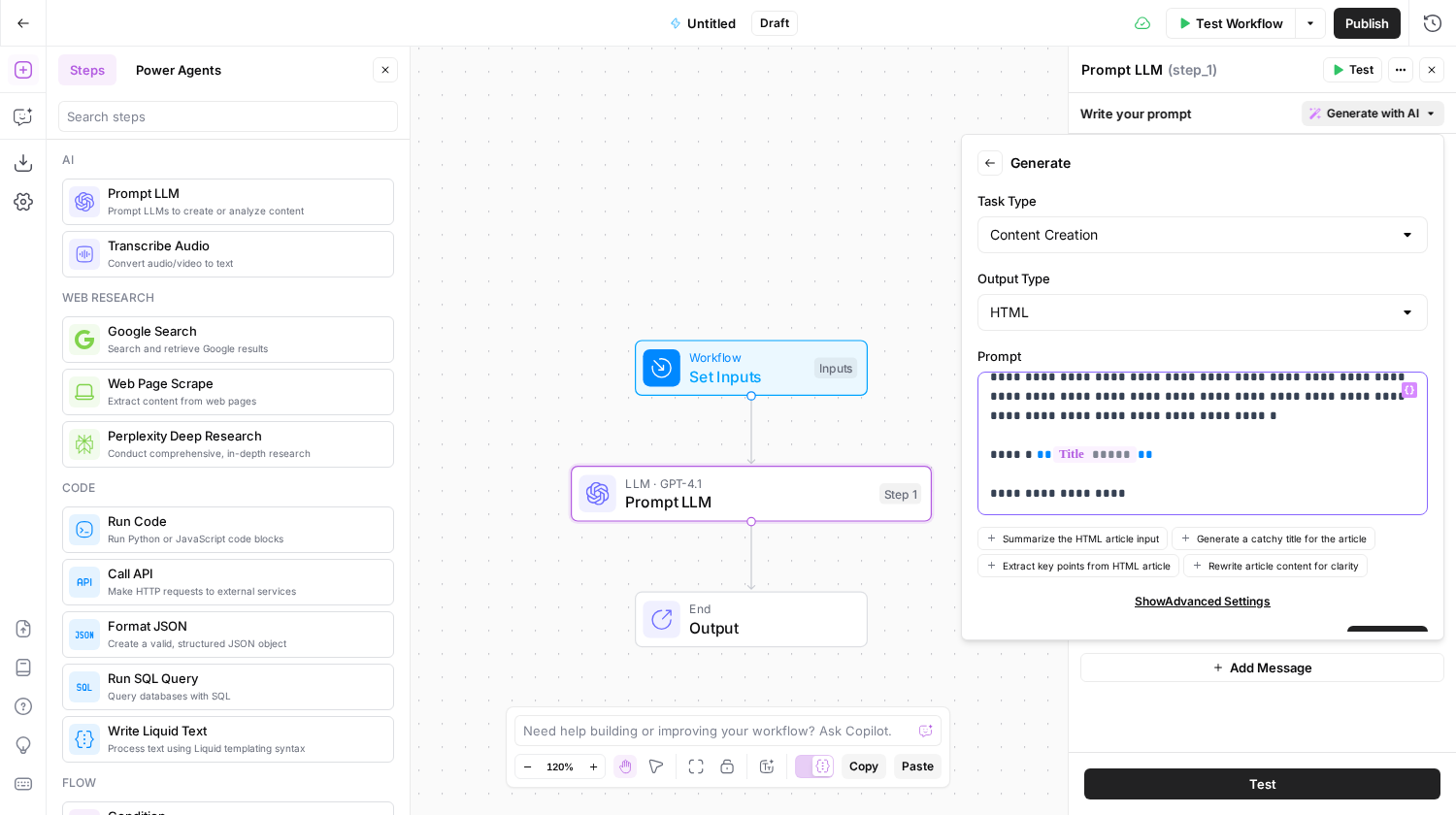 click on "**********" at bounding box center [1203, 193] 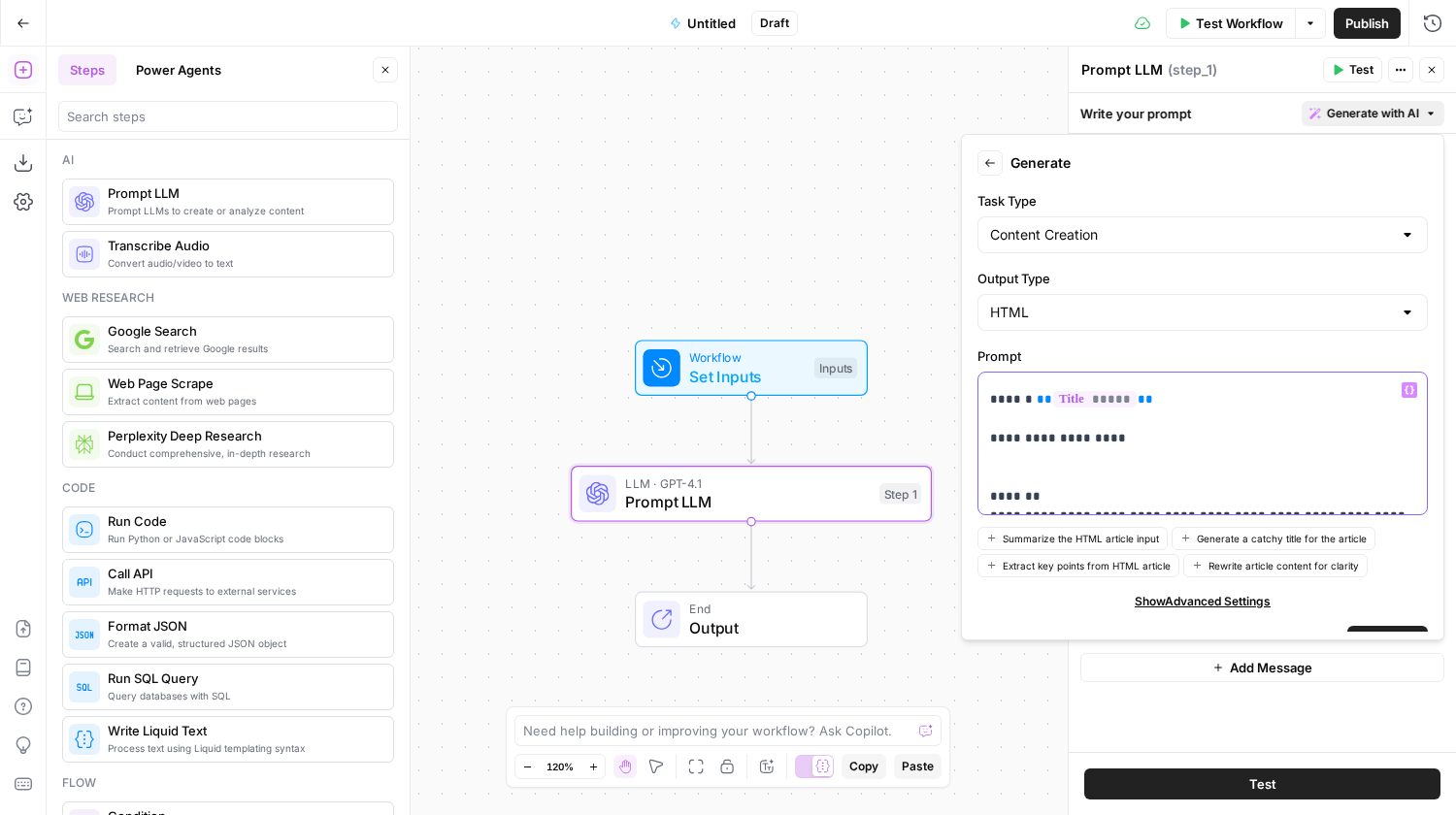 click on "**********" at bounding box center [1203, 138] 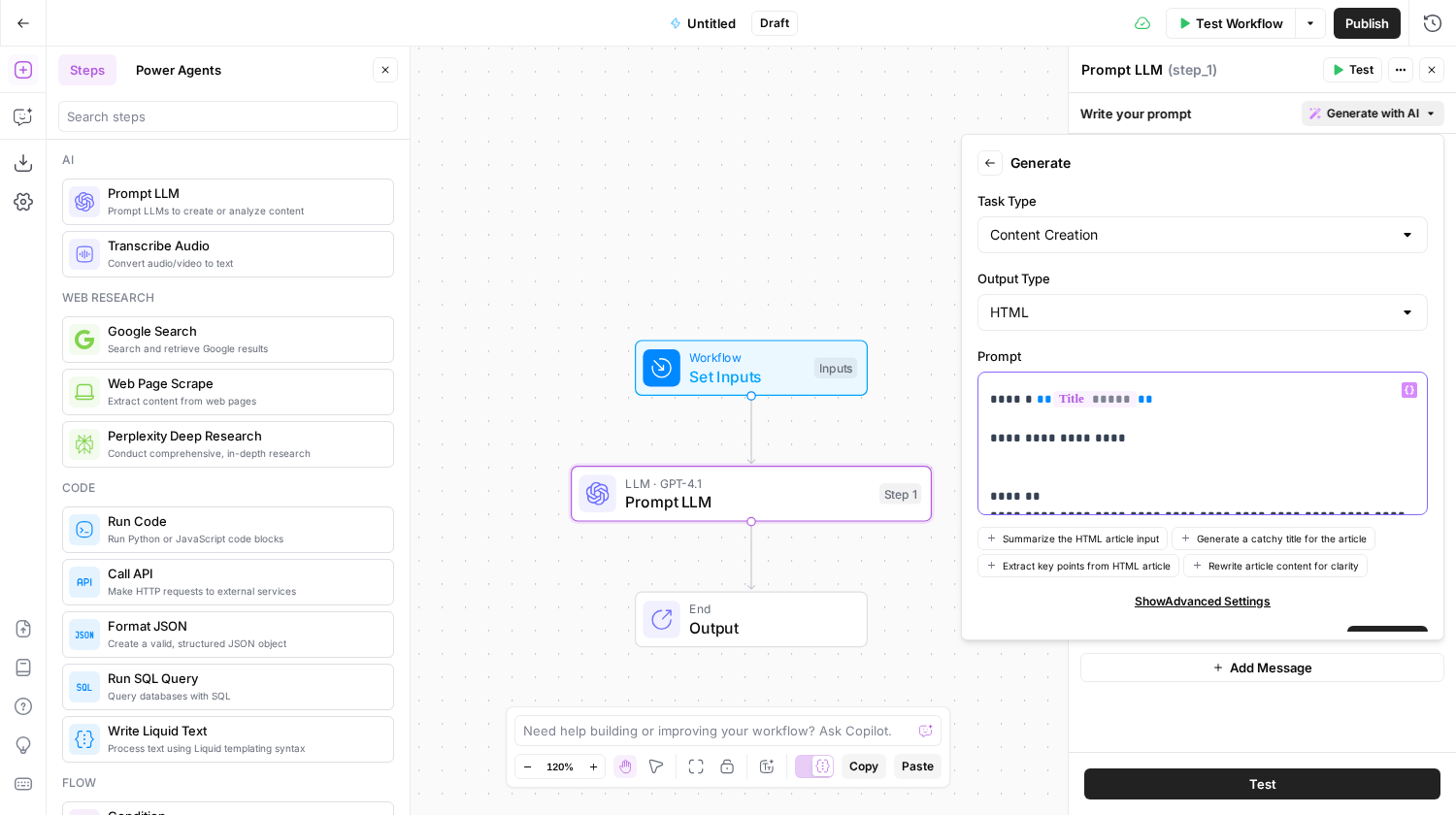 click on "**********" at bounding box center (1203, 443) 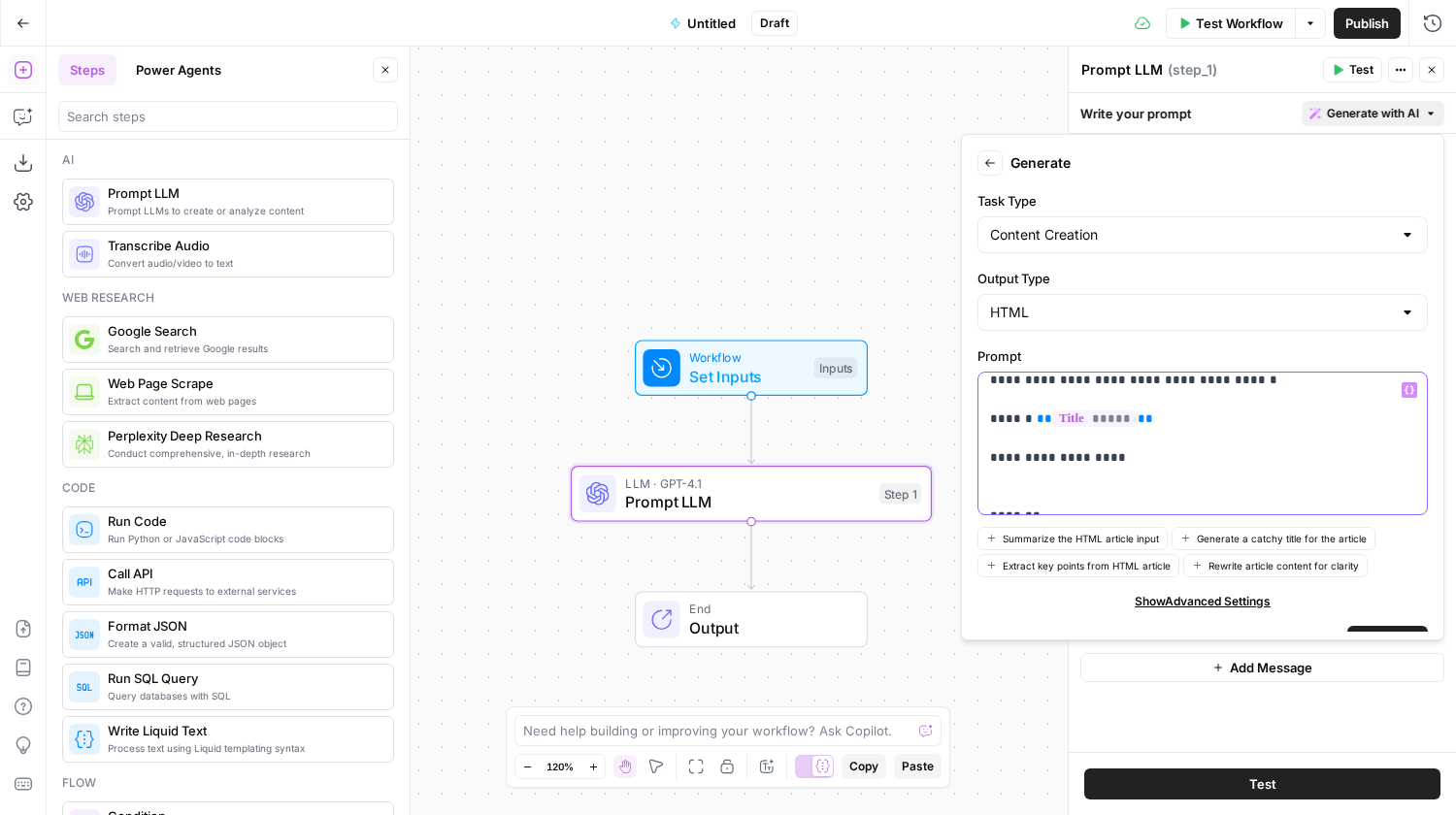 click on "**********" at bounding box center [1203, 147] 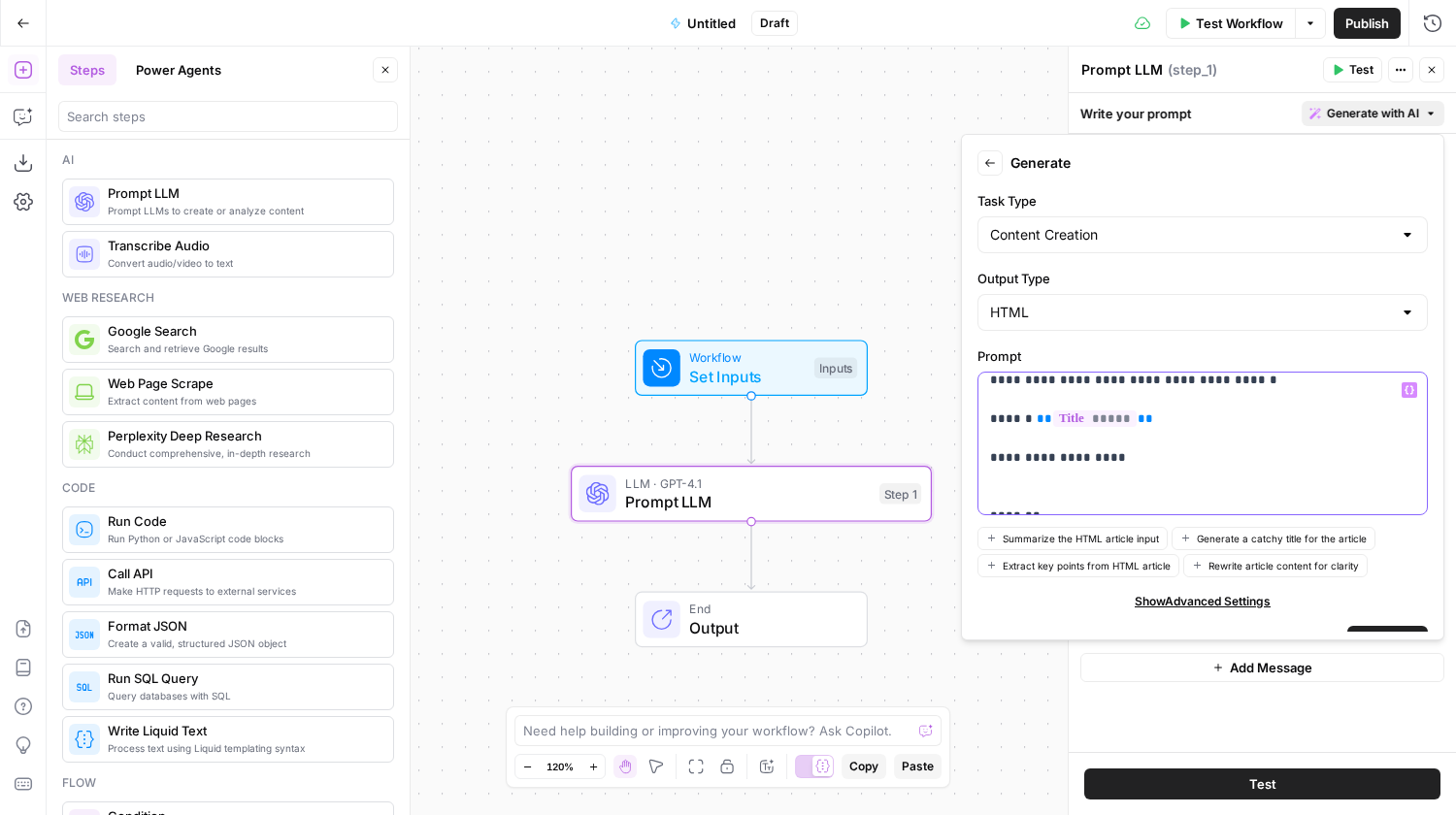 click 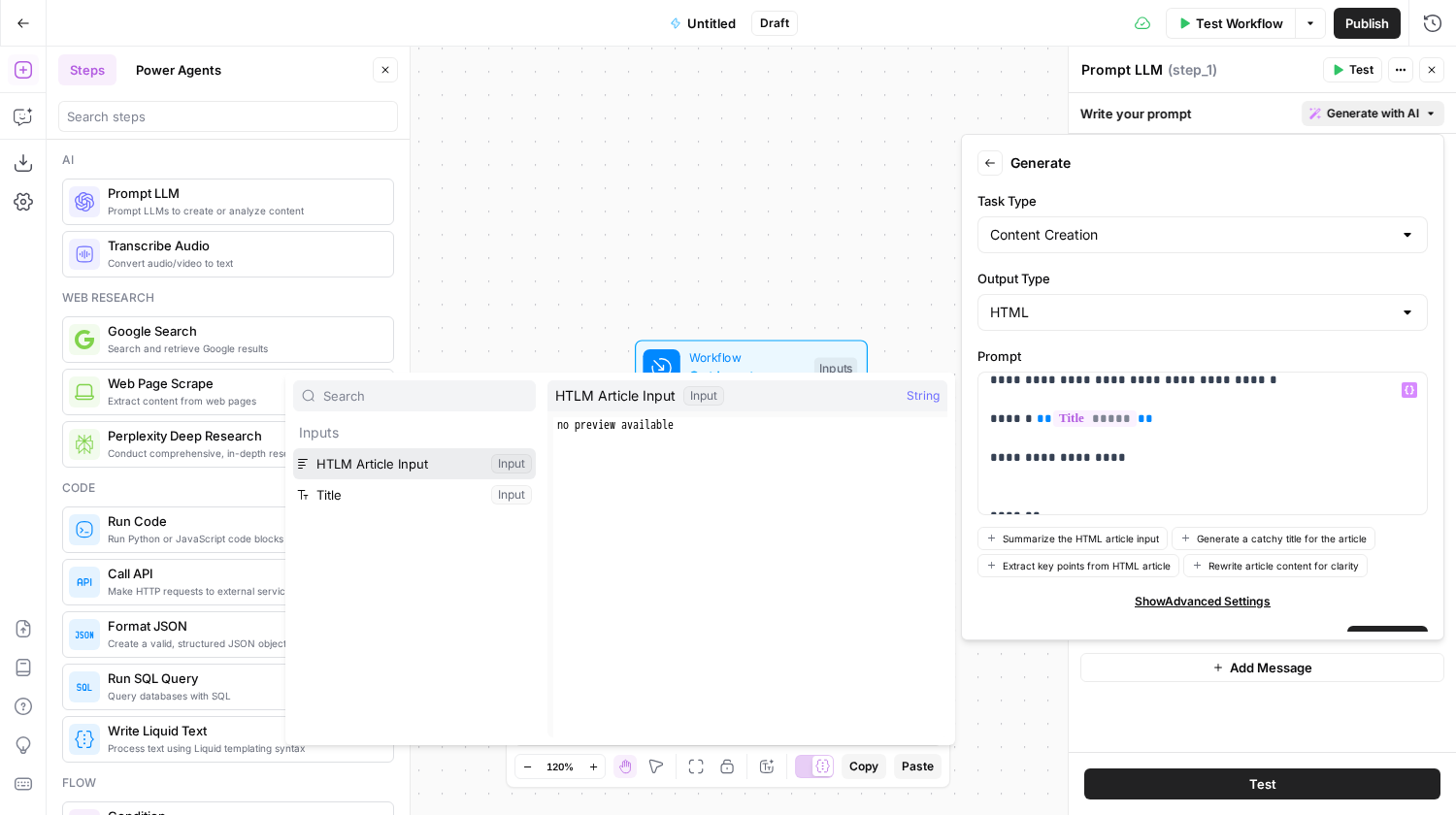 click at bounding box center (414, 464) 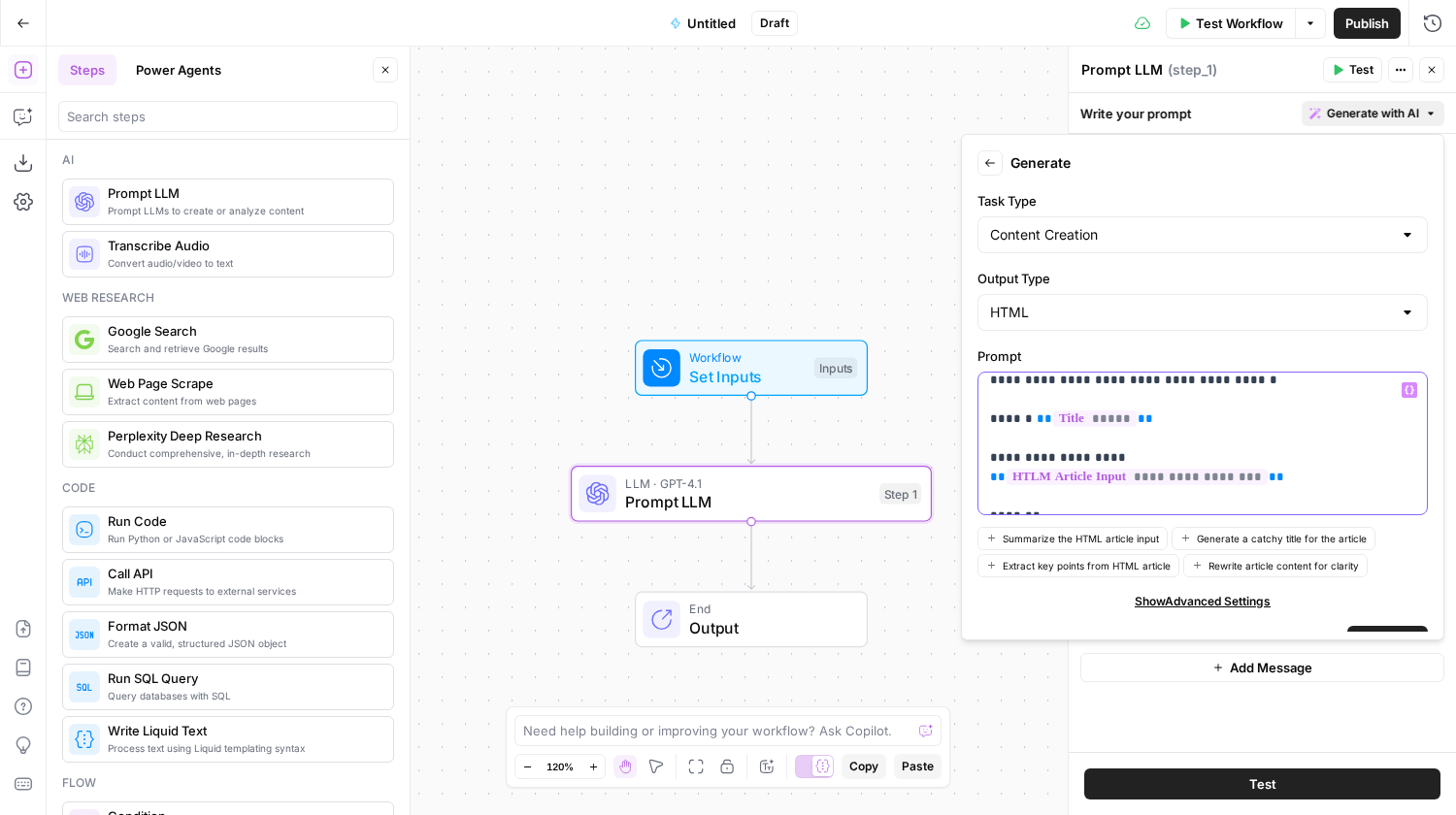 scroll, scrollTop: 33, scrollLeft: 0, axis: vertical 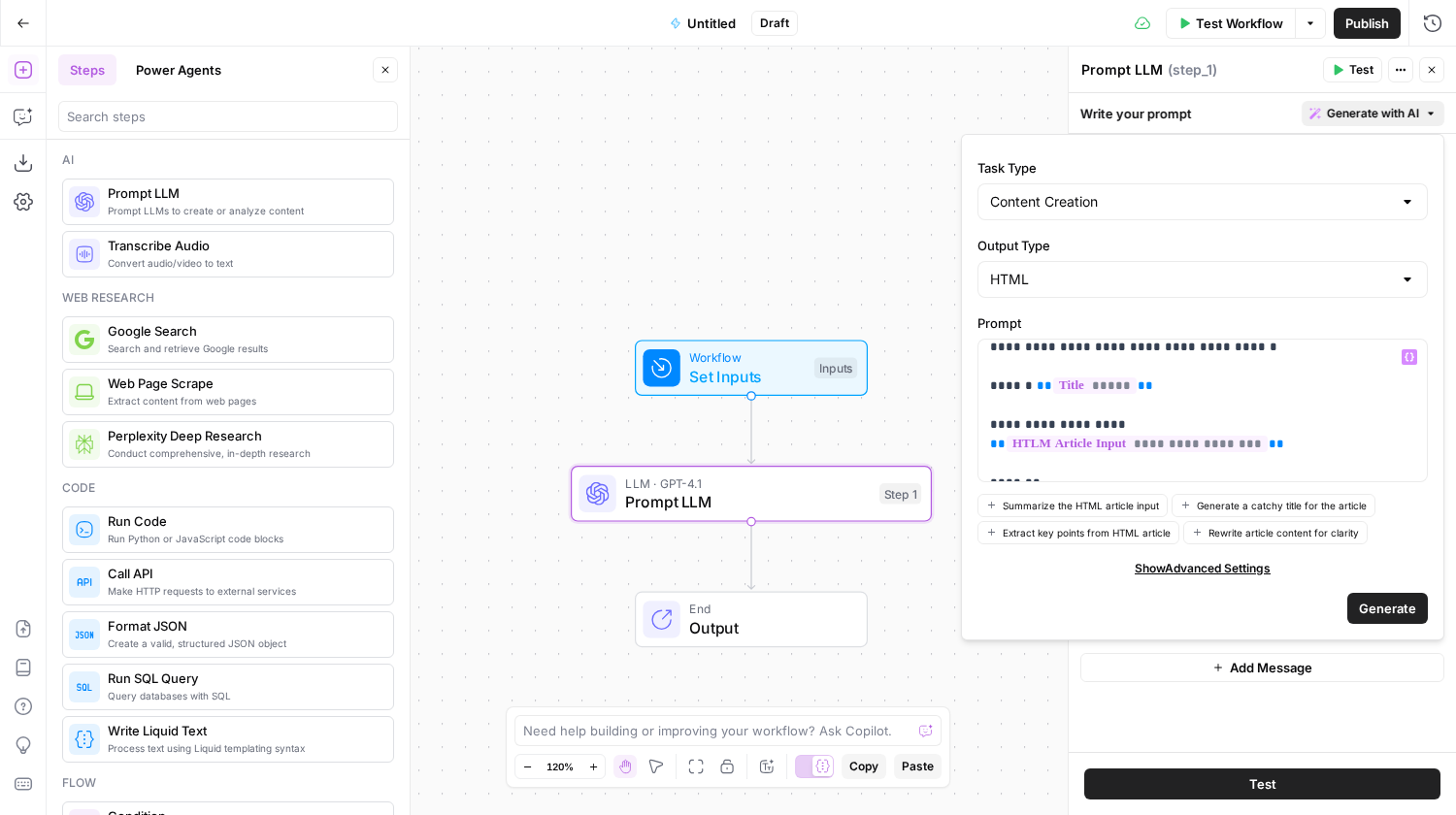 click on "Generate" at bounding box center [1387, 608] 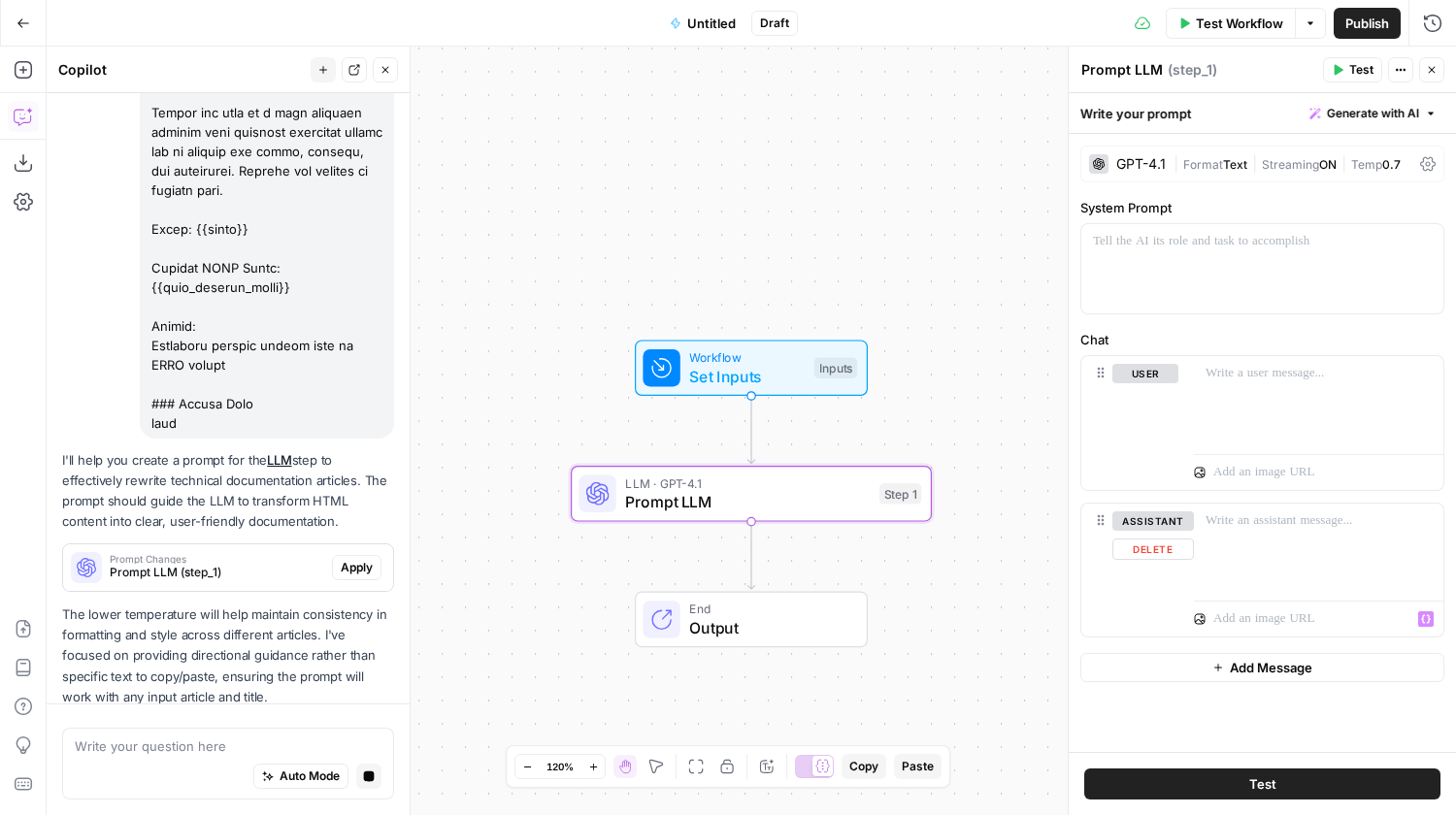 scroll, scrollTop: 1075, scrollLeft: 0, axis: vertical 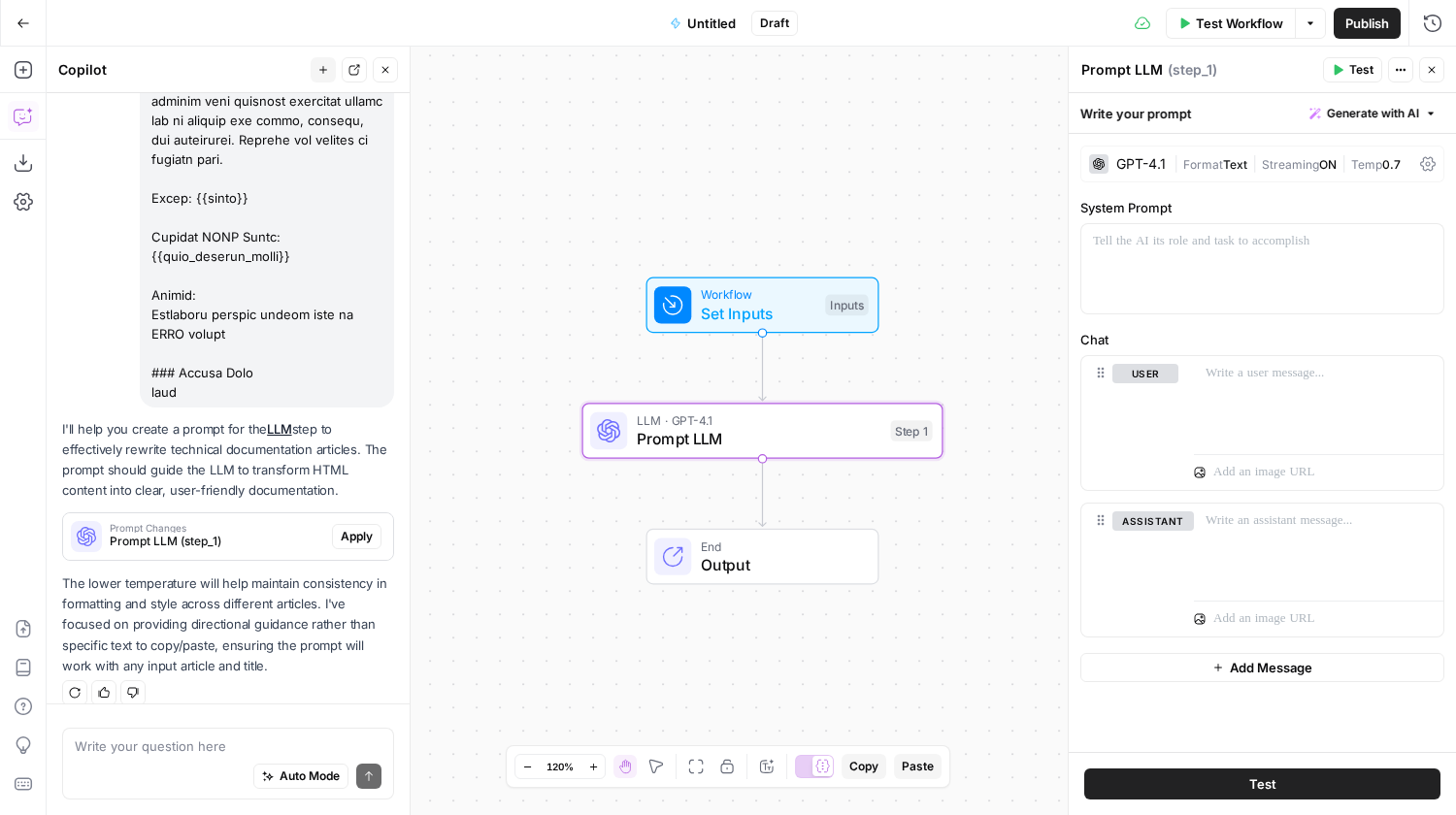 click on "Prompt LLM (step_1)" at bounding box center [216, 541] 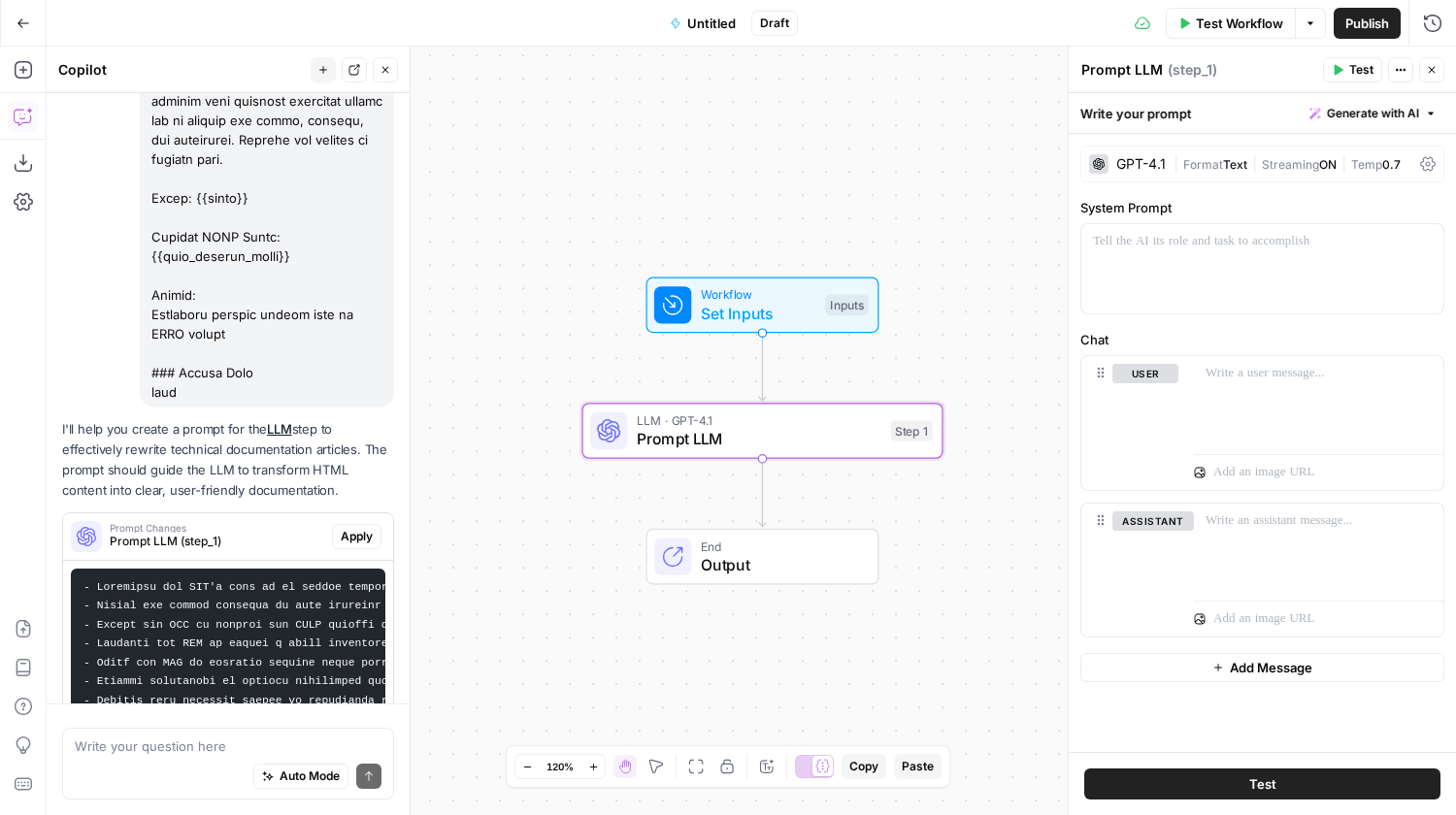 click on "Apply" at bounding box center (356, 537) 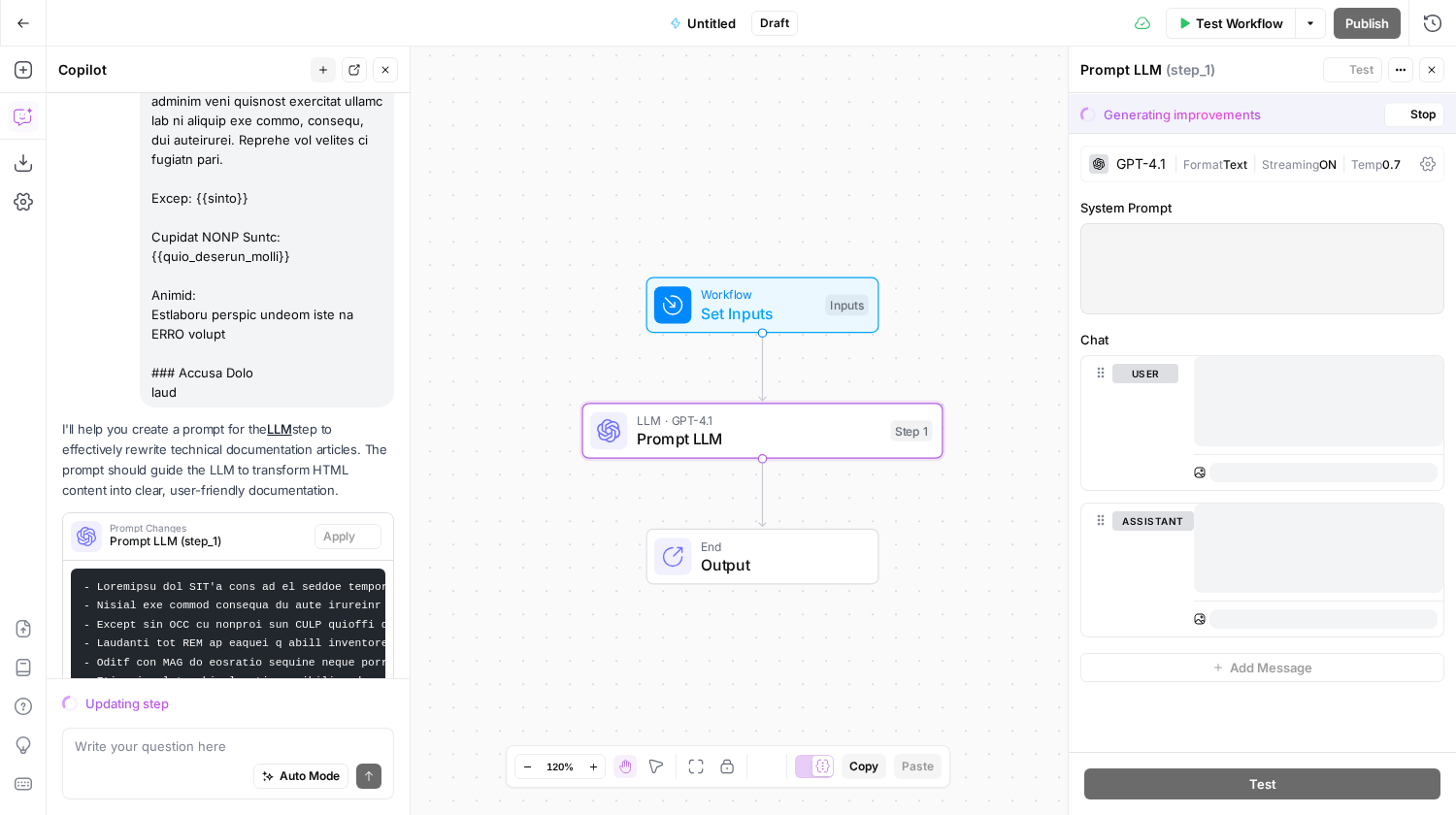 scroll, scrollTop: 1446, scrollLeft: 0, axis: vertical 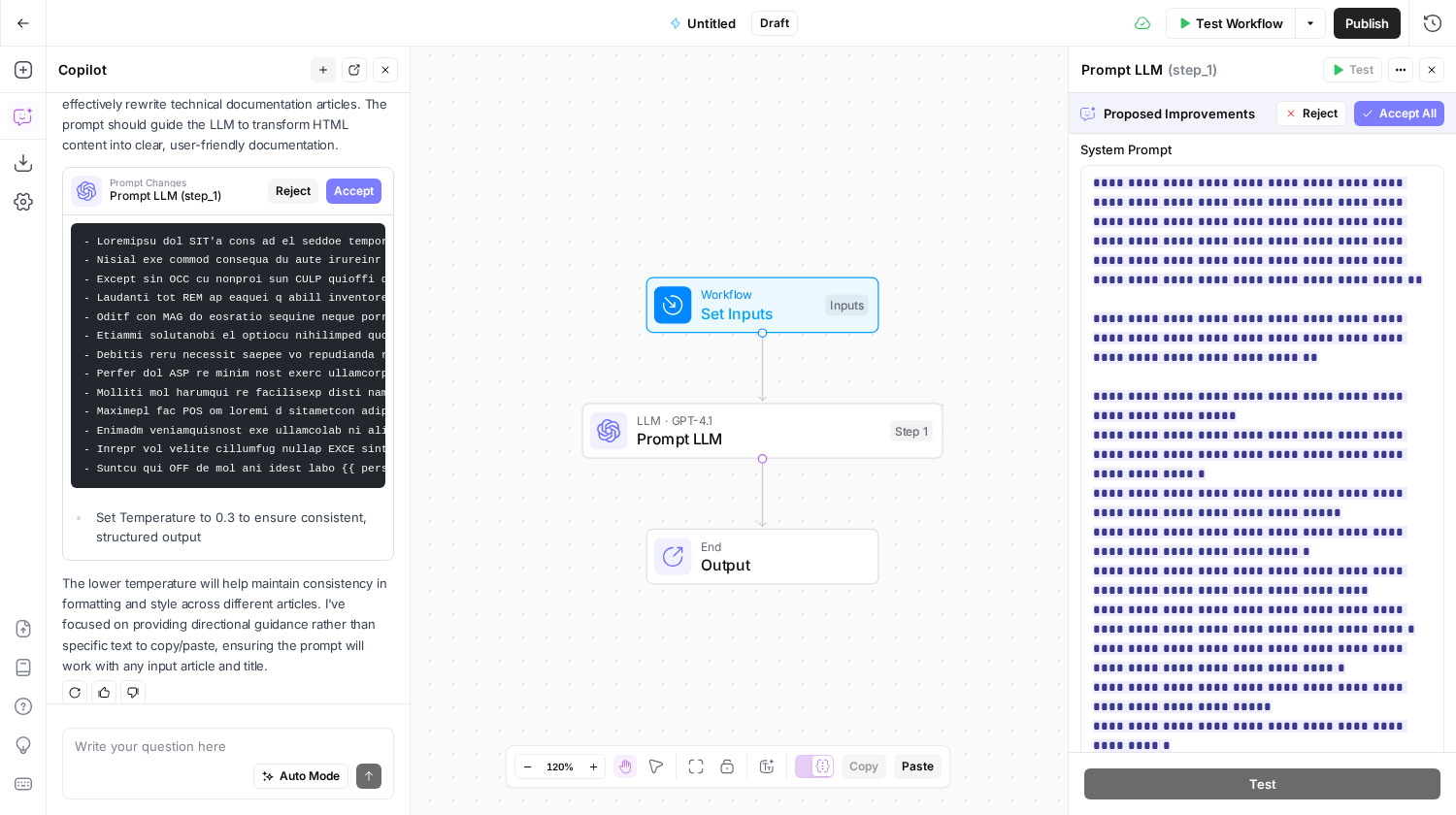 click on "Accept All" at bounding box center (1407, 114) 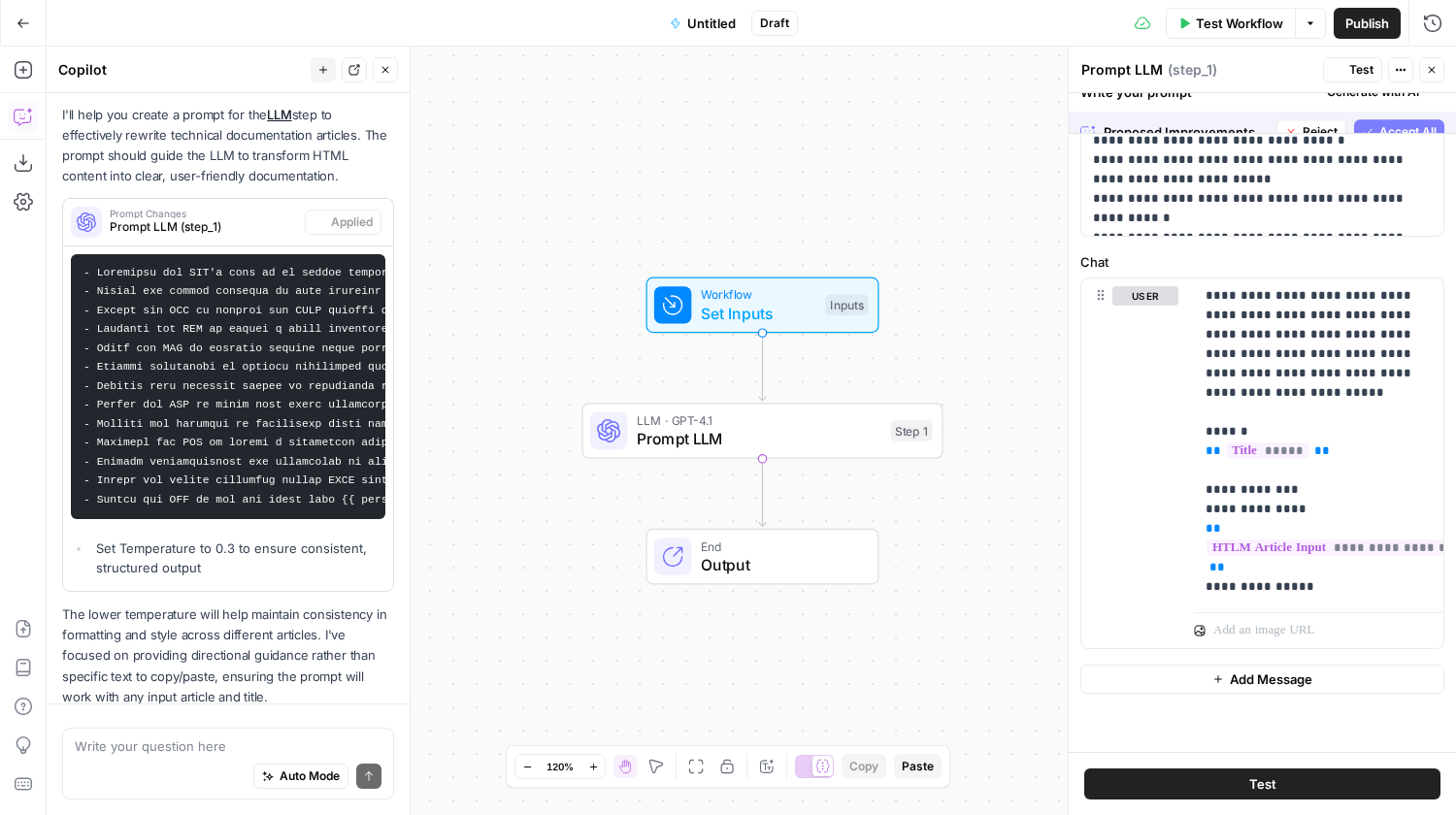 scroll, scrollTop: 0, scrollLeft: 0, axis: both 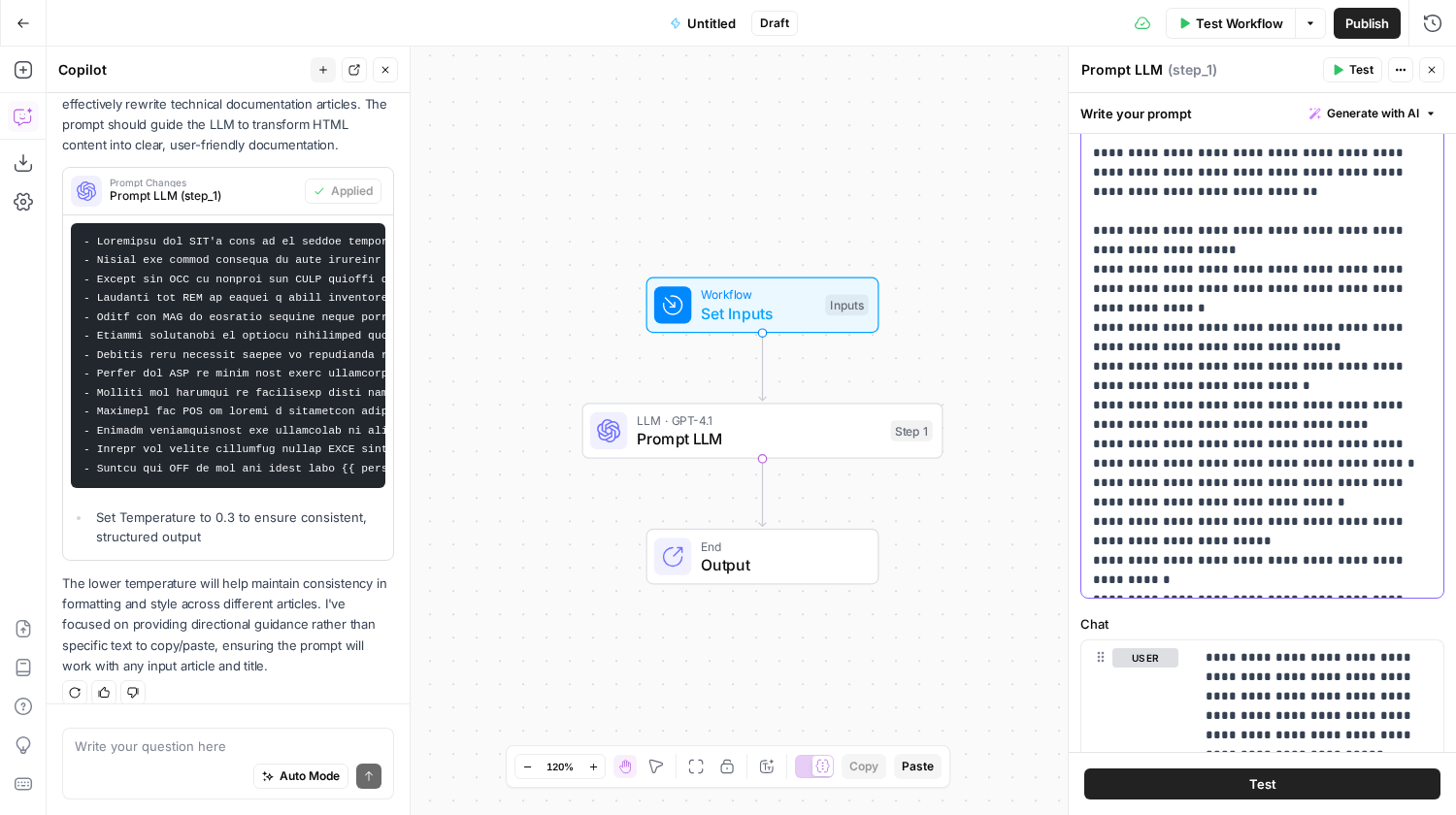click on "**********" at bounding box center (1262, 299) 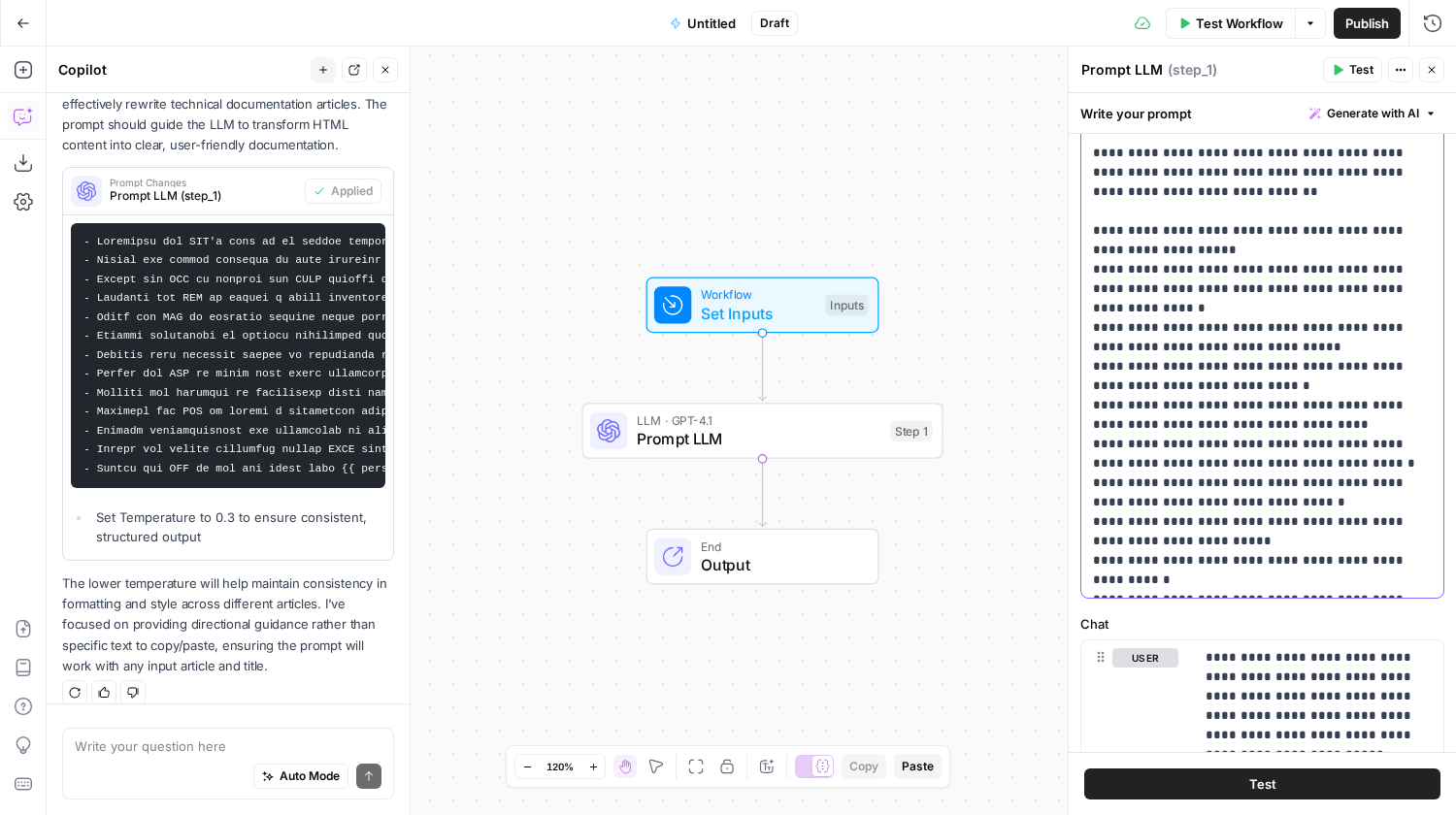click on "**********" at bounding box center (1262, 299) 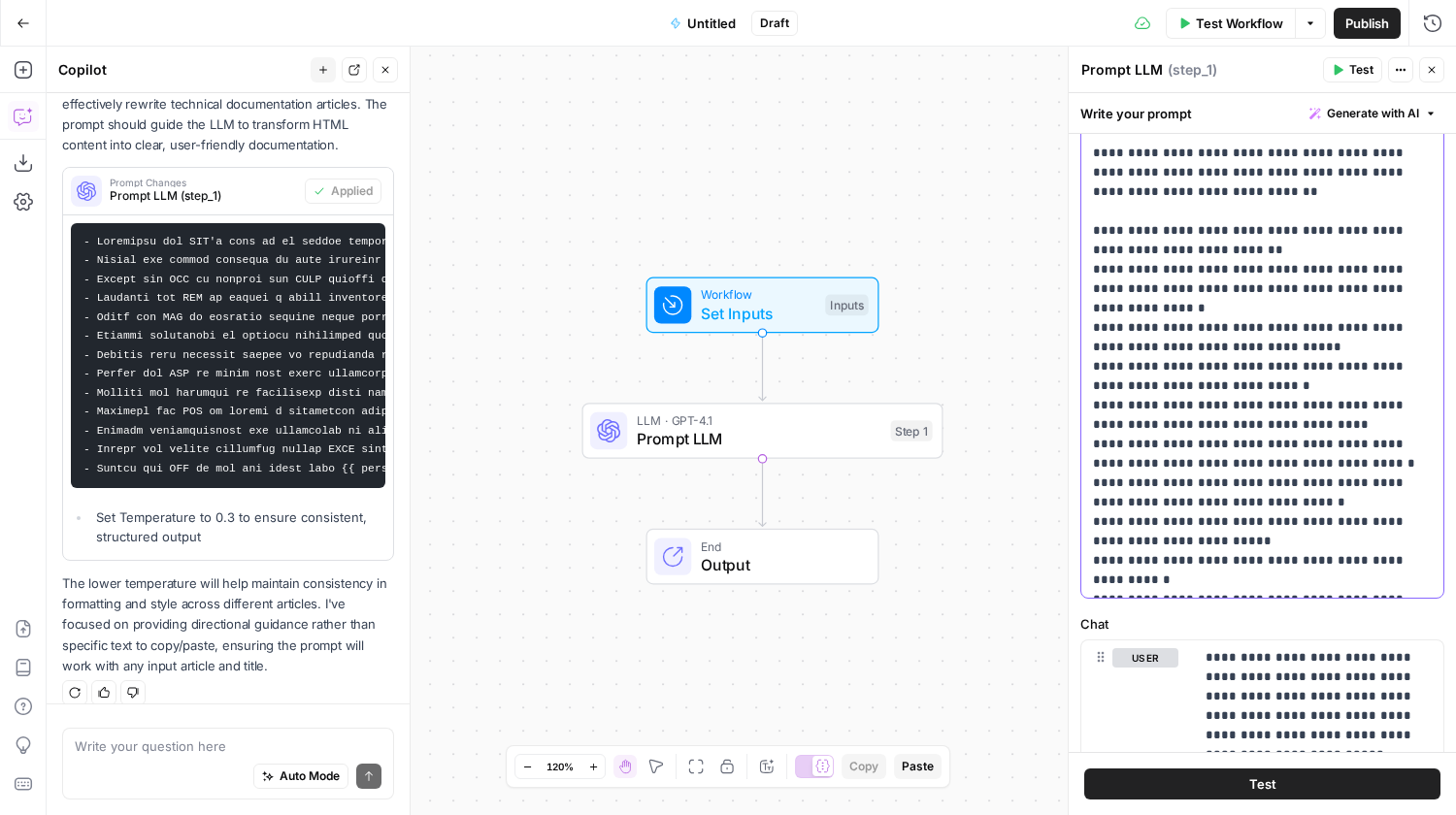 scroll, scrollTop: 268, scrollLeft: 0, axis: vertical 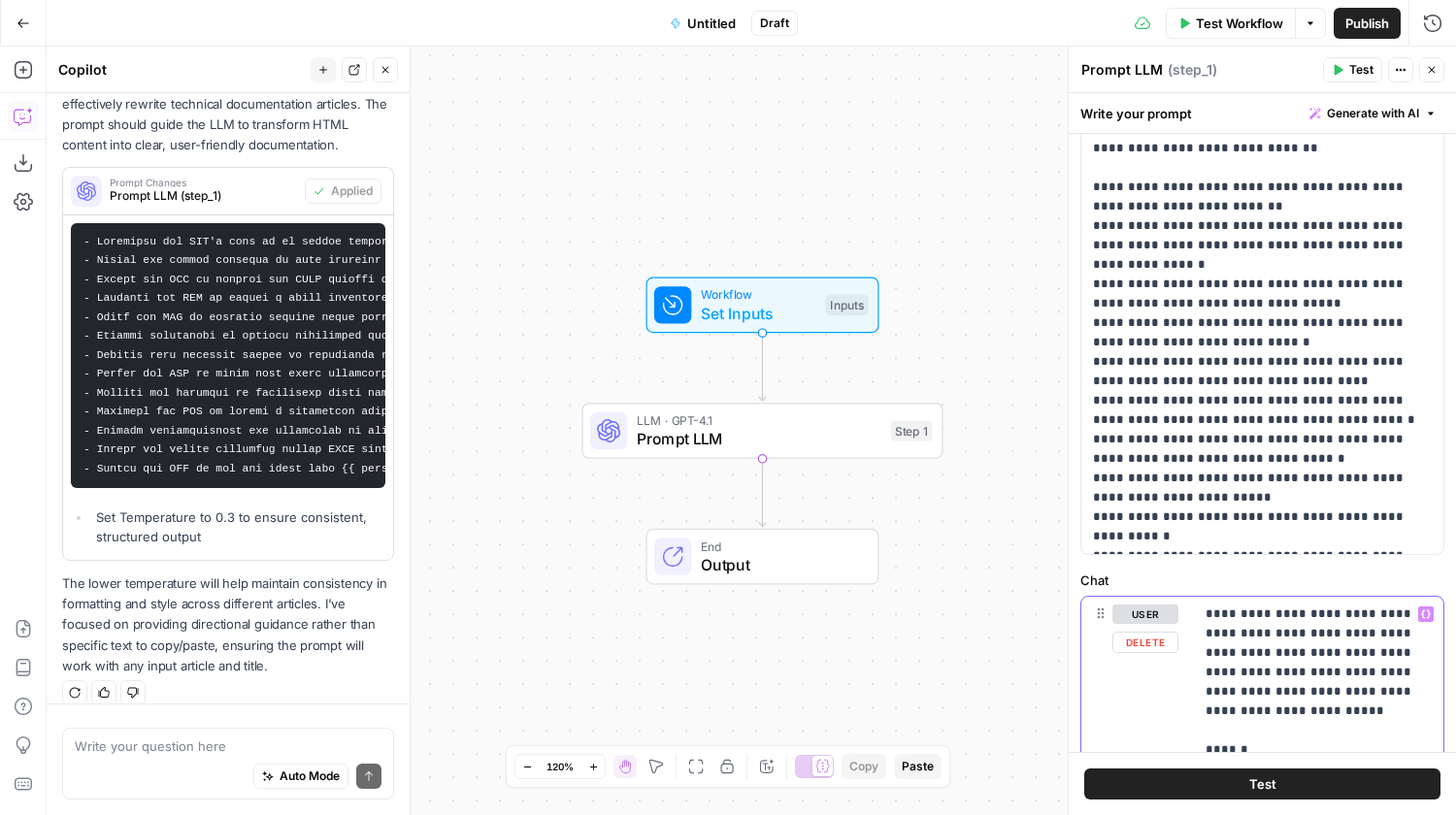 click on "**********" at bounding box center [1318, 760] 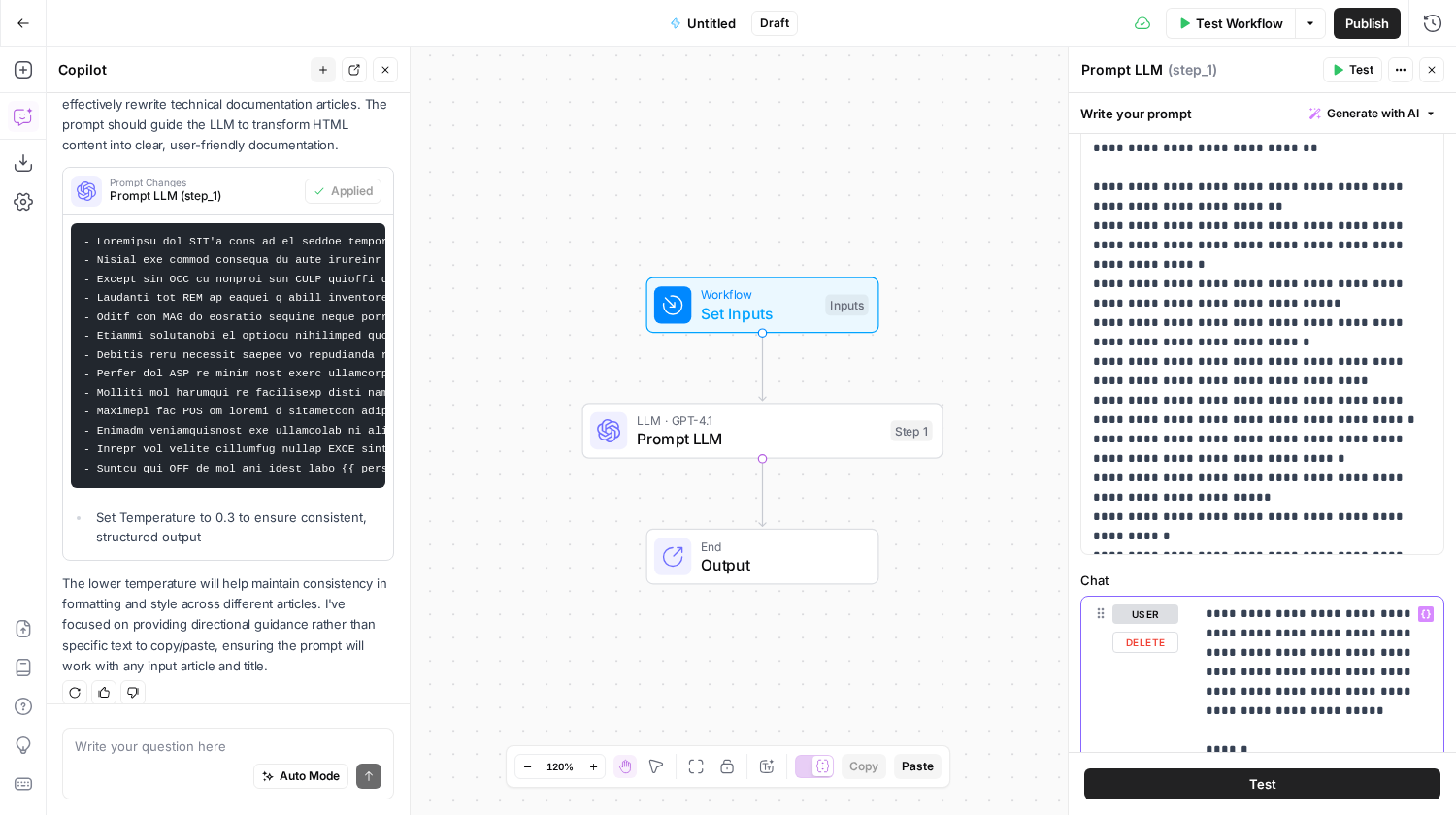 type 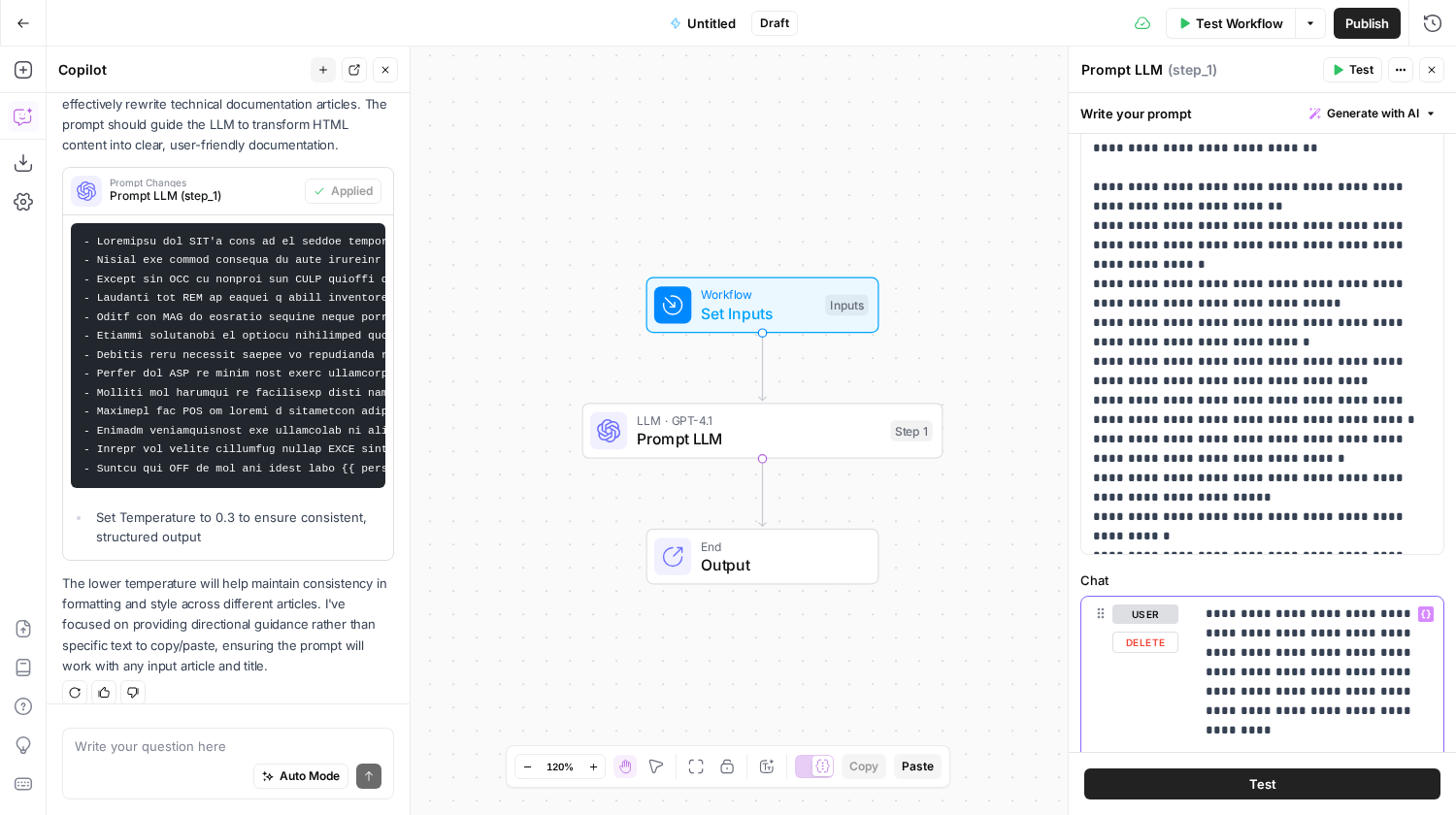 click on "**********" at bounding box center [1318, 760] 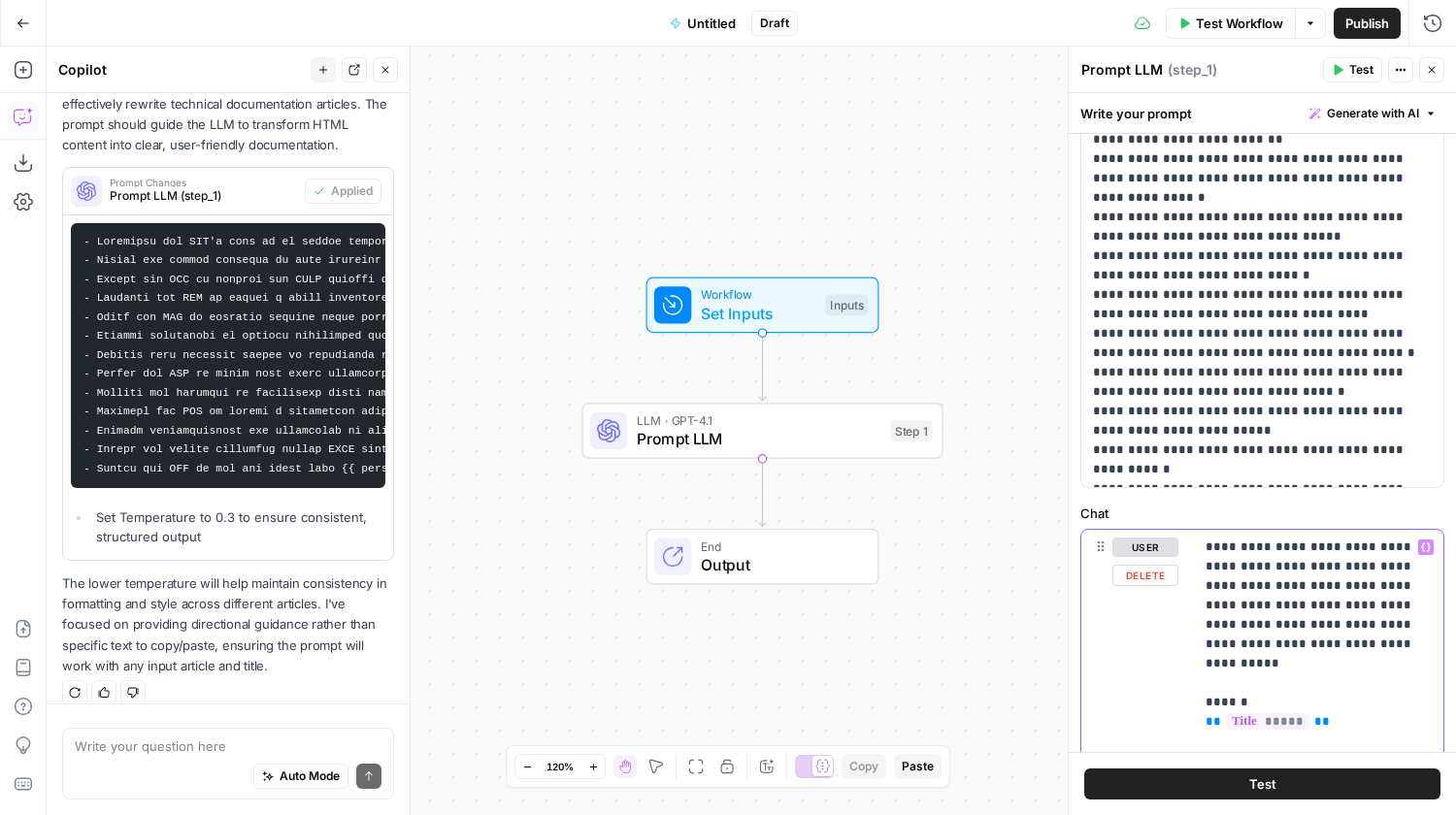 scroll, scrollTop: 339, scrollLeft: 0, axis: vertical 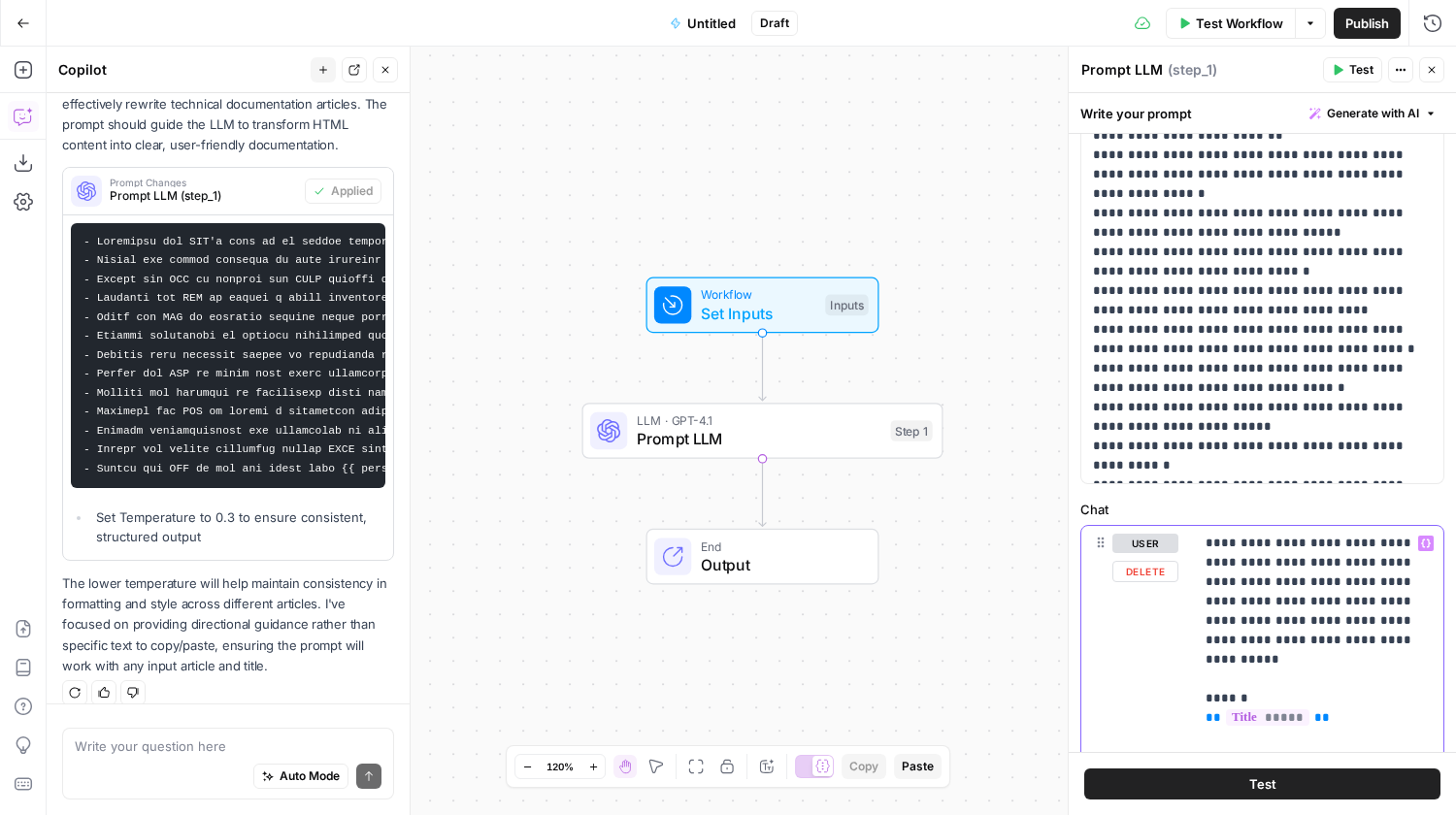 drag, startPoint x: 1401, startPoint y: 644, endPoint x: 1317, endPoint y: 625, distance: 86.12201 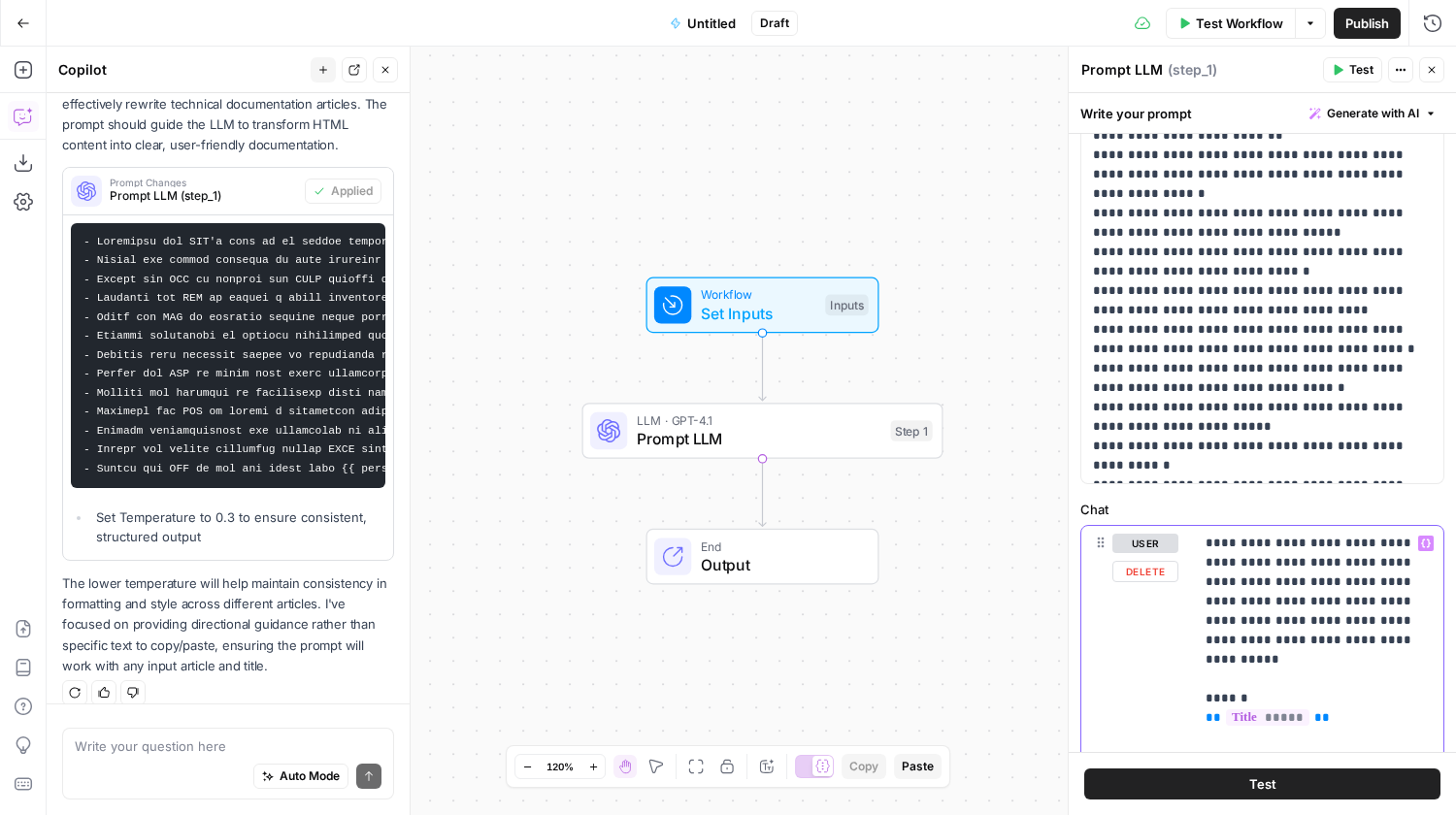 click on "**********" at bounding box center [1318, 689] 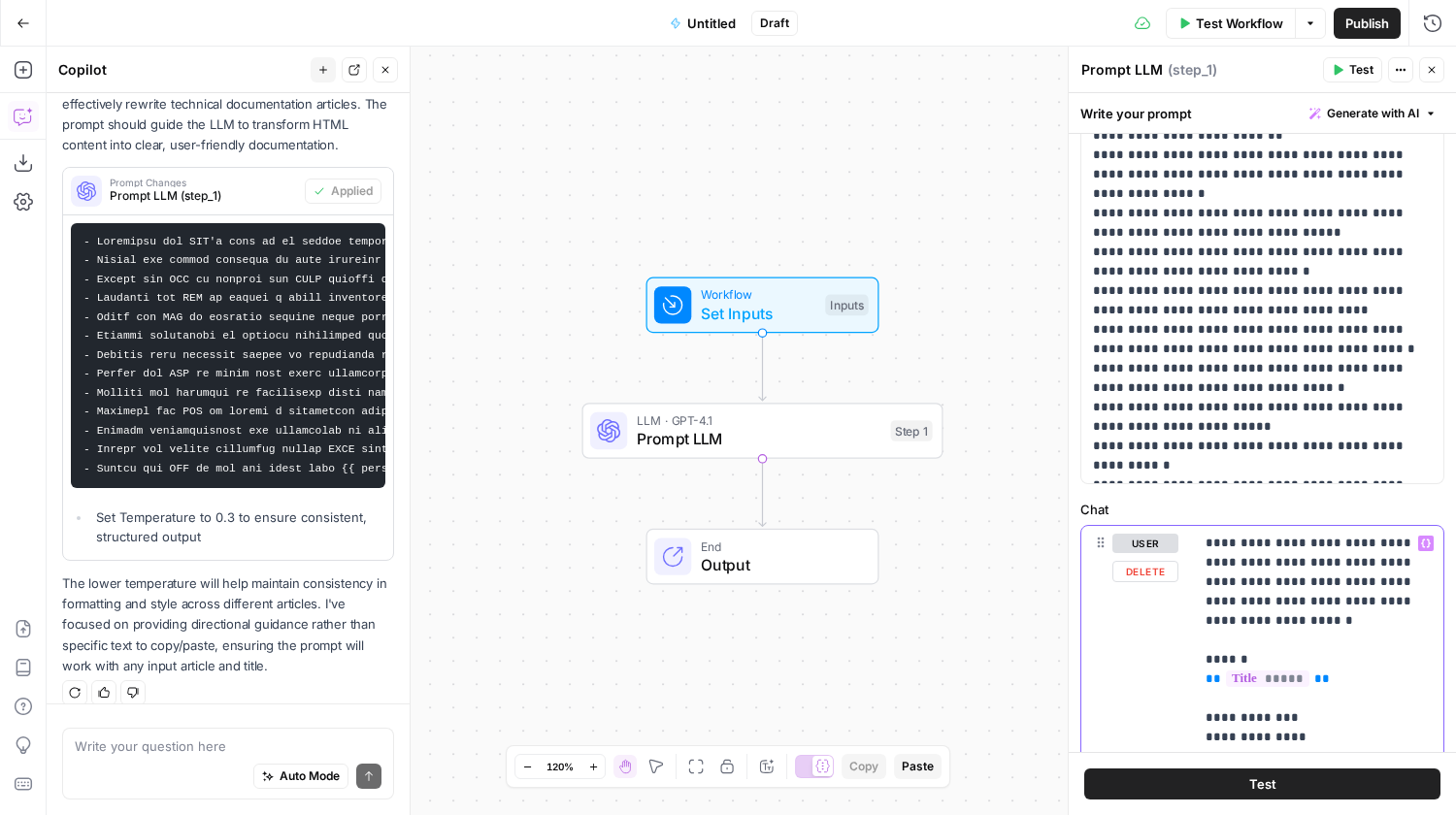 drag, startPoint x: 1330, startPoint y: 681, endPoint x: 1205, endPoint y: 659, distance: 126.92124 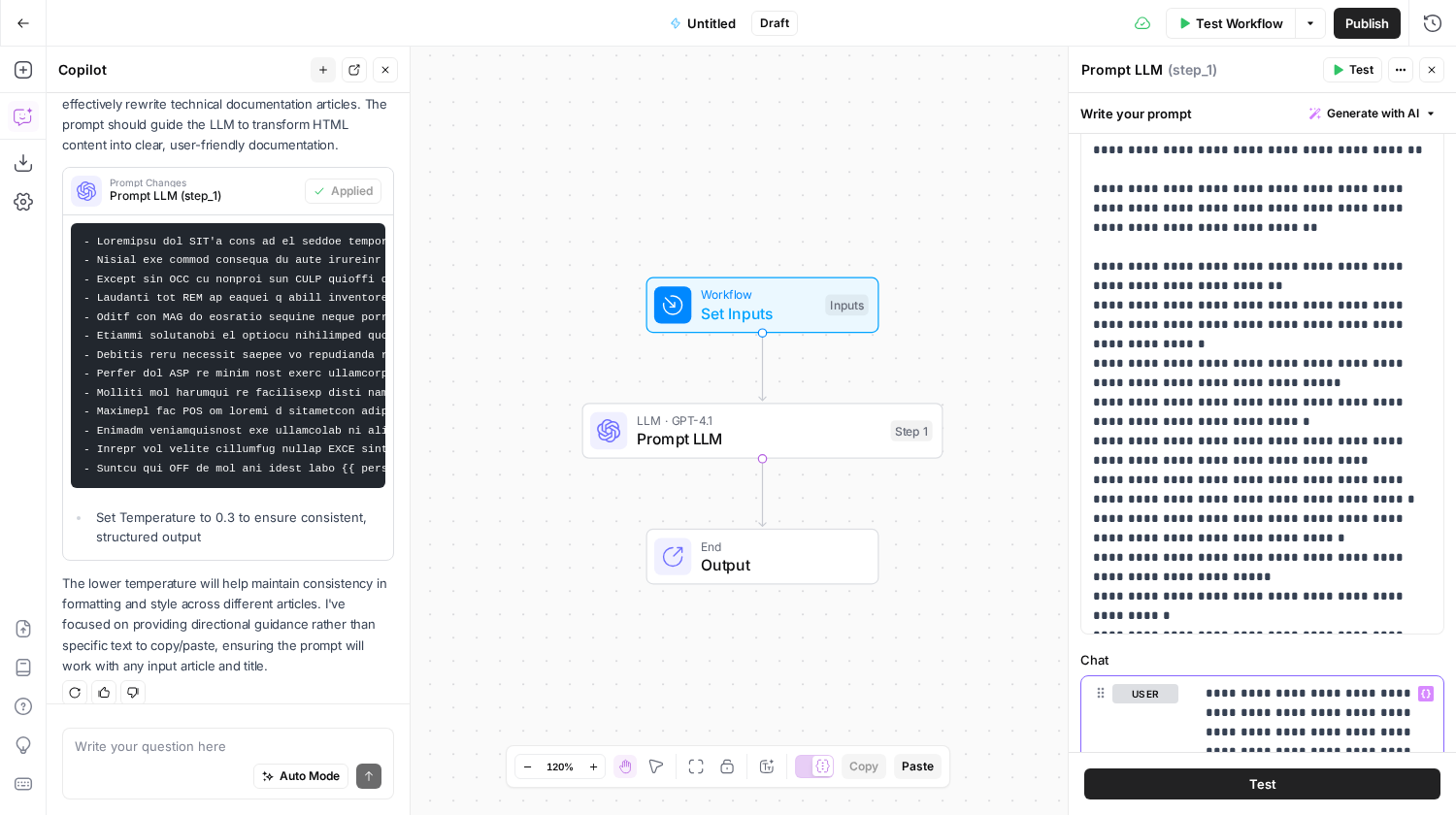 scroll, scrollTop: 164, scrollLeft: 0, axis: vertical 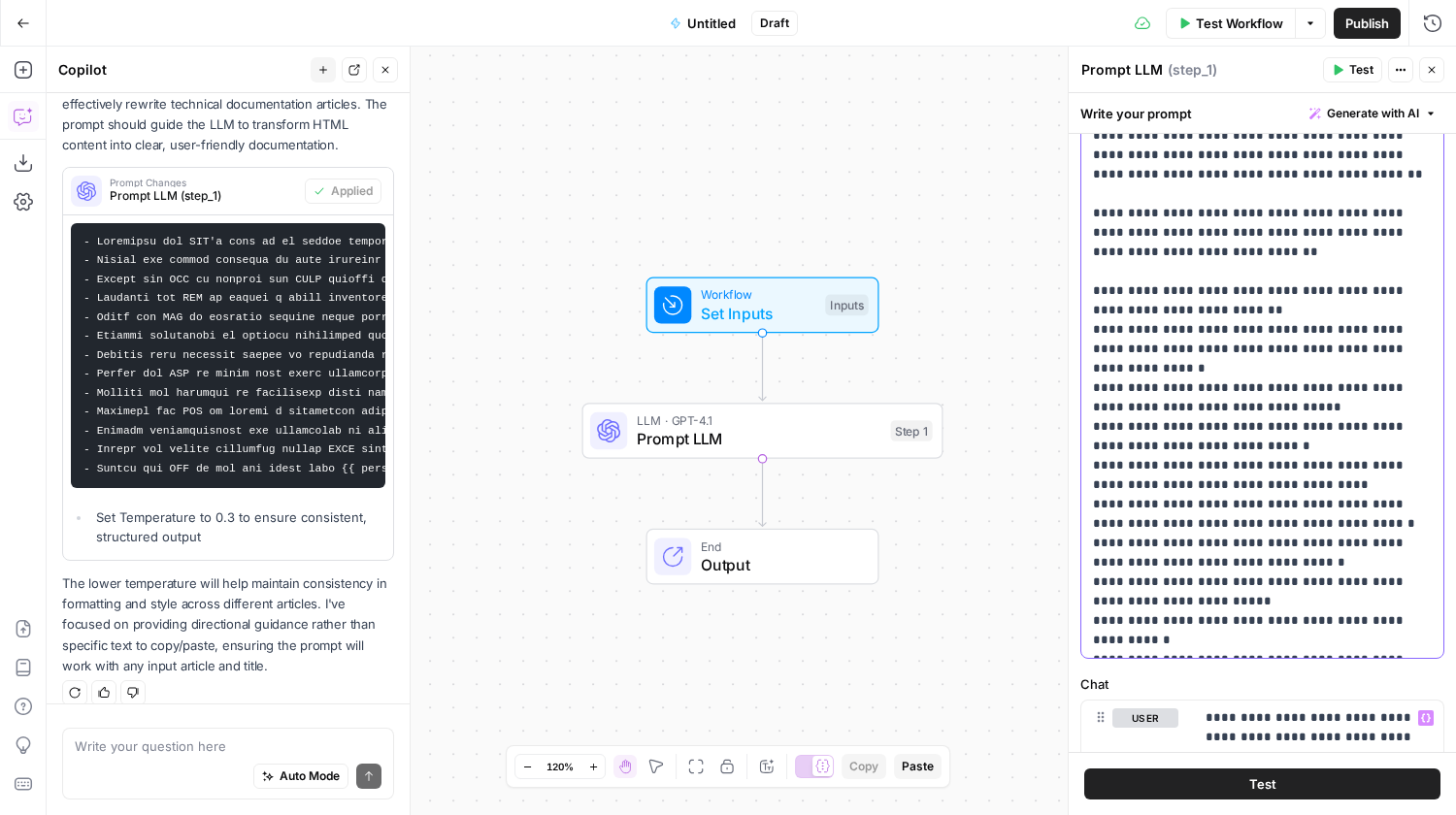 click on "**********" at bounding box center [1262, 359] 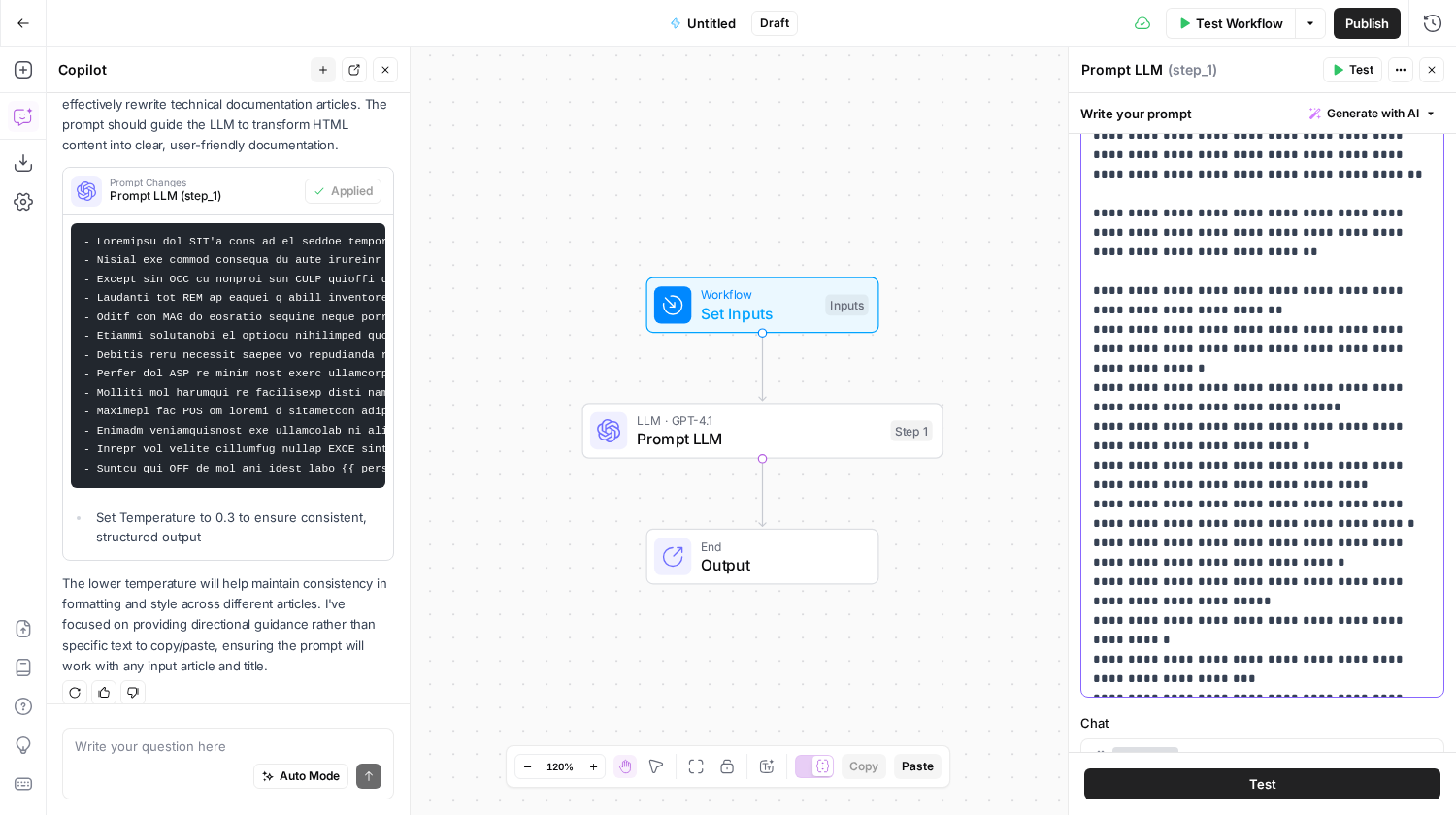 scroll, scrollTop: 567, scrollLeft: 0, axis: vertical 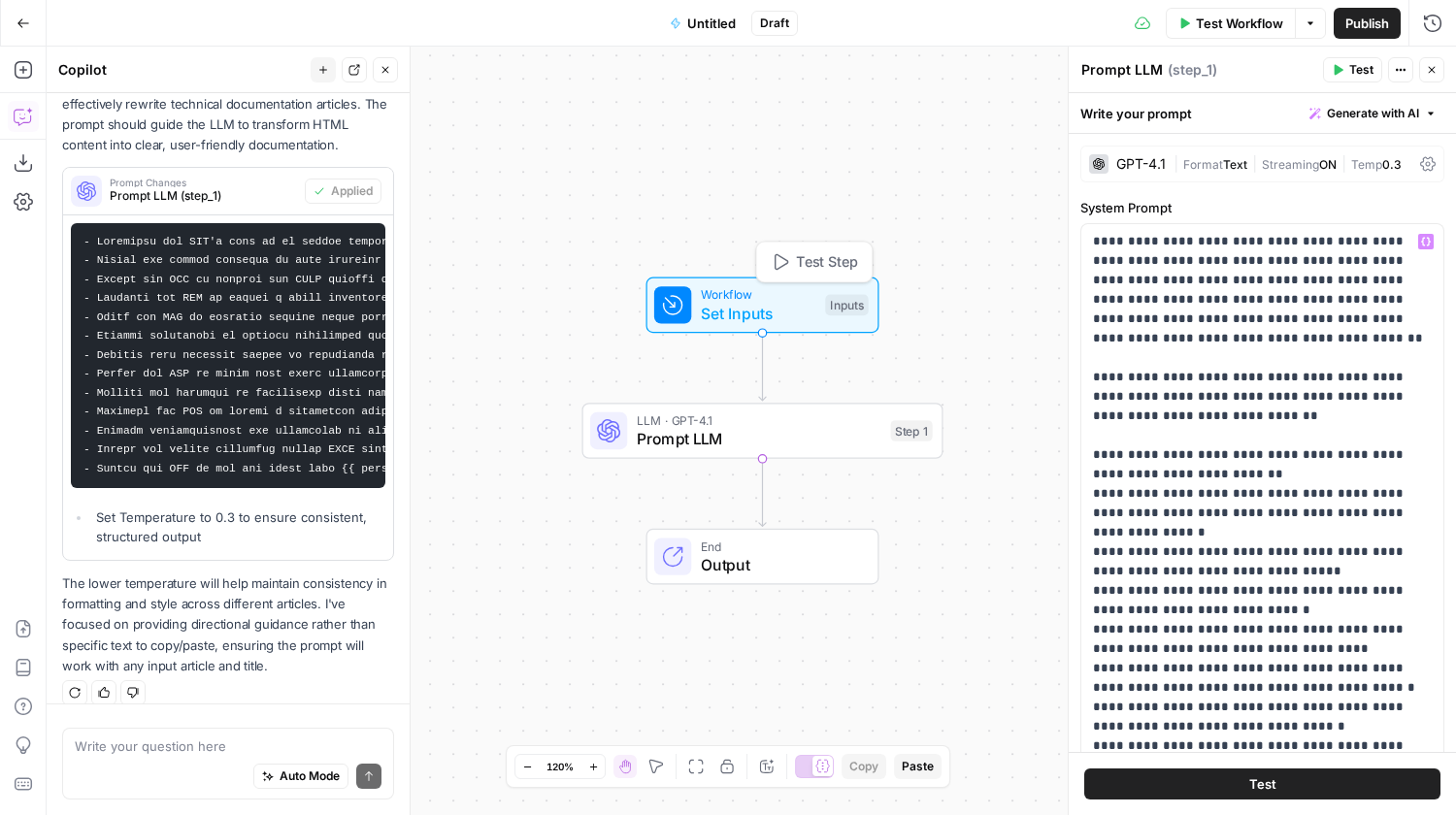 click on "Set Inputs" at bounding box center (758, 313) 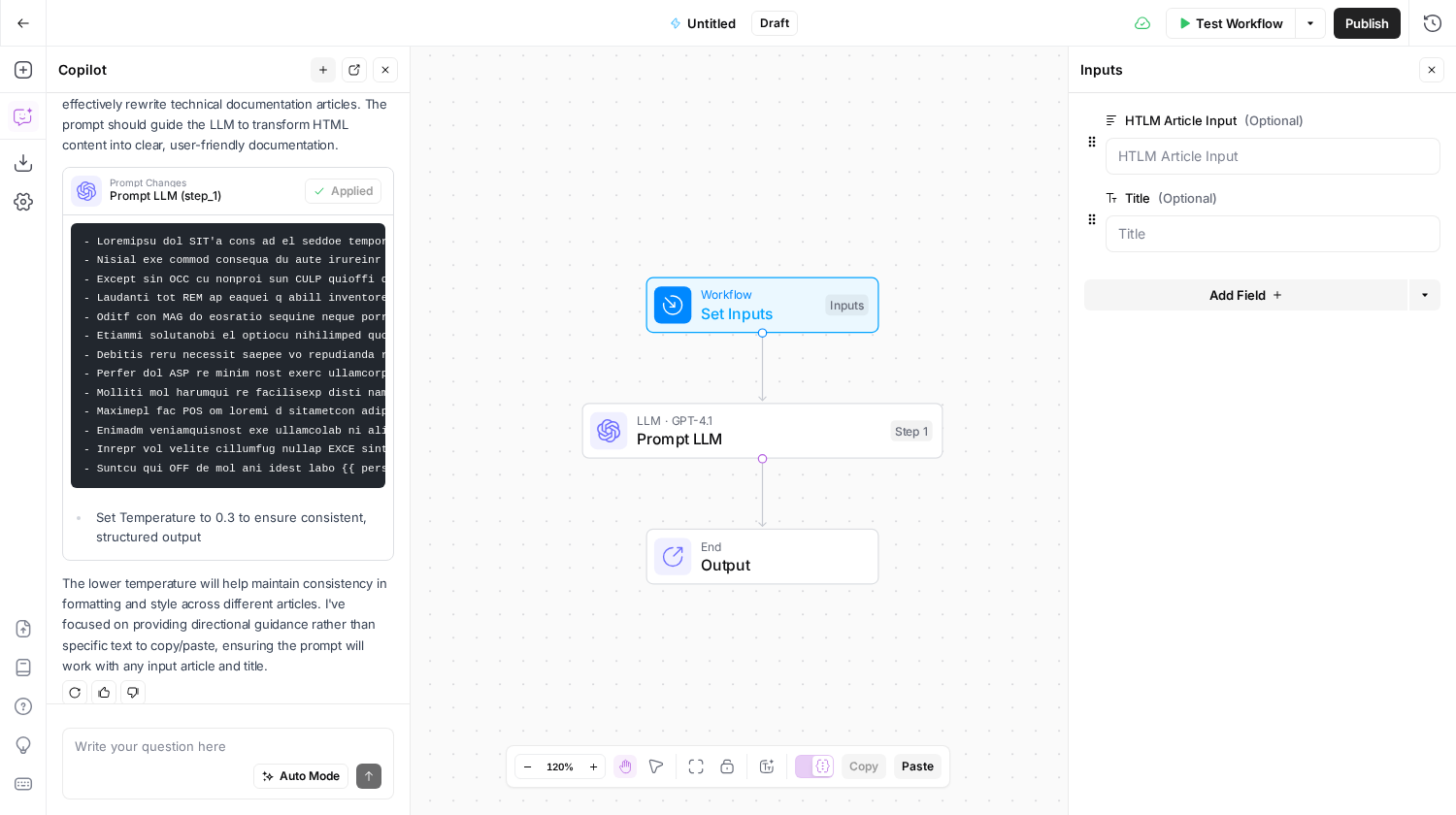 click on "Test Workflow" at bounding box center (1240, 23) 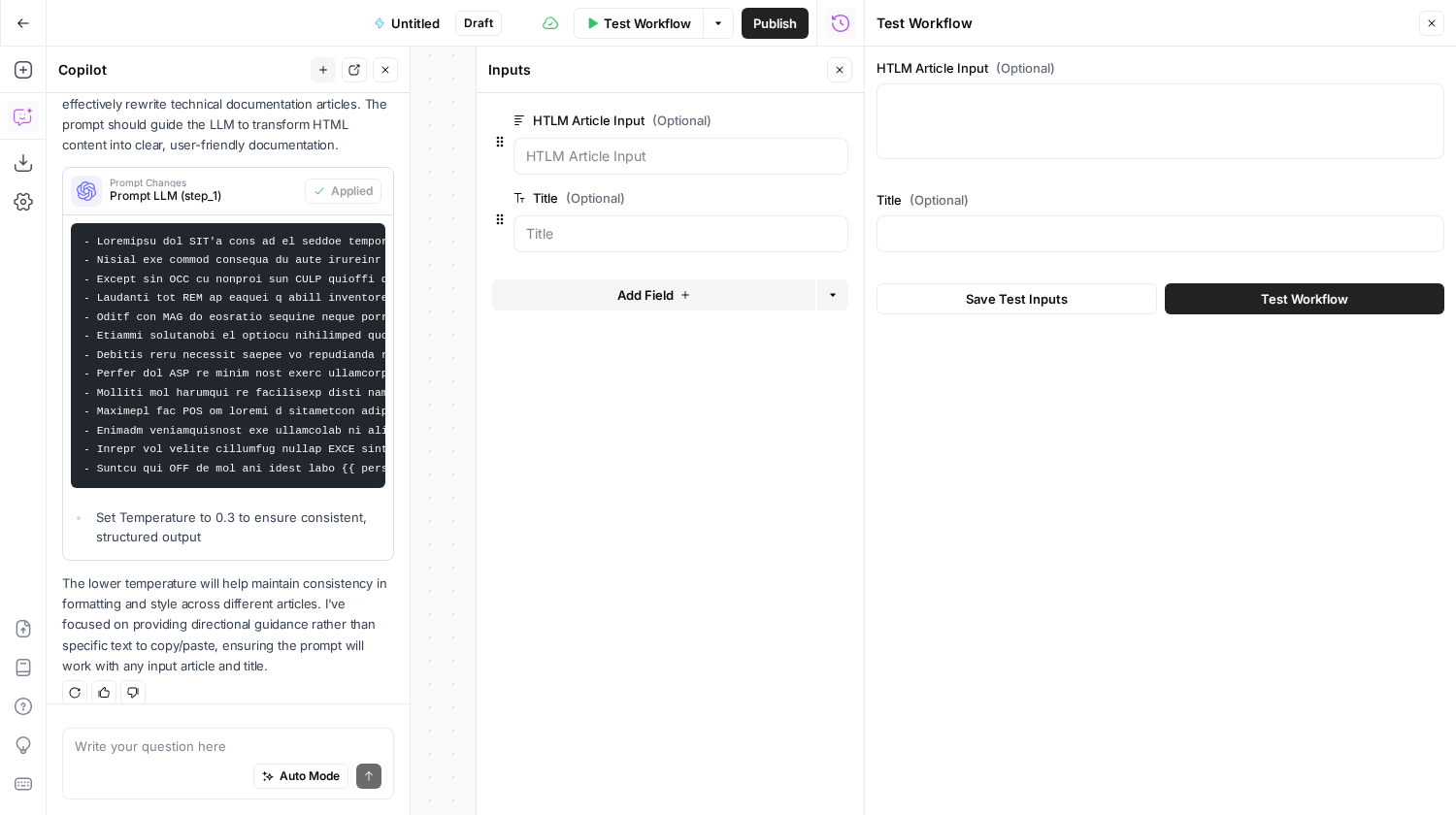 click at bounding box center (1160, 121) 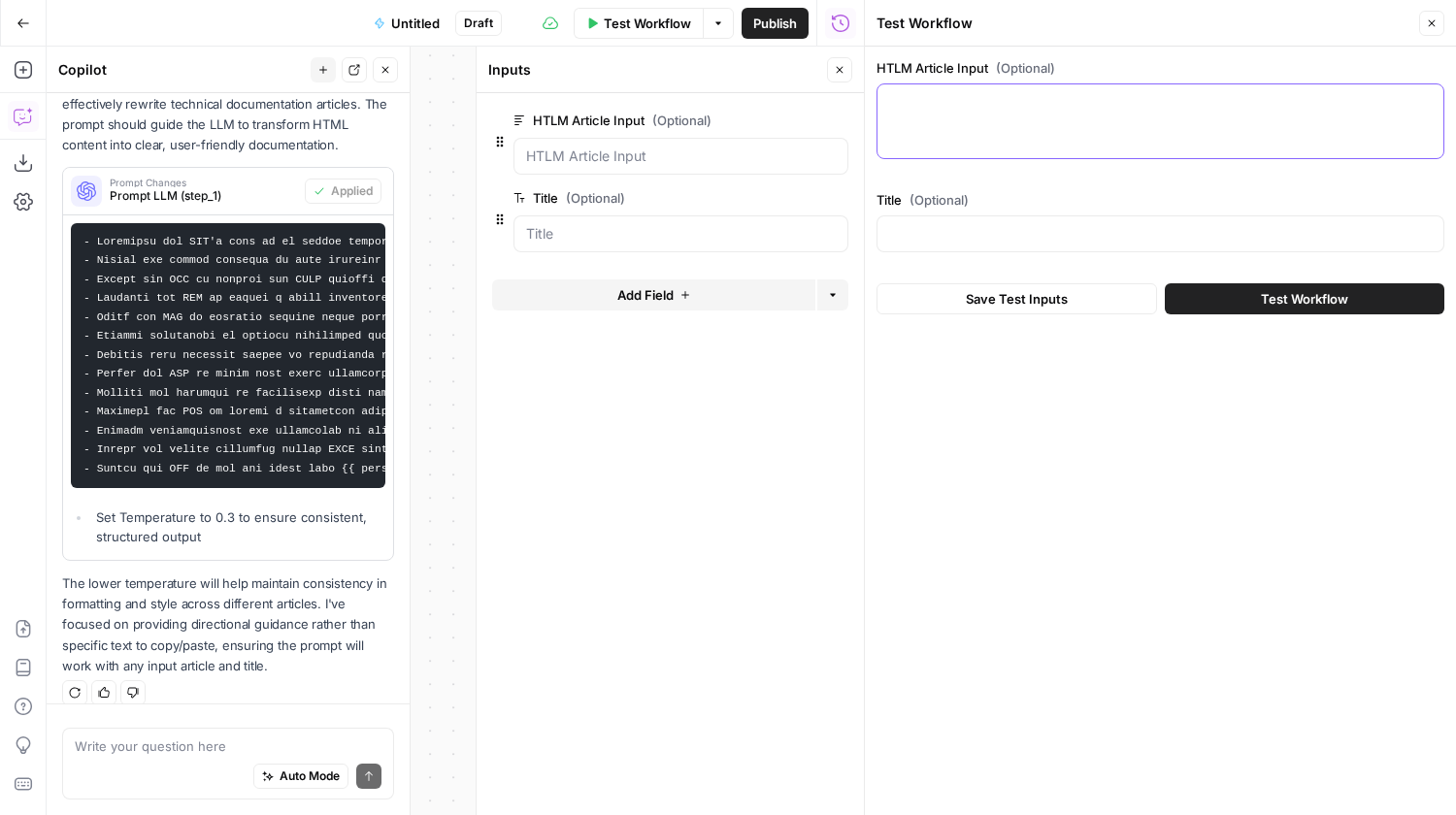 paste on "<p>This article explores how Re-Leased handles invoice-level discounts from QuickBooks Online by distributing them proportionally across line items. This feature ensures accuracy and tax compliance for synced invoices. You'll learn how discounts are applied, the nuances of tax adjustments, and considerations when syncing data between Re-Leased and QuickBooks Online.</p><h2 id="h_01K1F0FBVRX0F5VE4FGA8BGXDQ">What This Feature Does</h2><h3 id="h_01K1F0FBVR94SDT79SCEYNXQQB">Proportional Discount Distribution</h3><p>QuickBooks Online applies discounts at the invoice level, but Re-Leased distributes these discounts proportionally across all line items based on their relative values. The result is a fair and accurate allocation of discounts for each line item.</p><h3 id="h_01K1F0FBVR3KSGK7RYGZW00PWW">Tax-Aware Allocation</h3><p>Re-Leased accounts for line items with different tax types when applying discounts, ensuring accurate tax calculations after discounts have been proportionally allocated.</p><h3 id="h_01K1..." 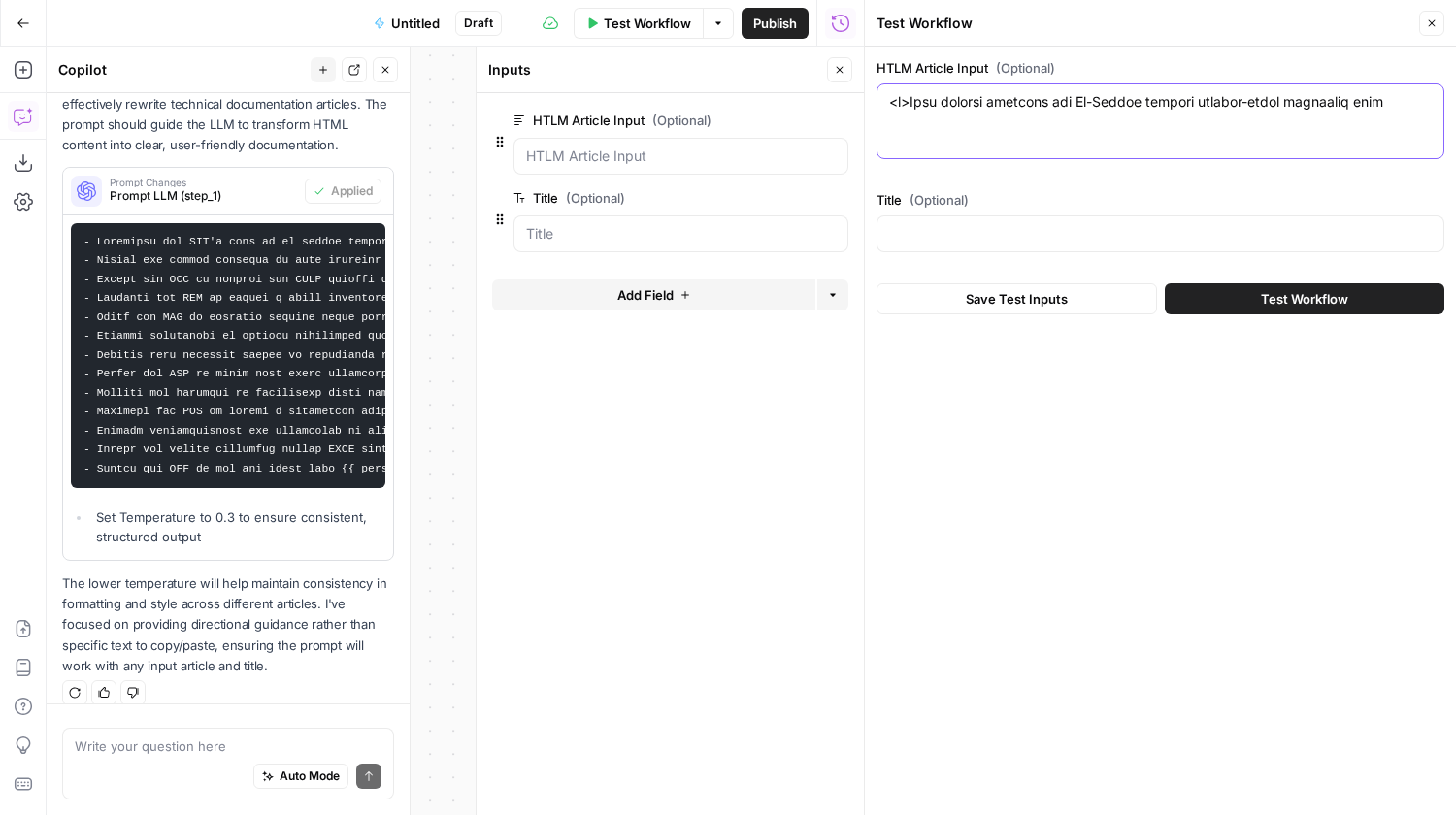 scroll, scrollTop: 557, scrollLeft: 0, axis: vertical 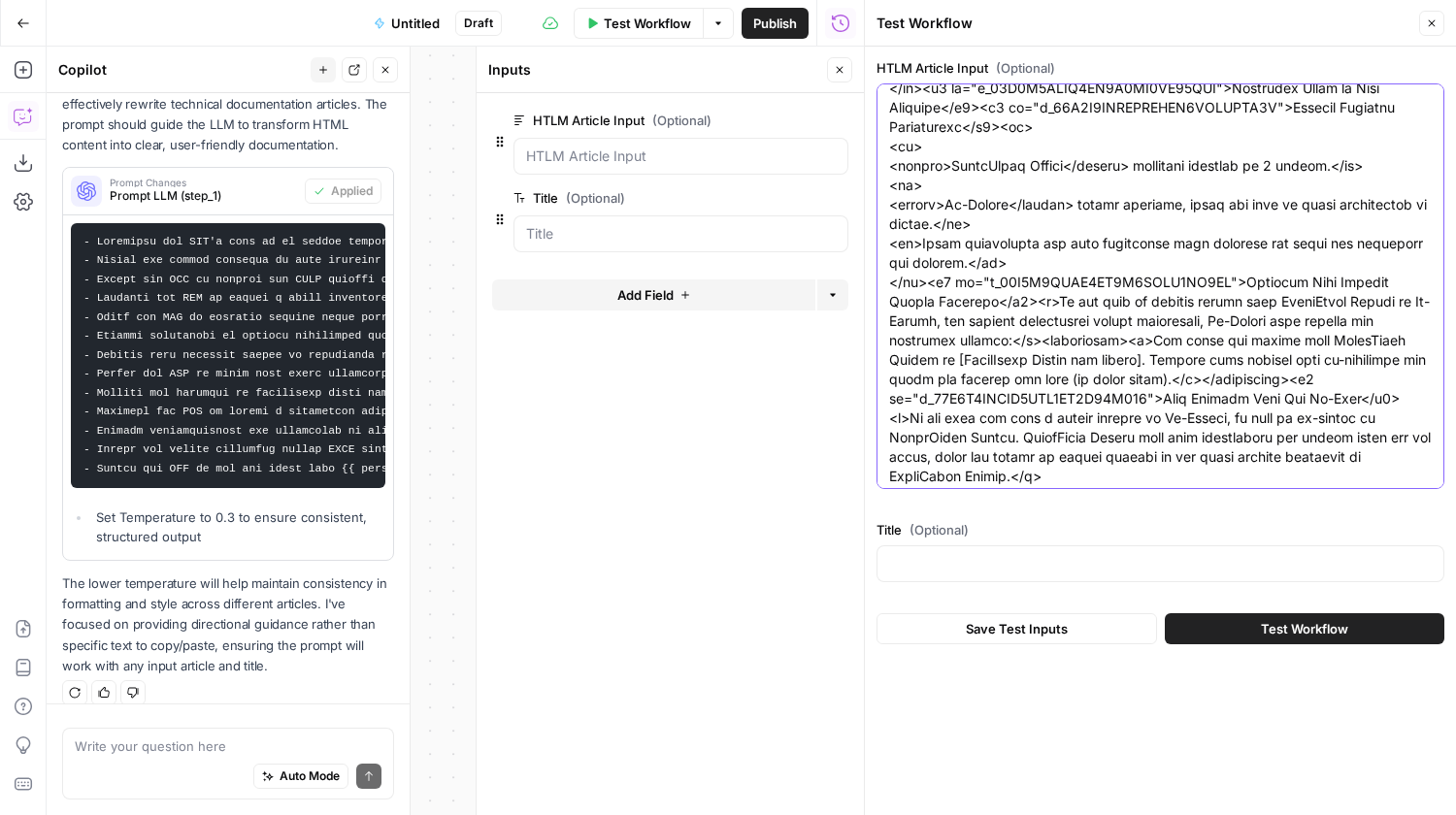 type on "<p>This article explores how Re-Leased handles invoice-level discounts from QuickBooks Online by distributing them proportionally across line items. This feature ensures accuracy and tax compliance for synced invoices. You'll learn how discounts are applied, the nuances of tax adjustments, and considerations when syncing data between Re-Leased and QuickBooks Online.</p><h2 id="h_01K1F0FBVRX0F5VE4FGA8BGXDQ">What This Feature Does</h2><h3 id="h_01K1F0FBVR94SDT79SCEYNXQQB">Proportional Discount Distribution</h3><p>QuickBooks Online applies discounts at the invoice level, but Re-Leased distributes these discounts proportionally across all line items based on their relative values. The result is a fair and accurate allocation of discounts for each line item.</p><h3 id="h_01K1F0FBVR3KSGK7RYGZW00PWW">Tax-Aware Allocation</h3><p>Re-Leased accounts for line items with different tax types when applying discounts, ensuring accurate tax calculations after discounts have been proportionally allocated.</p><h3 id="h_01K1..." 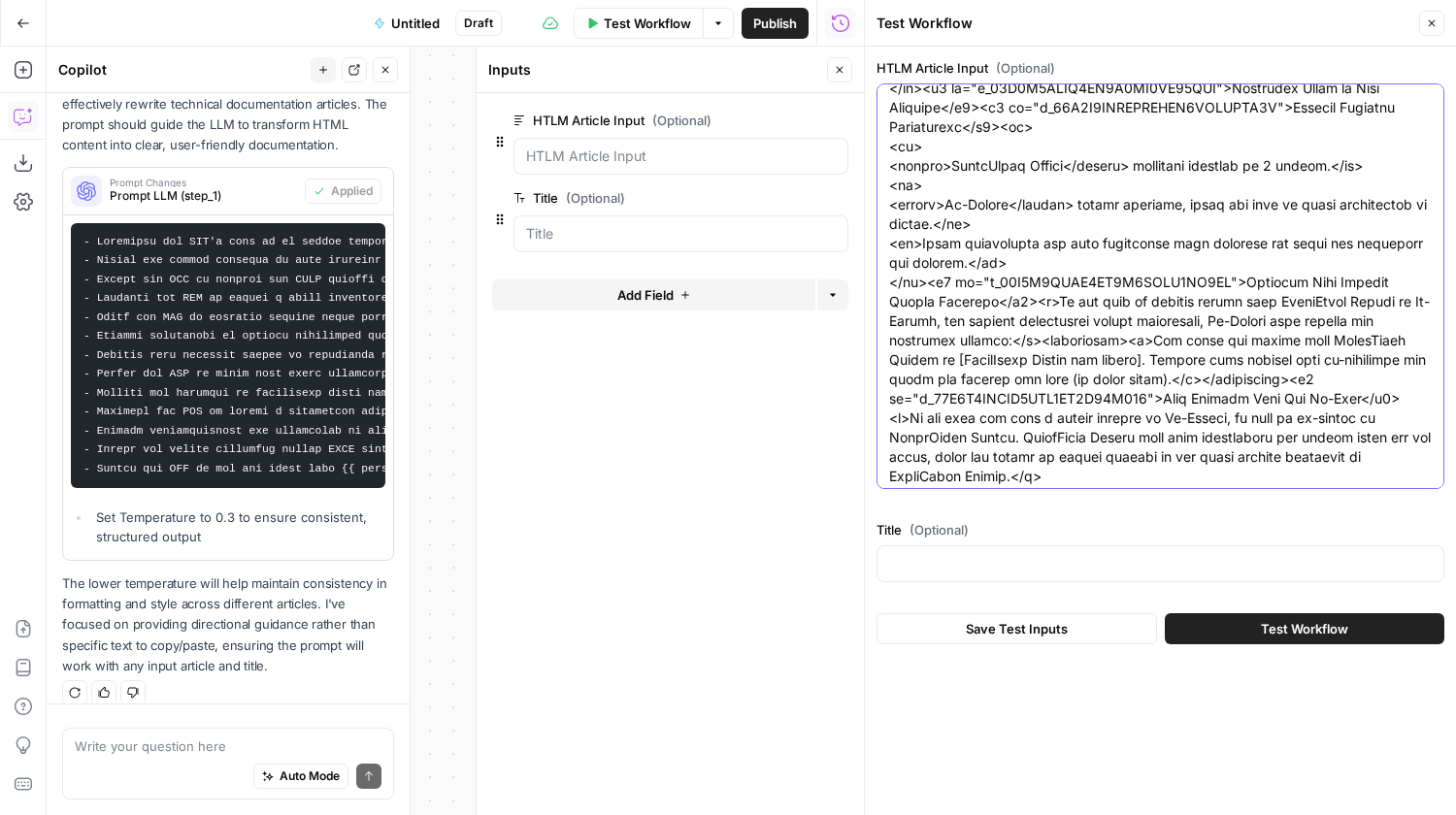 scroll, scrollTop: 0, scrollLeft: 0, axis: both 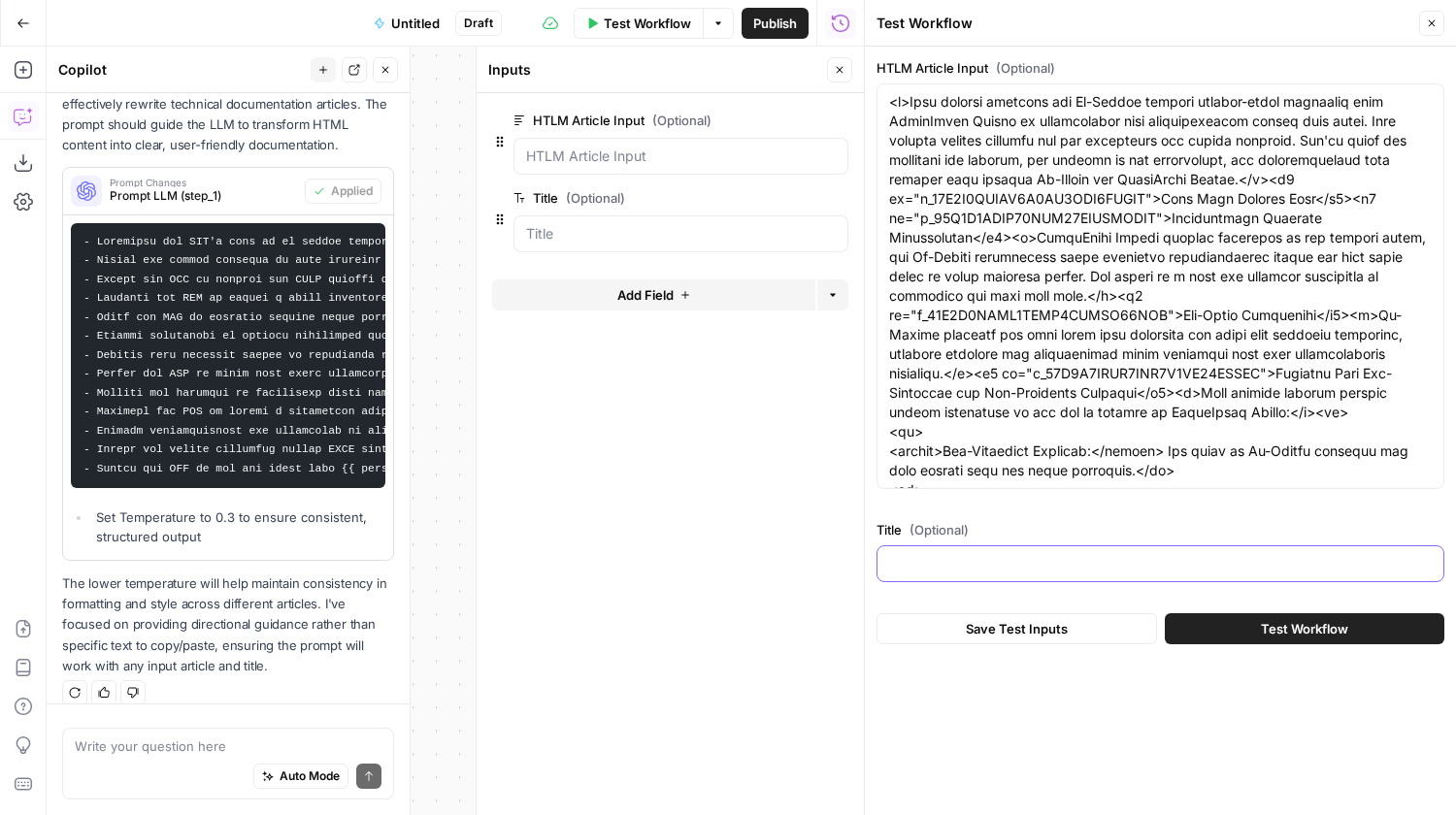 click on "Title   (Optional)" at bounding box center (1160, 564) 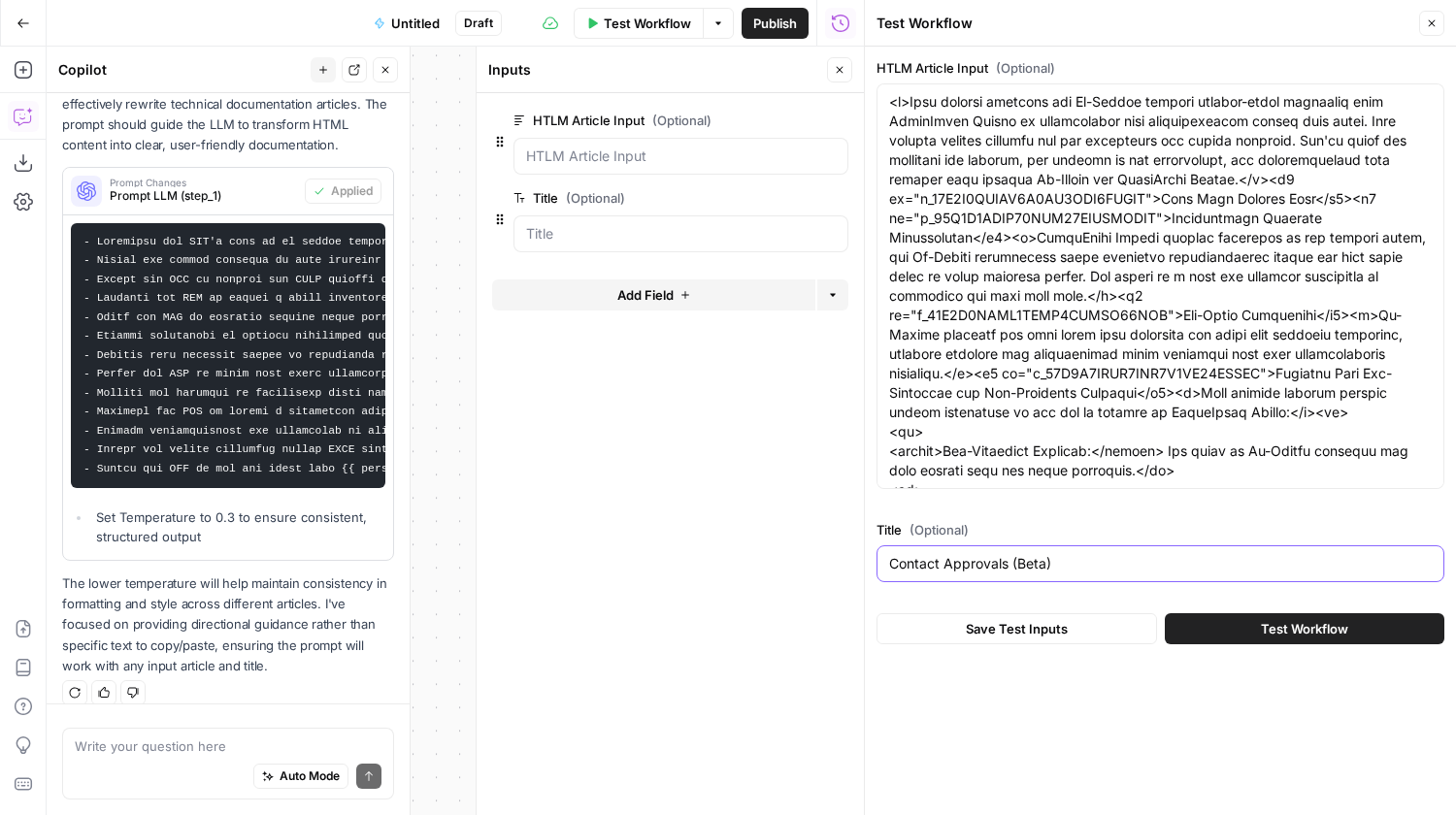 type on "Contact Approvals (Beta)" 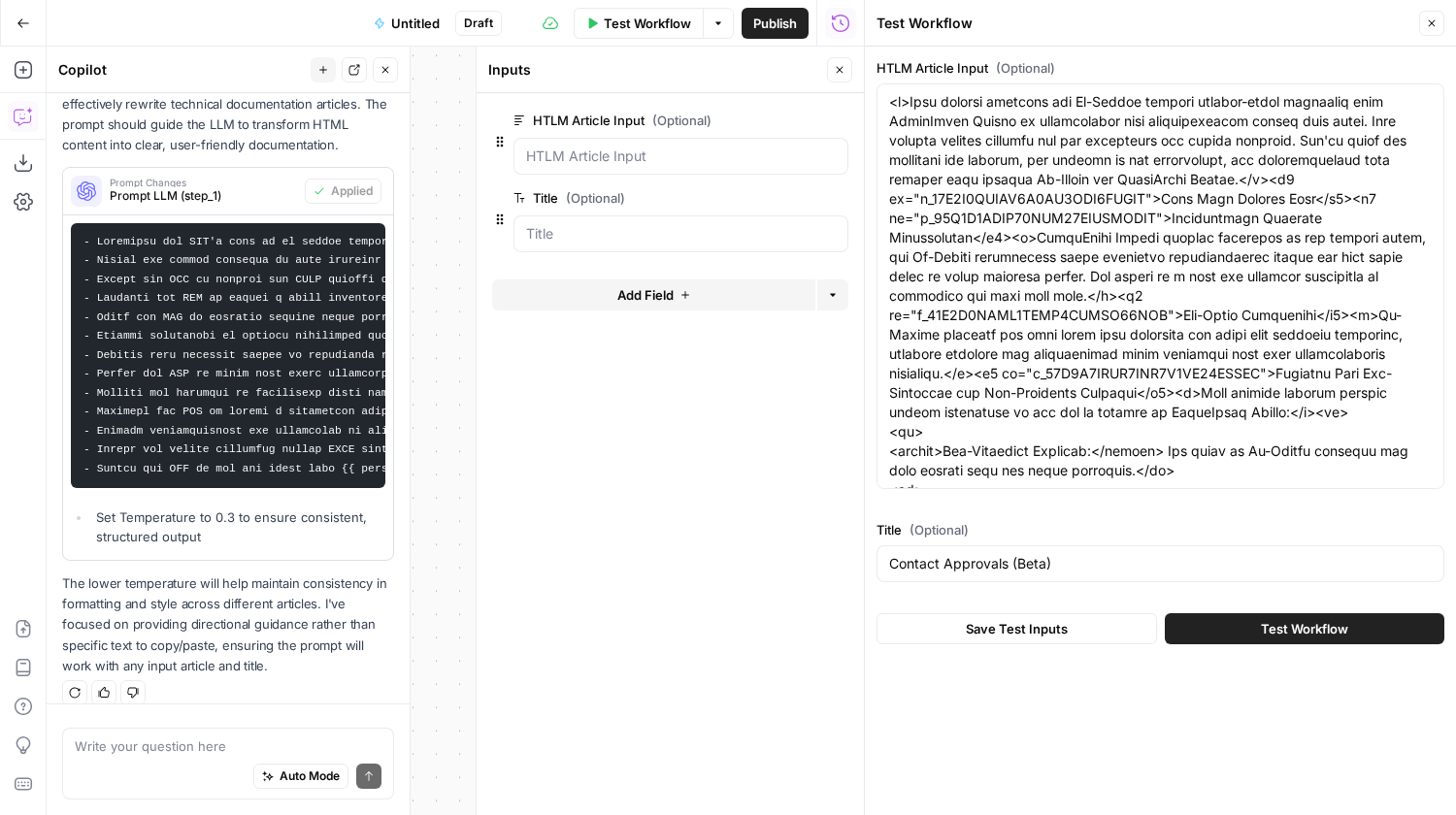 click on "Save Test Inputs" at bounding box center [1016, 629] 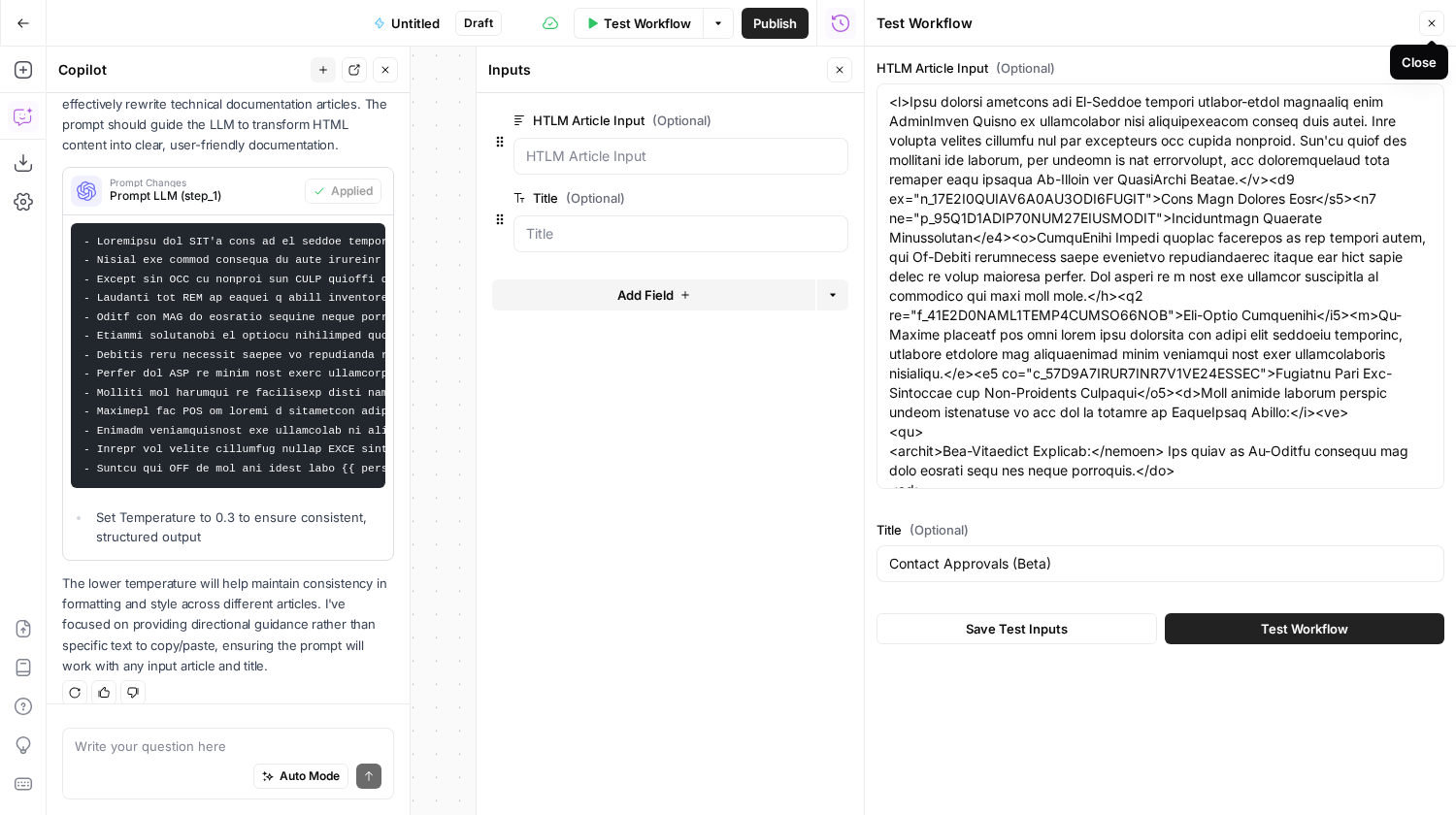 click on "Close" at bounding box center (1432, 23) 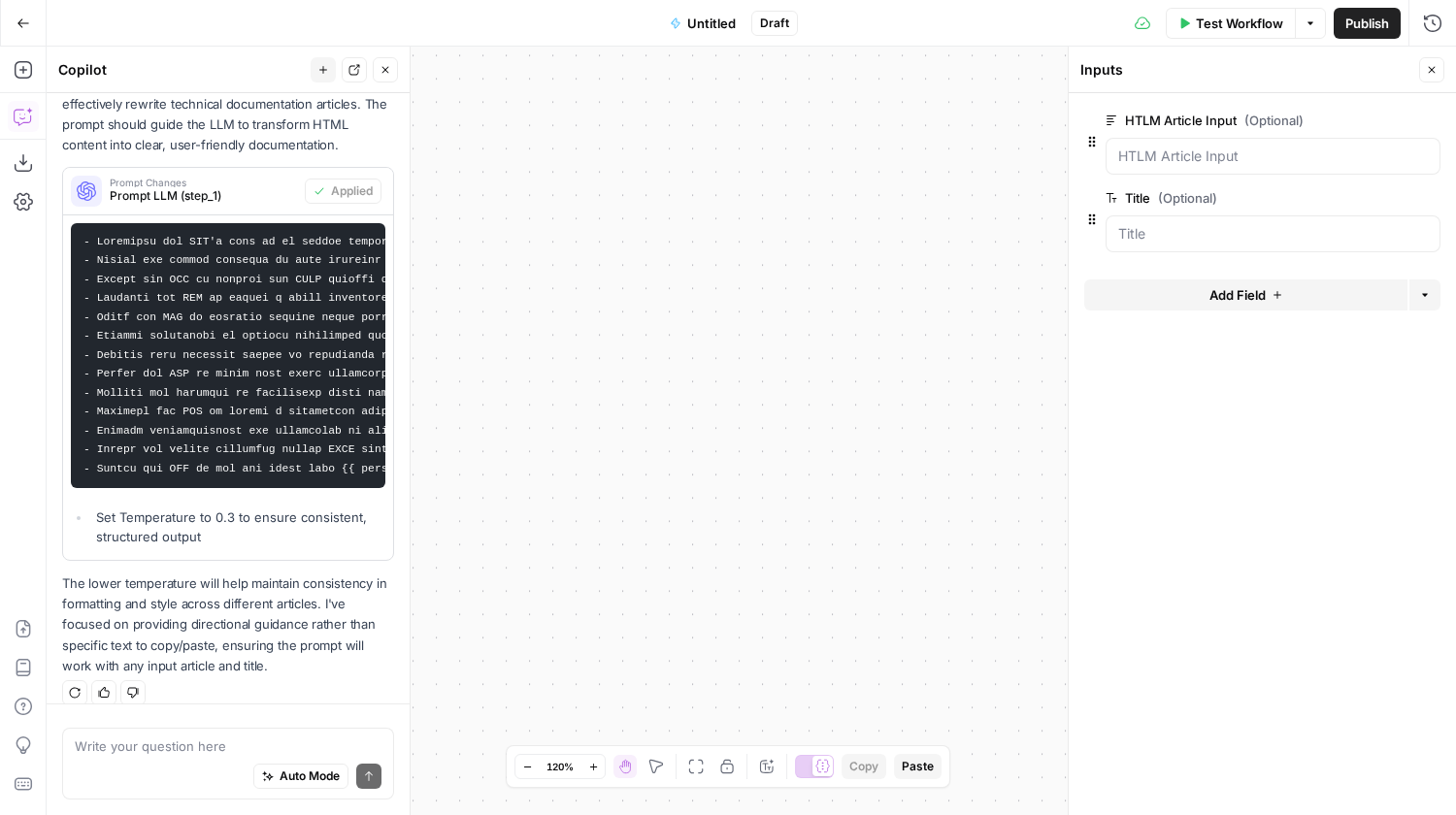 click on "Untitled" at bounding box center [711, 23] 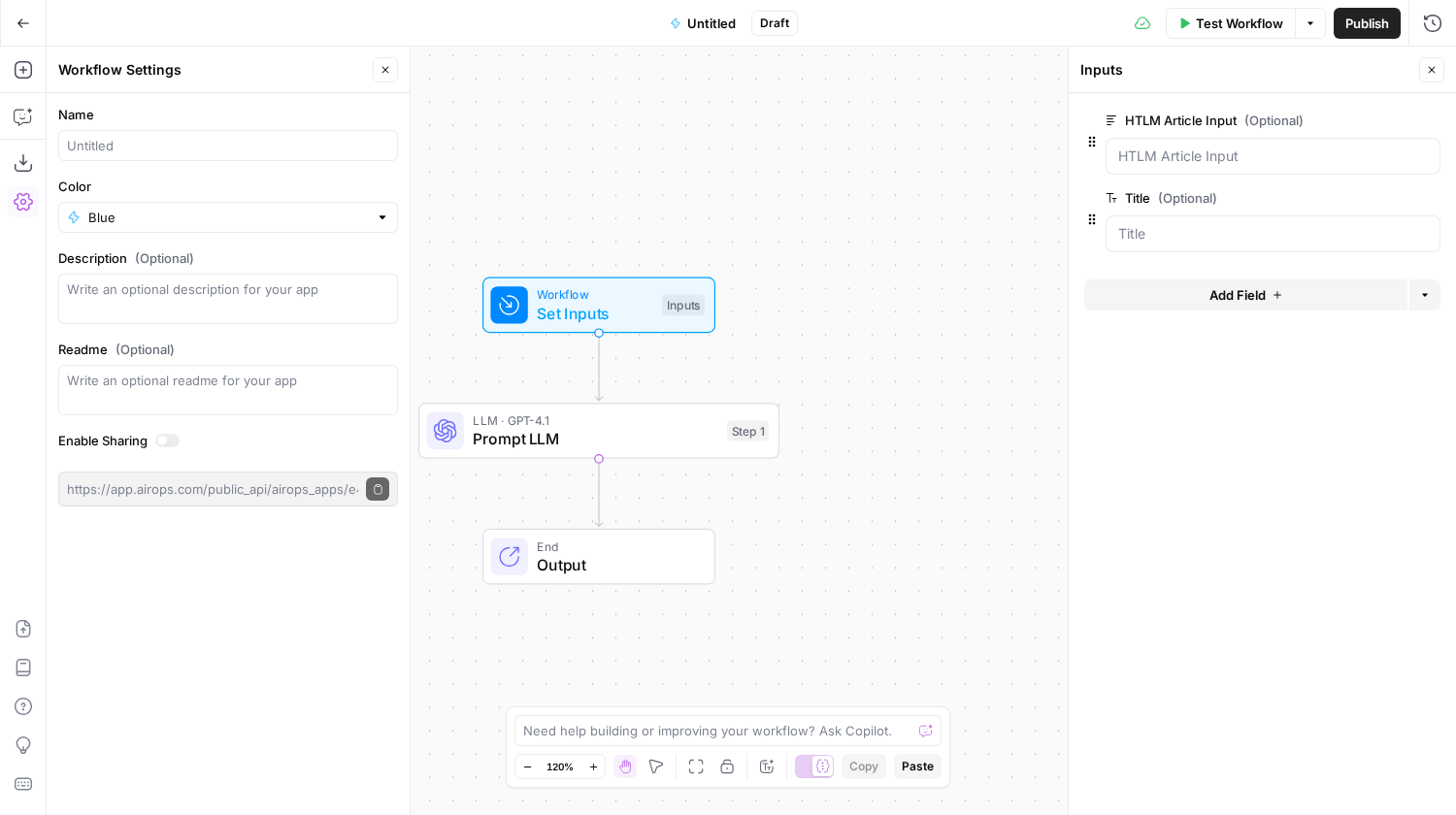 click on "Untitled" at bounding box center [711, 23] 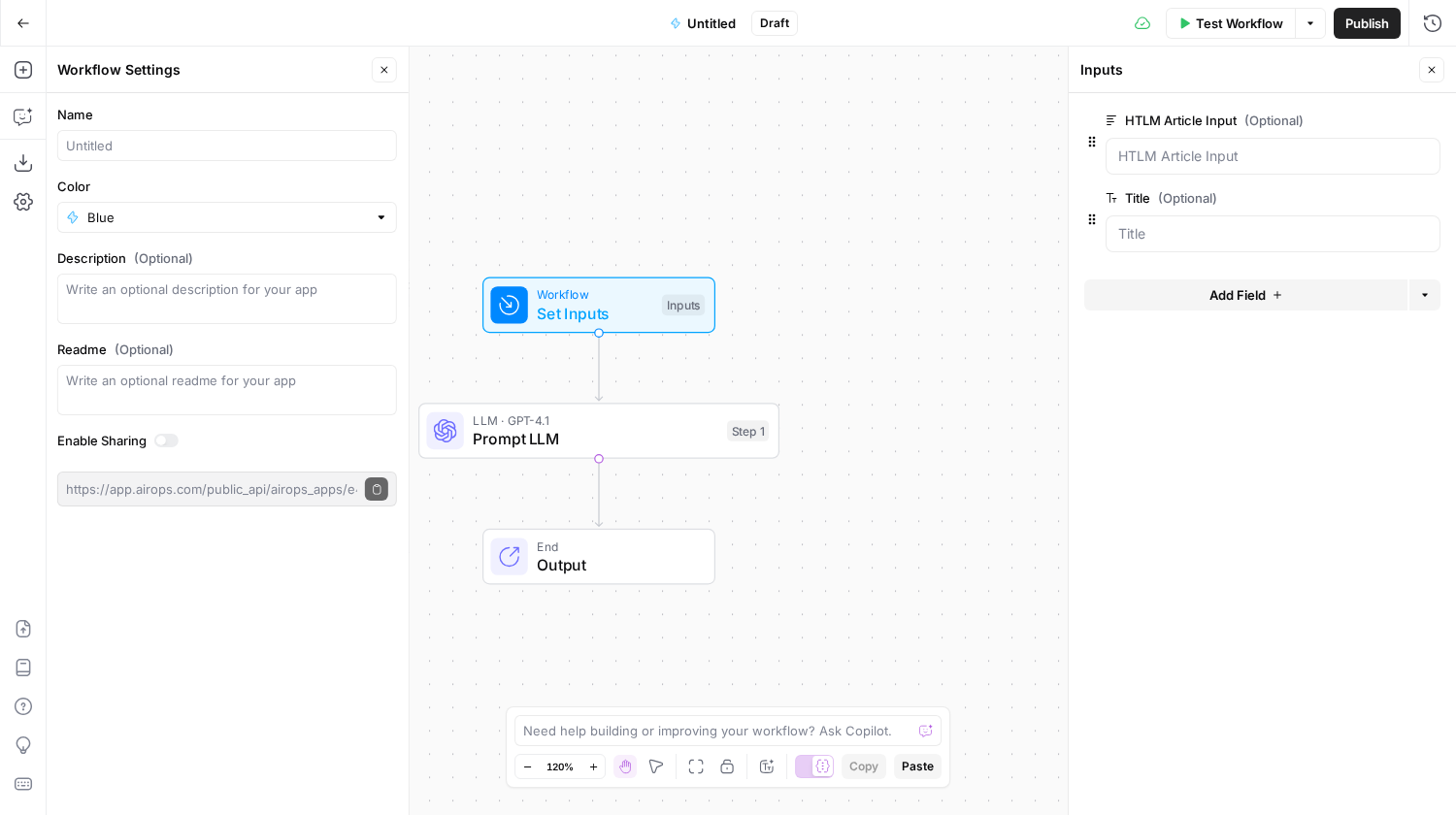 click on "Untitled" at bounding box center [711, 23] 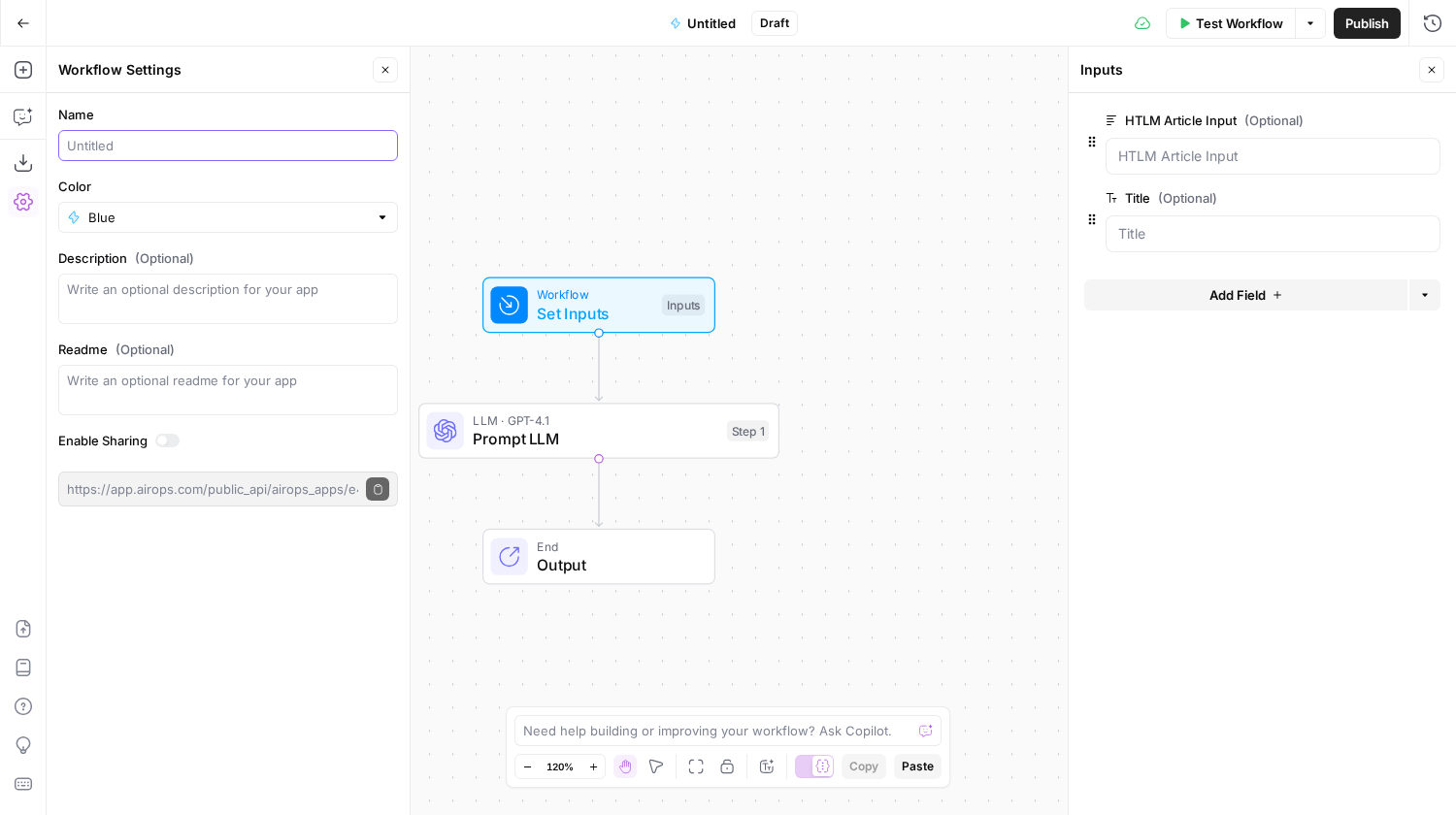 click on "Name" at bounding box center [228, 146] 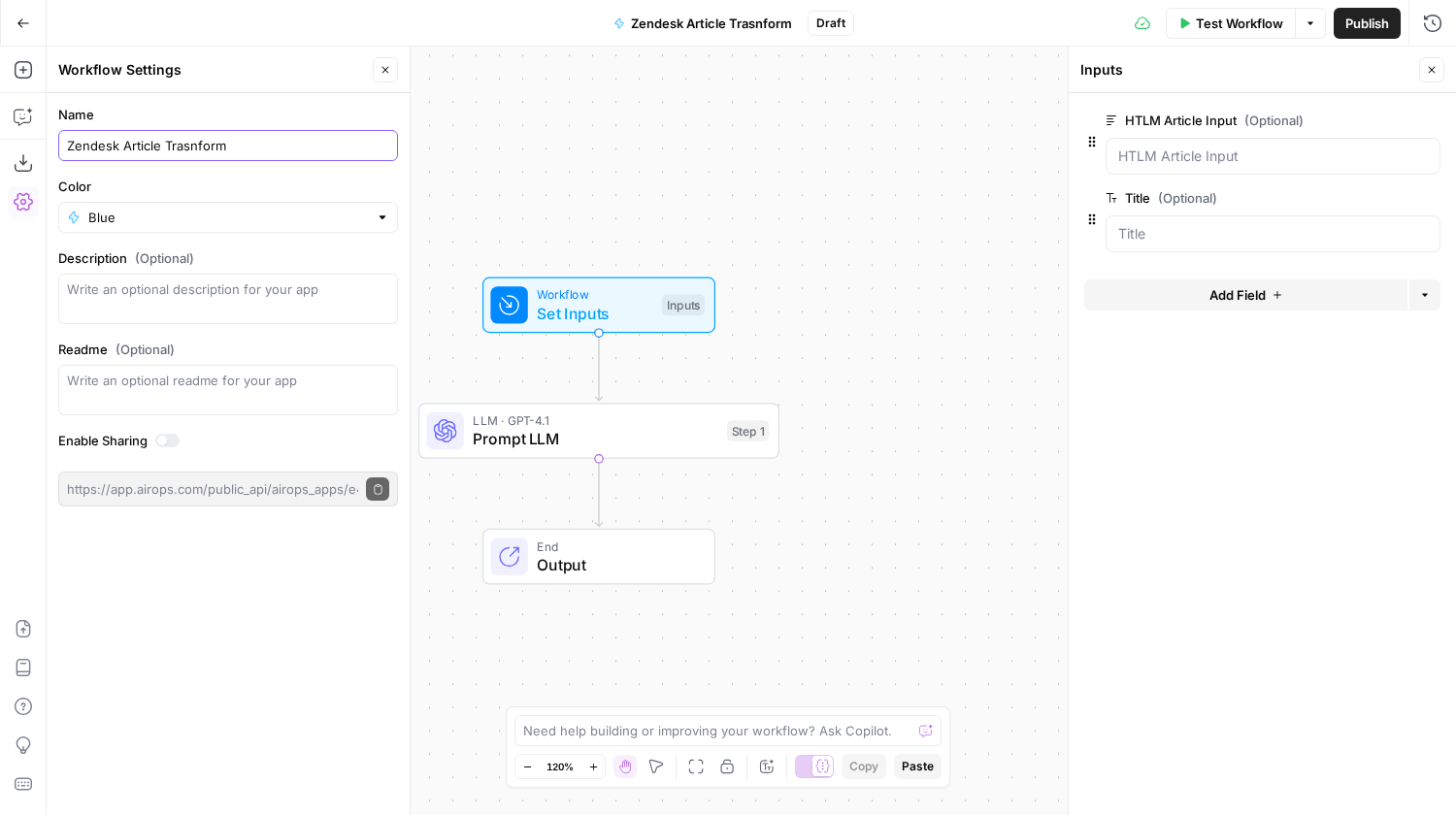 click on "Zendesk Article Trasnform" at bounding box center [228, 146] 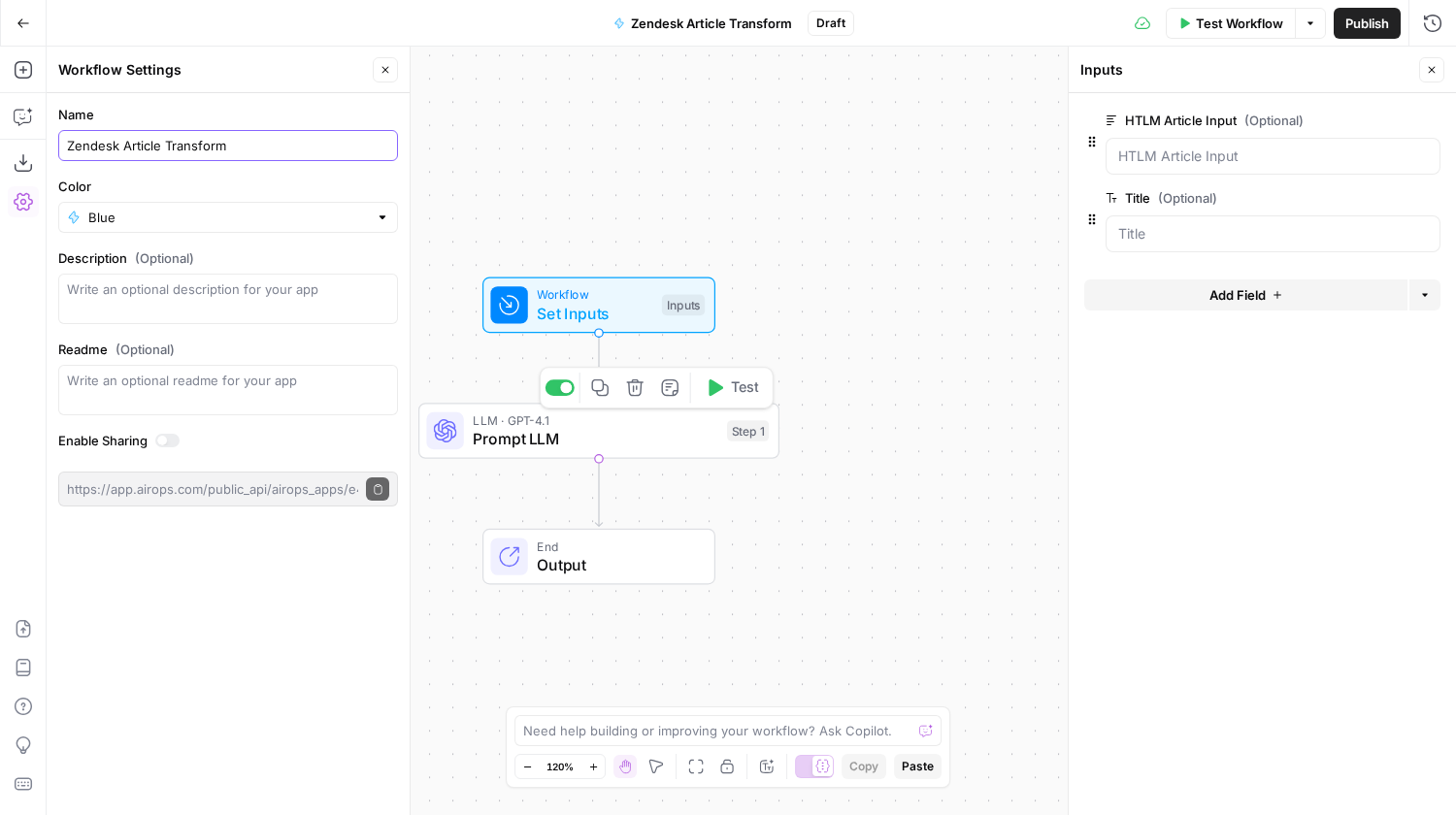 type on "Zendesk Article Transform" 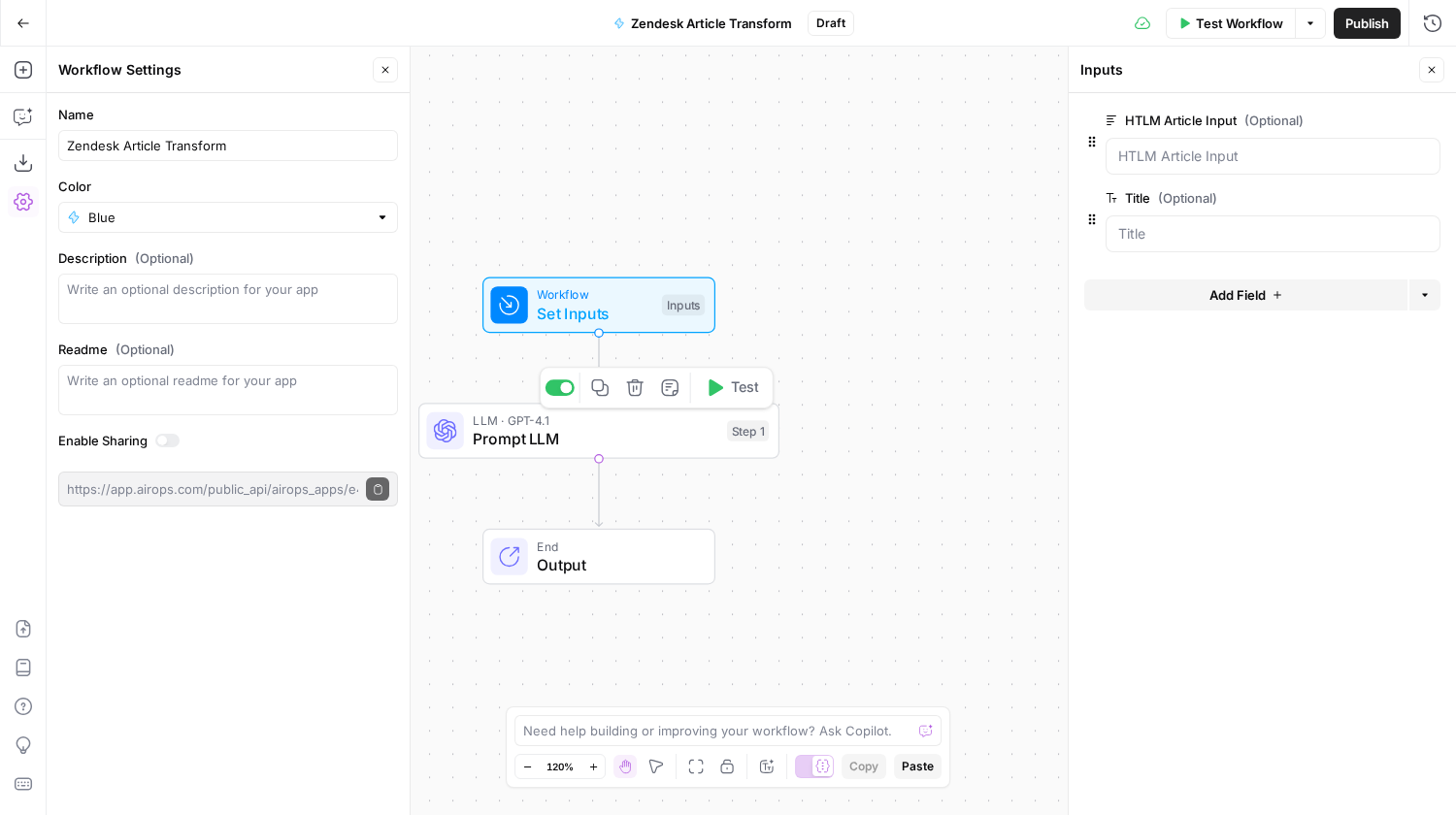 click on "Prompt LLM" at bounding box center (595, 439) 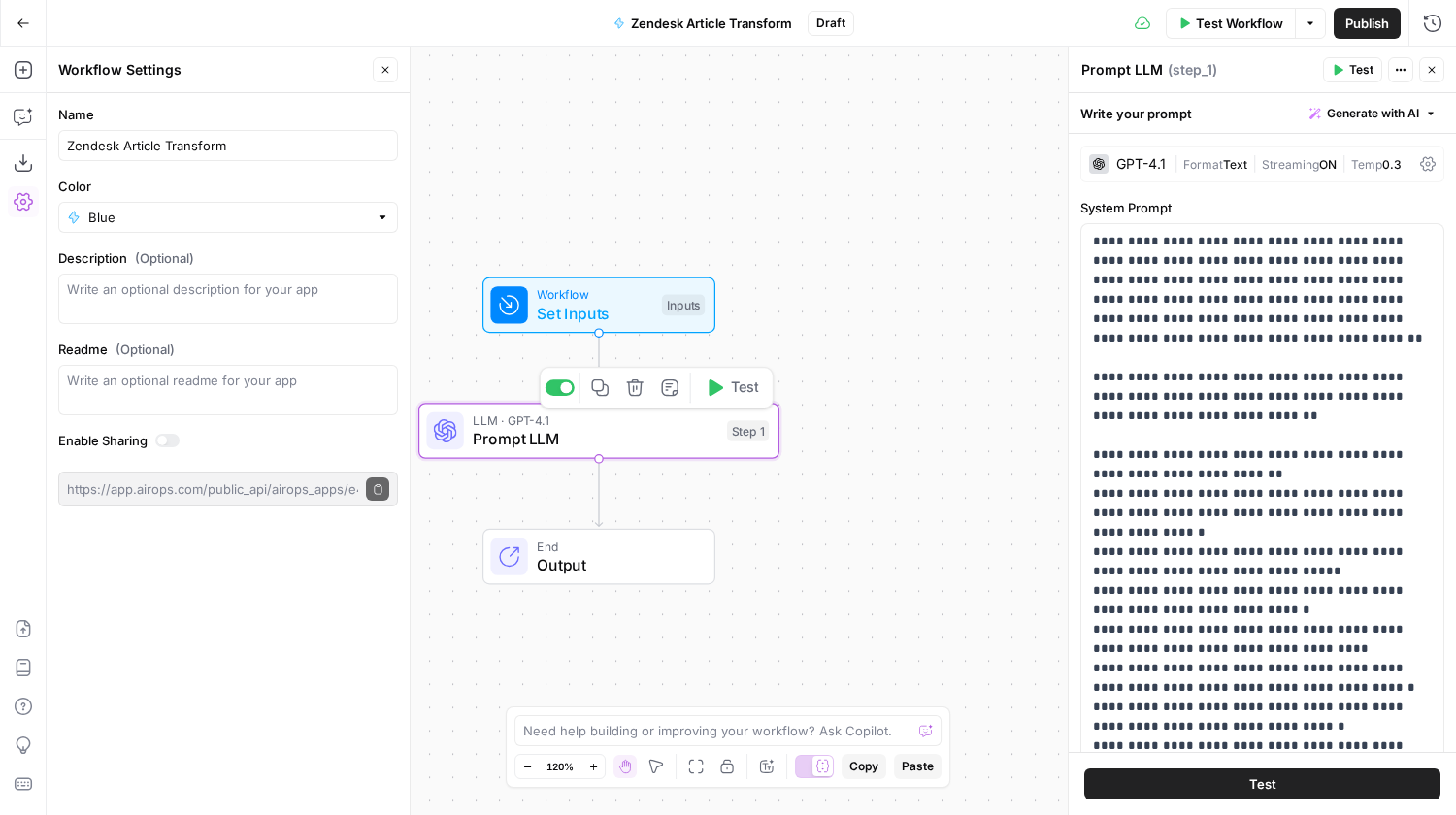 click on "Test" at bounding box center (745, 388) 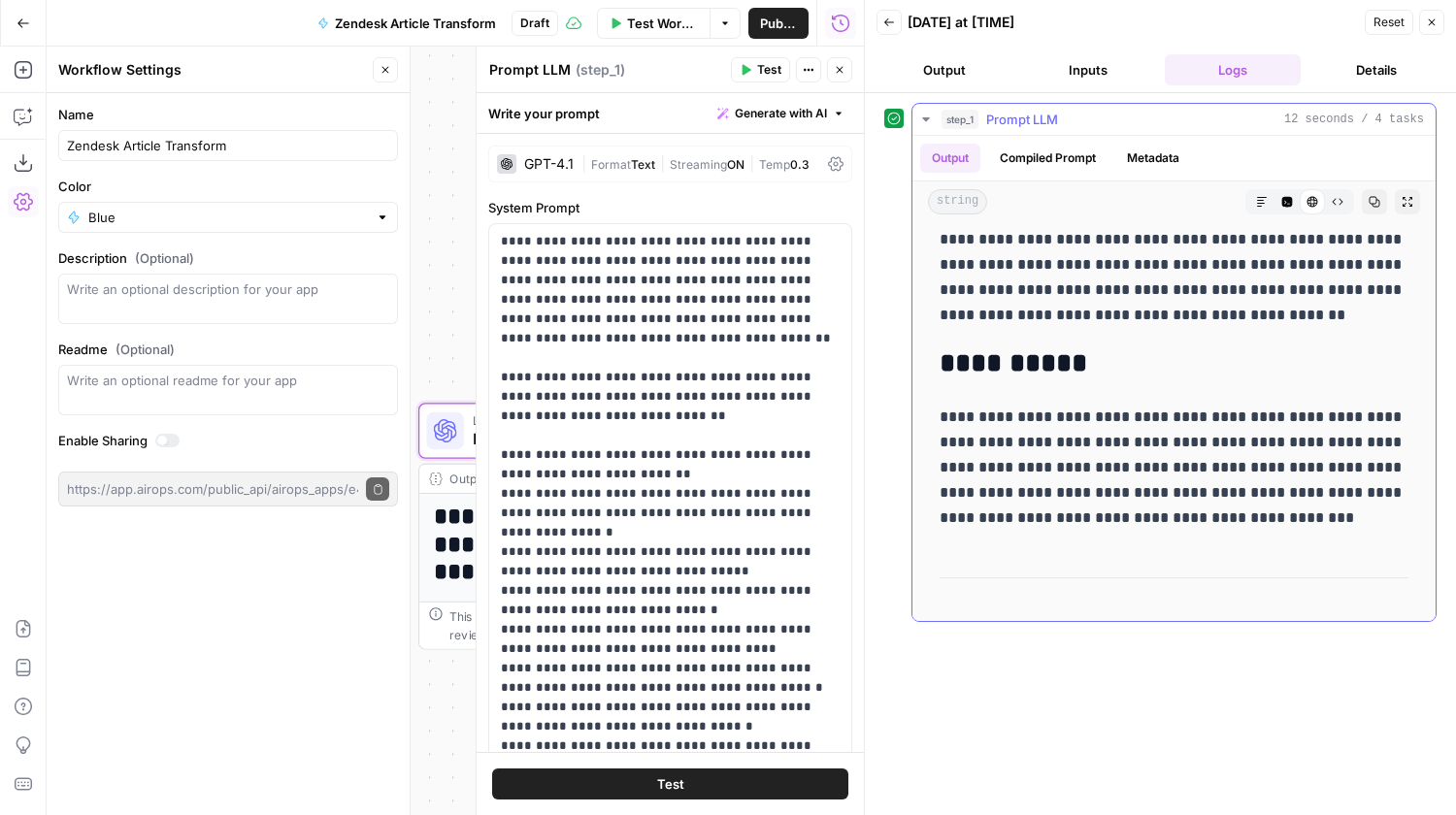 scroll, scrollTop: 2375, scrollLeft: 0, axis: vertical 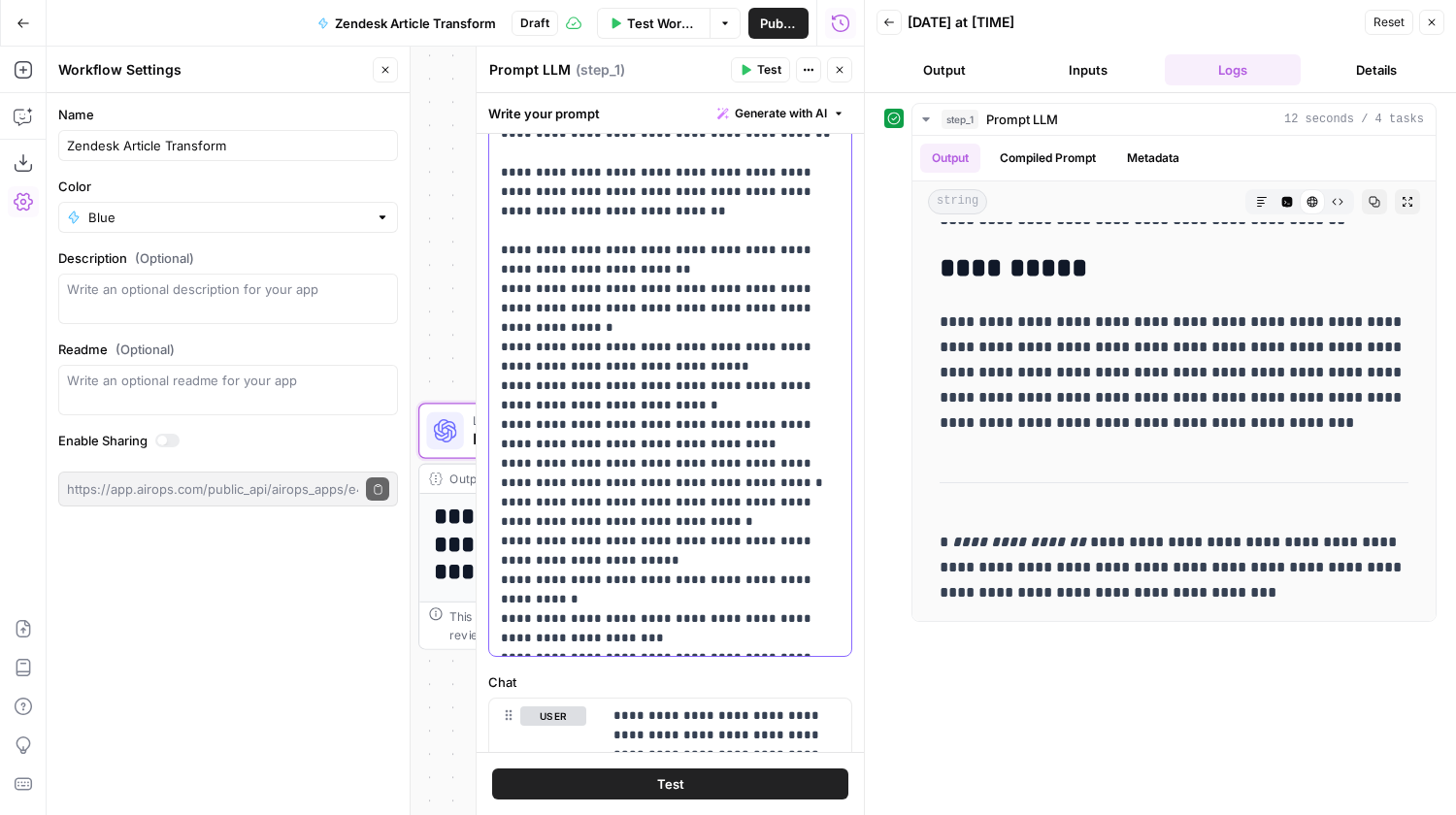 click on "**********" at bounding box center (670, 338) 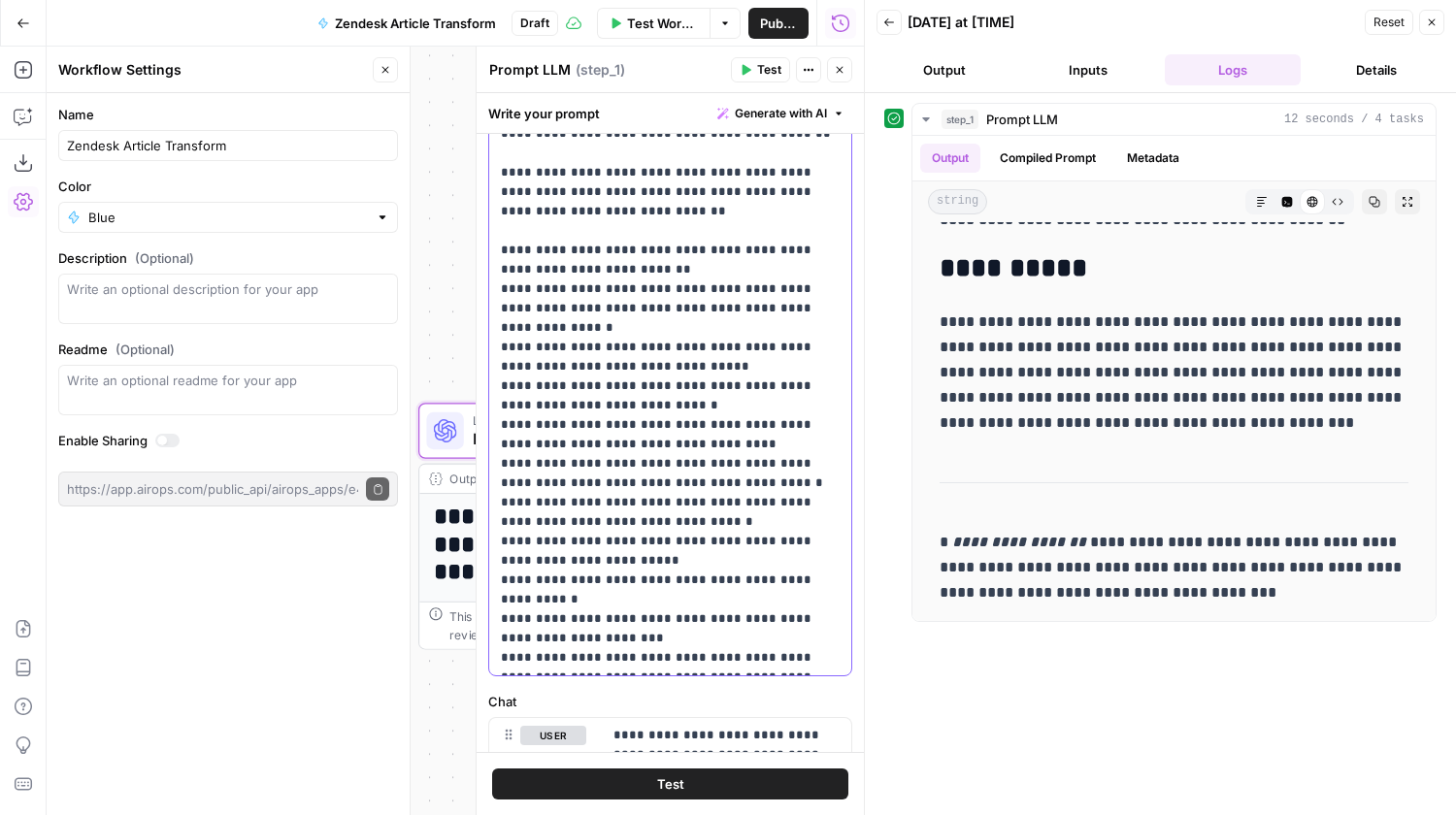 type 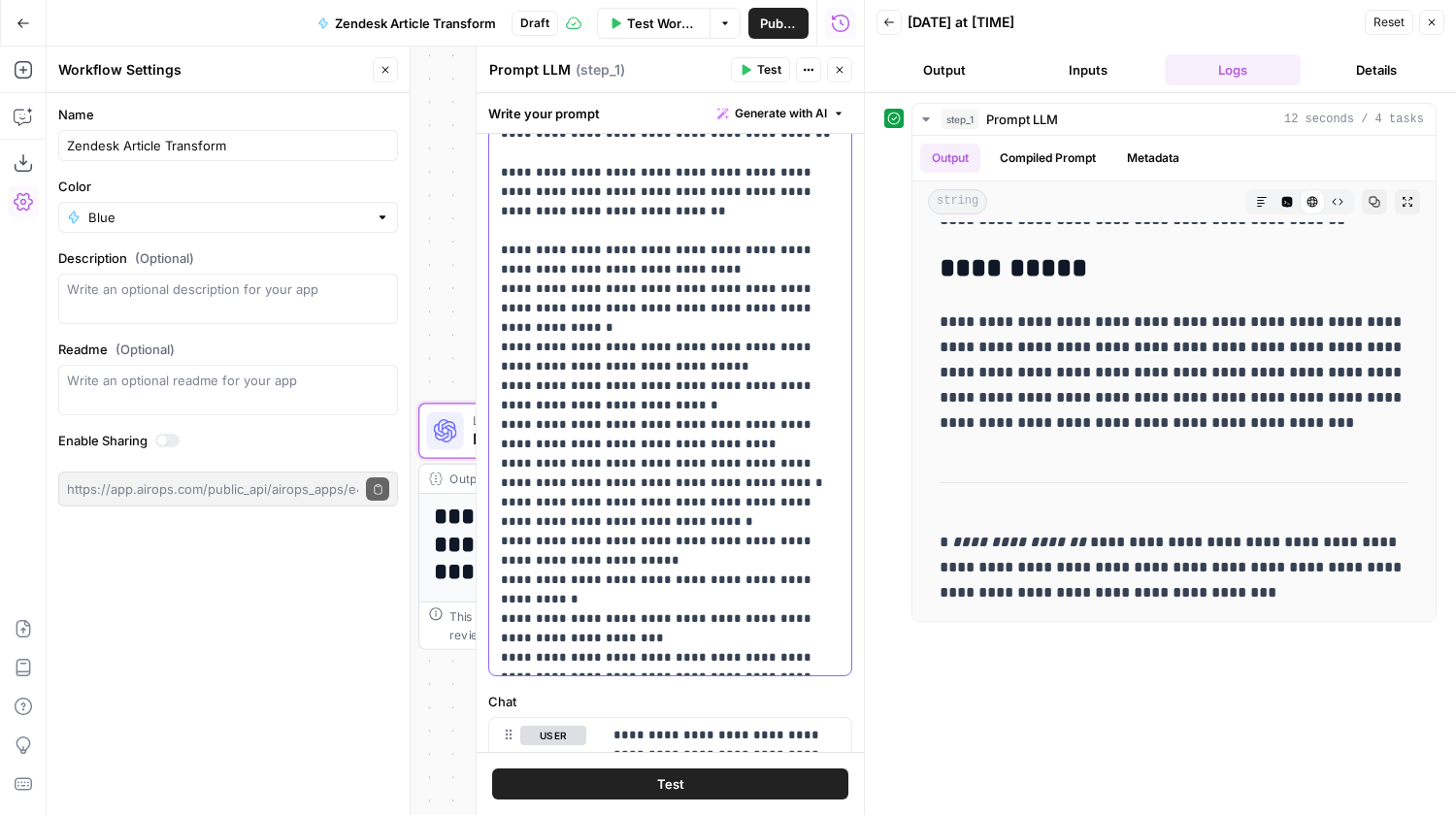 drag, startPoint x: 678, startPoint y: 272, endPoint x: 500, endPoint y: 272, distance: 178 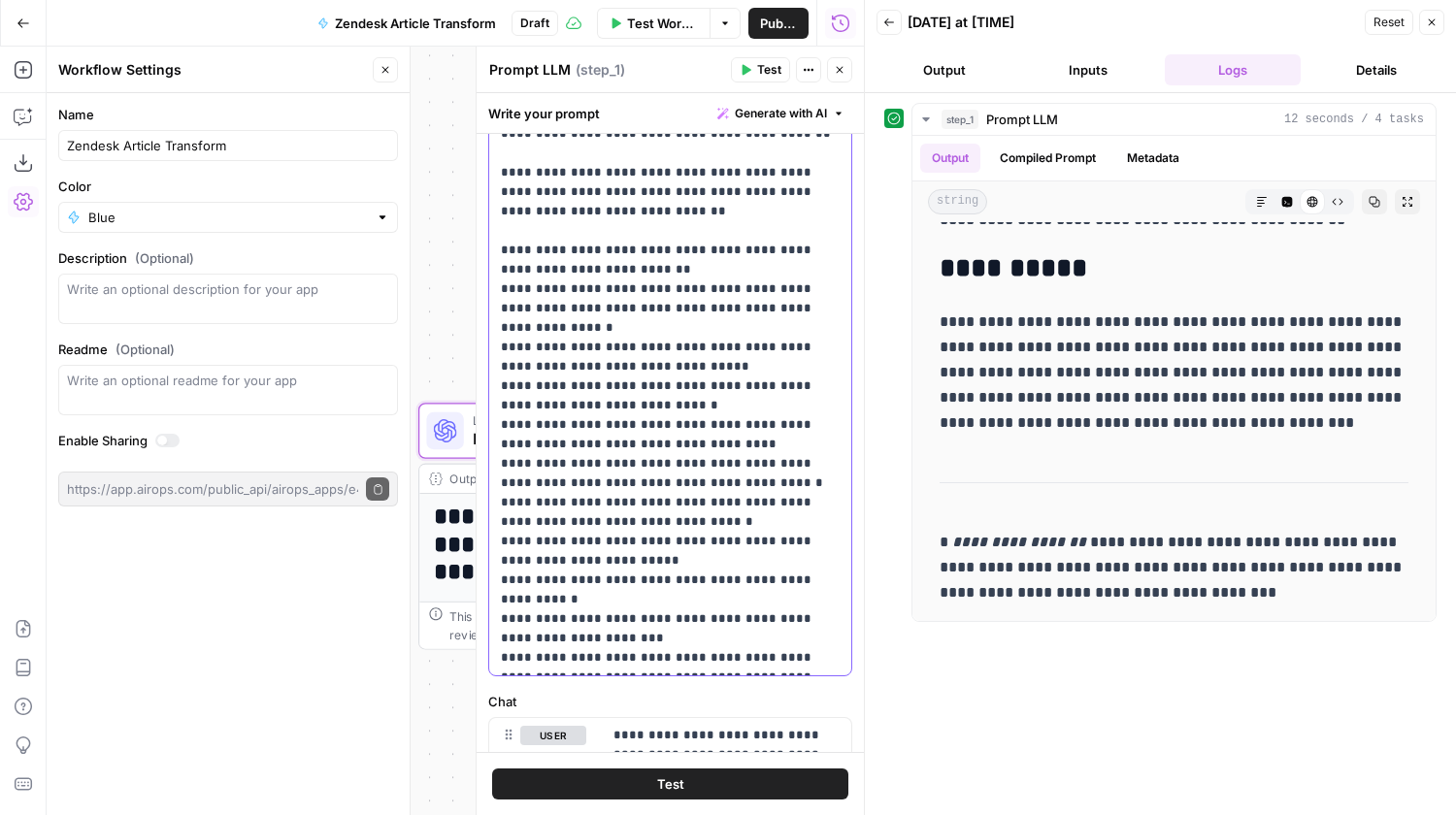 scroll, scrollTop: 214, scrollLeft: 0, axis: vertical 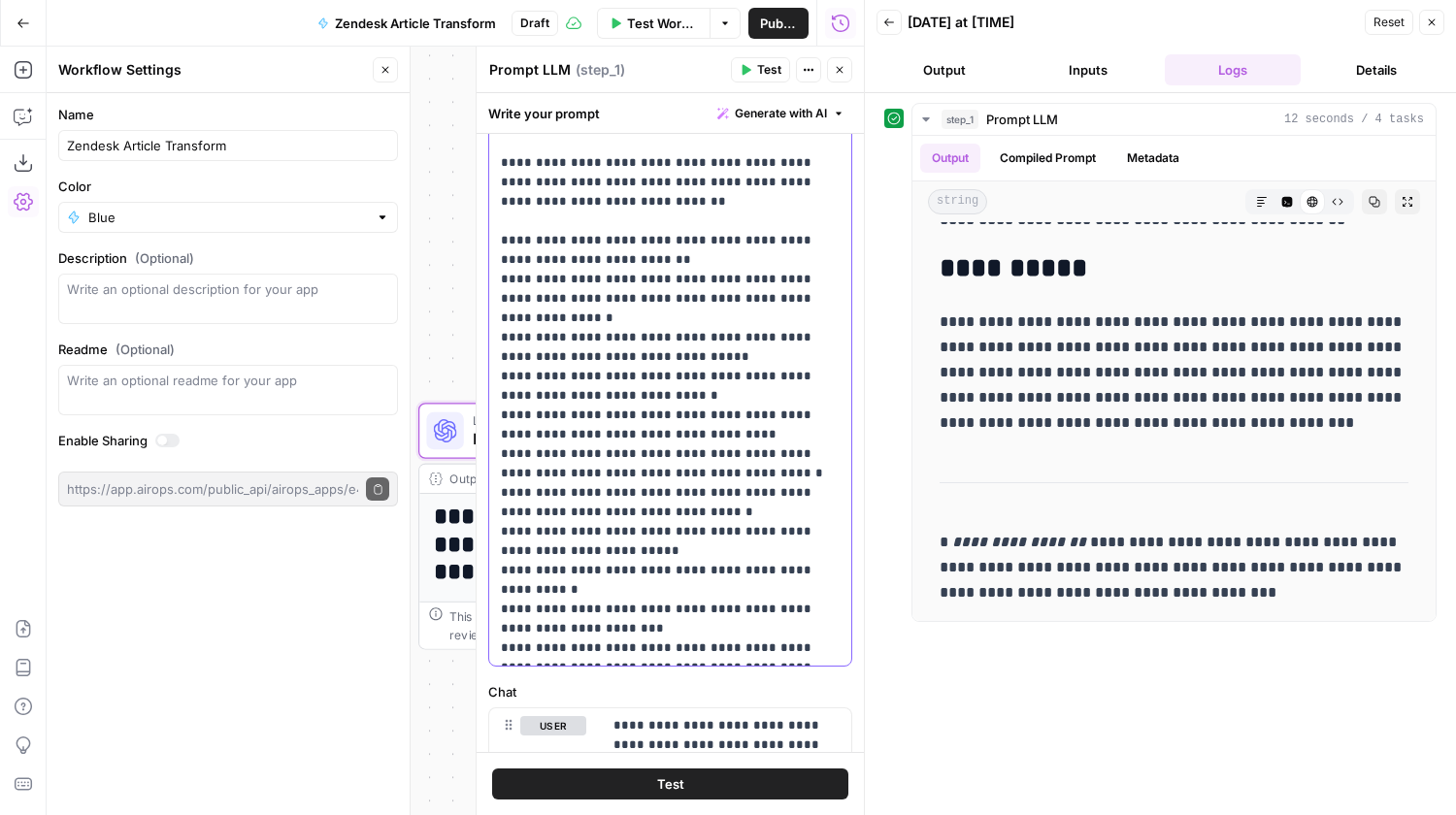 click on "**********" at bounding box center (670, 338) 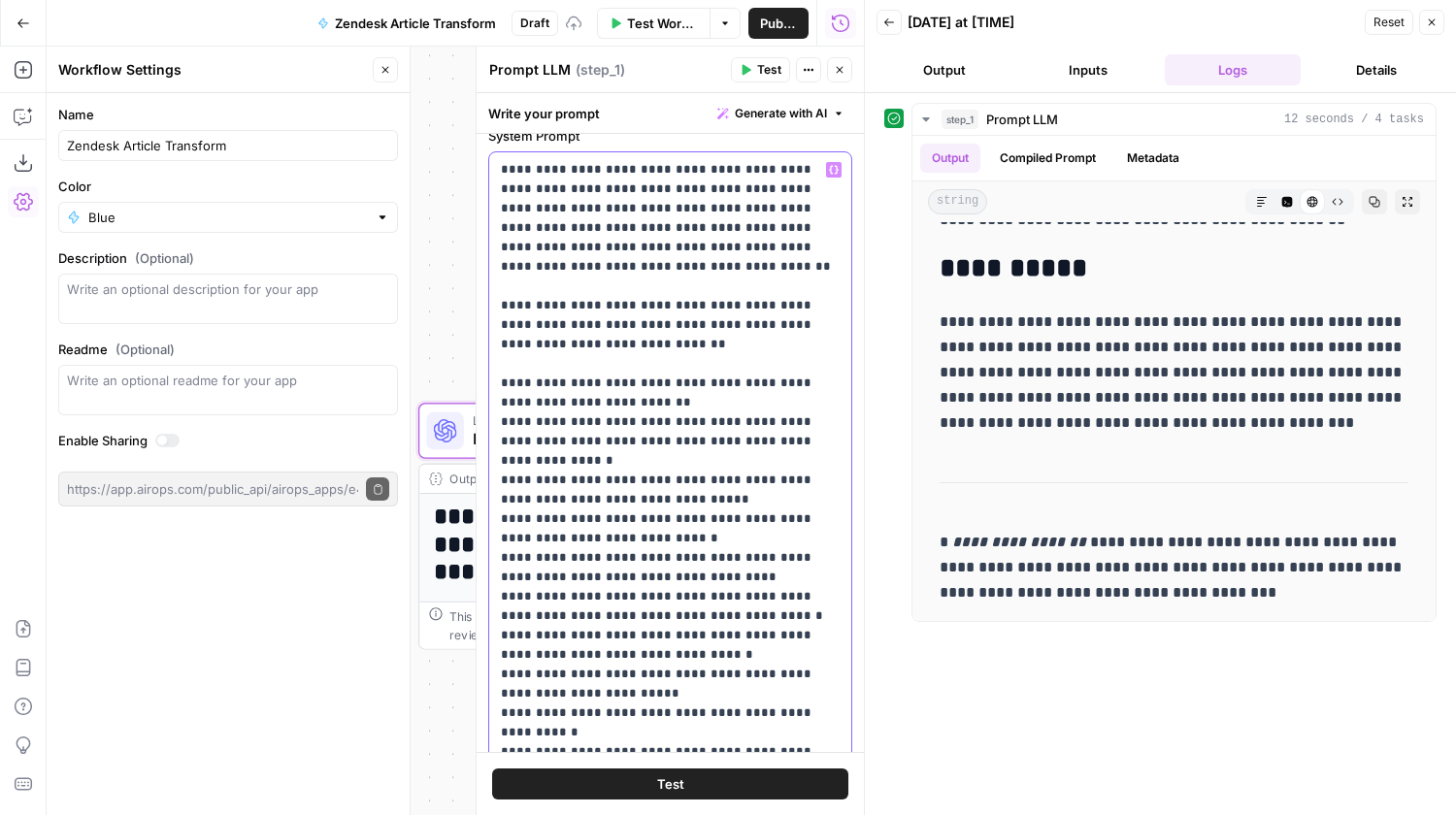 scroll, scrollTop: 0, scrollLeft: 0, axis: both 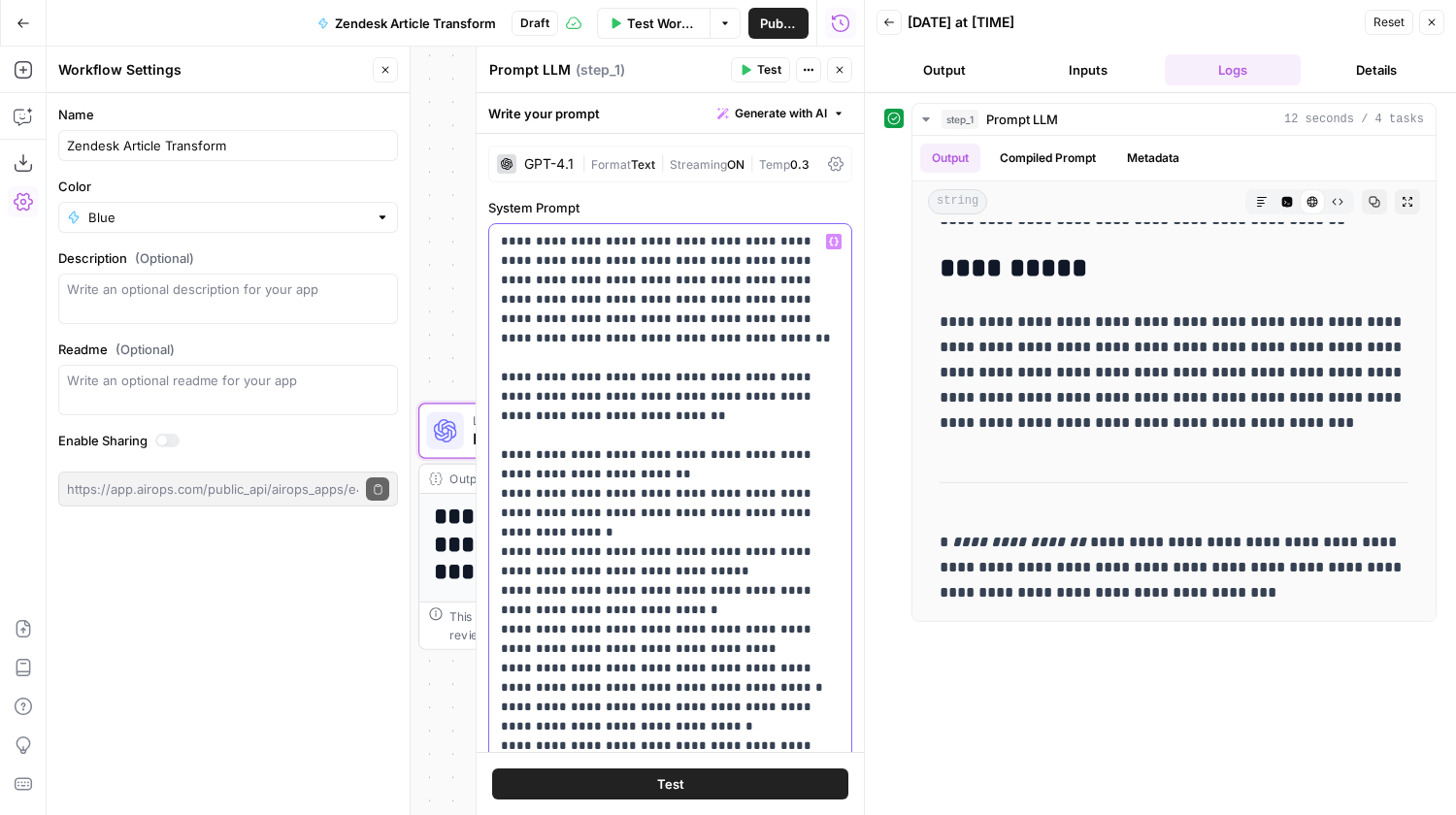 click on "**********" at bounding box center [670, 552] 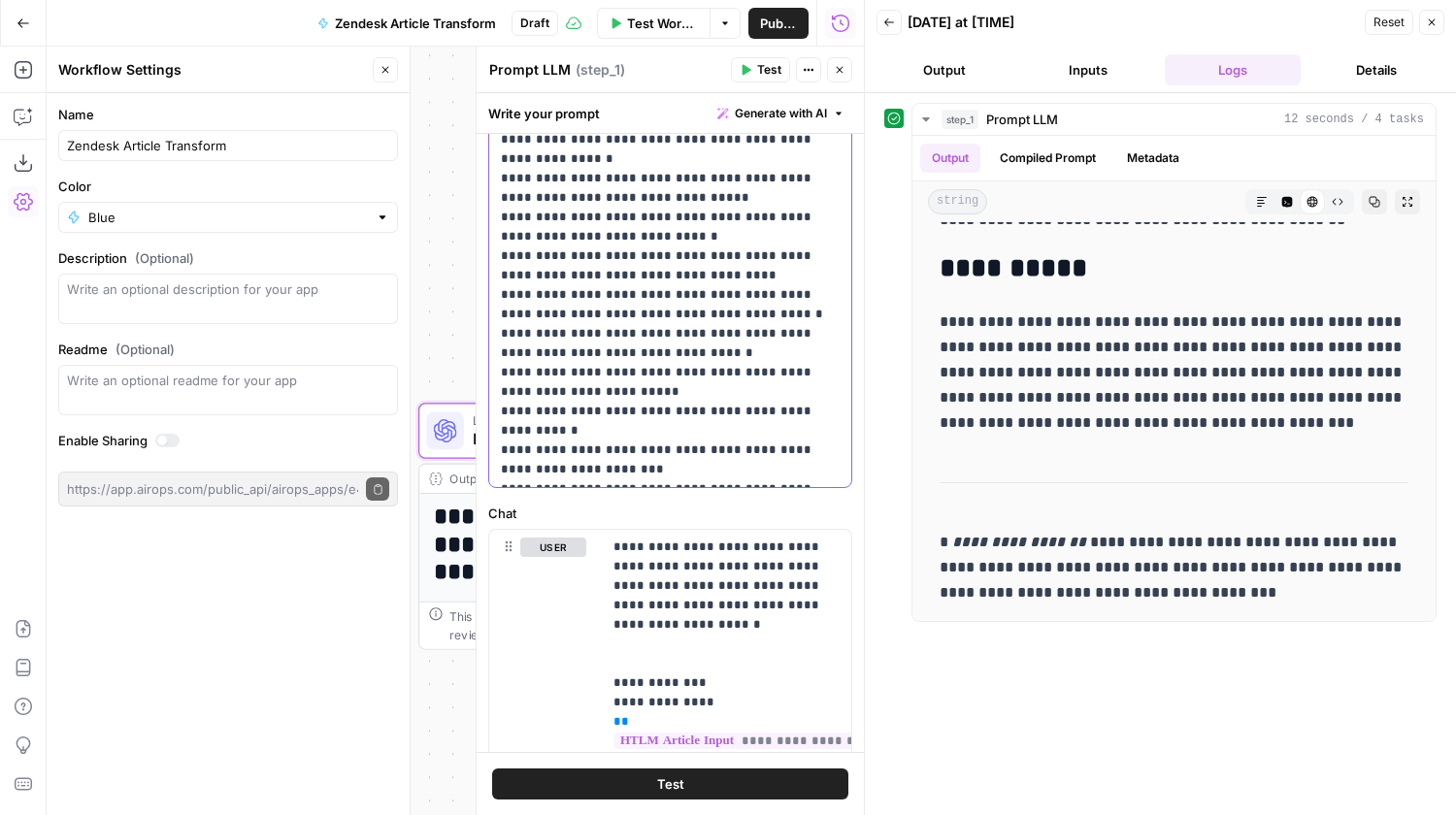 scroll, scrollTop: 432, scrollLeft: 0, axis: vertical 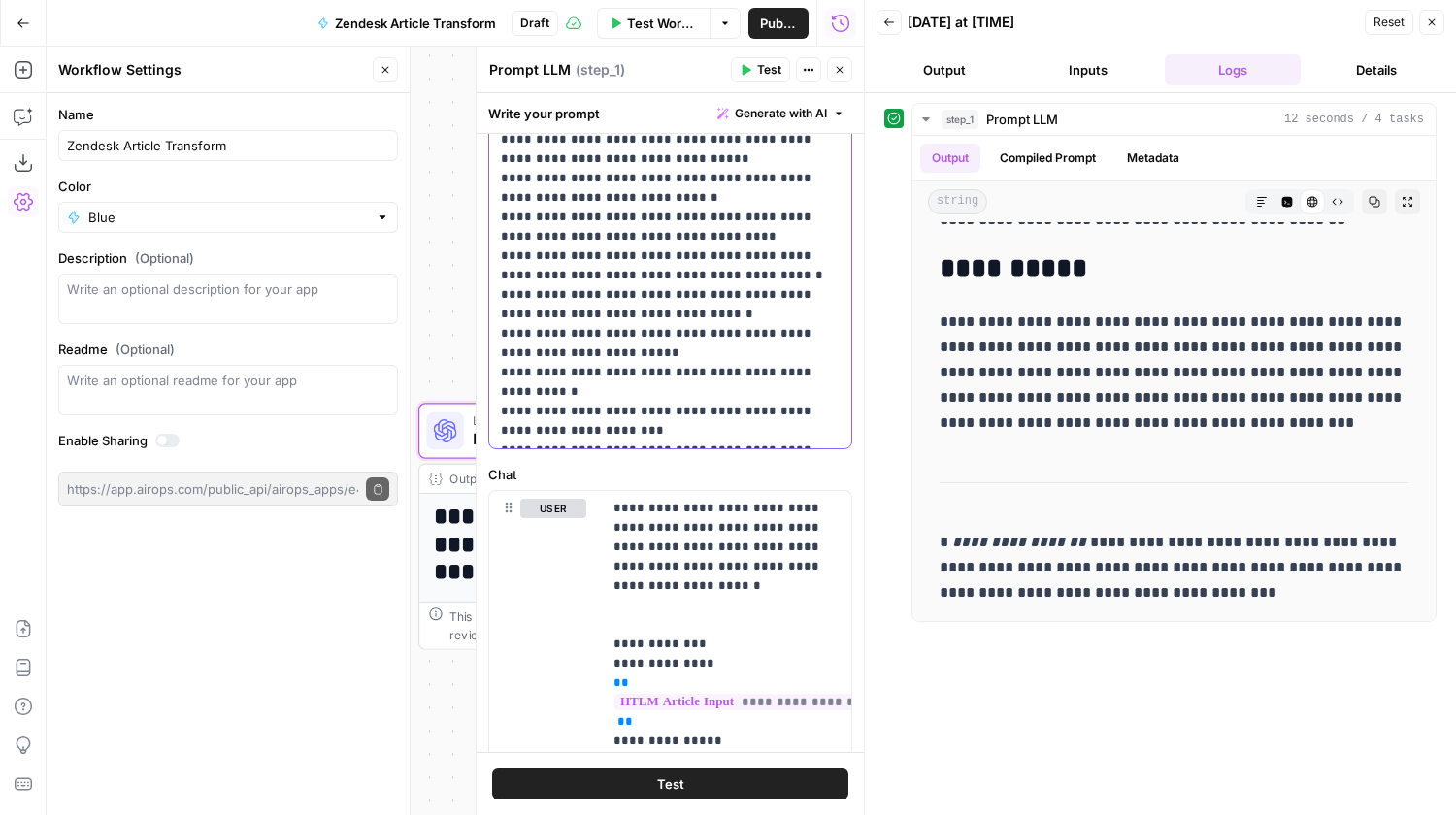 click on "**********" at bounding box center [670, 120] 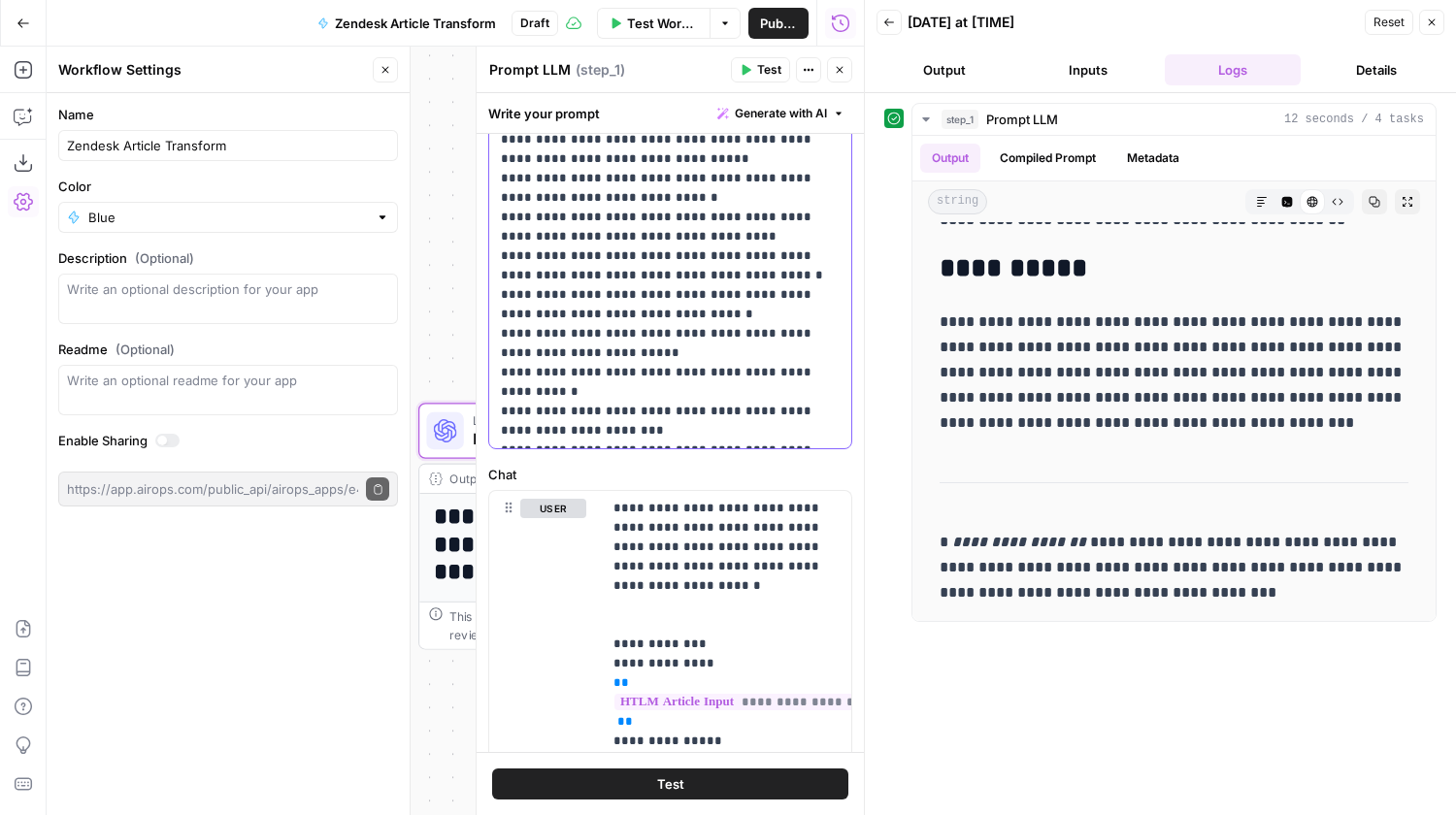 click on "**********" at bounding box center [670, 120] 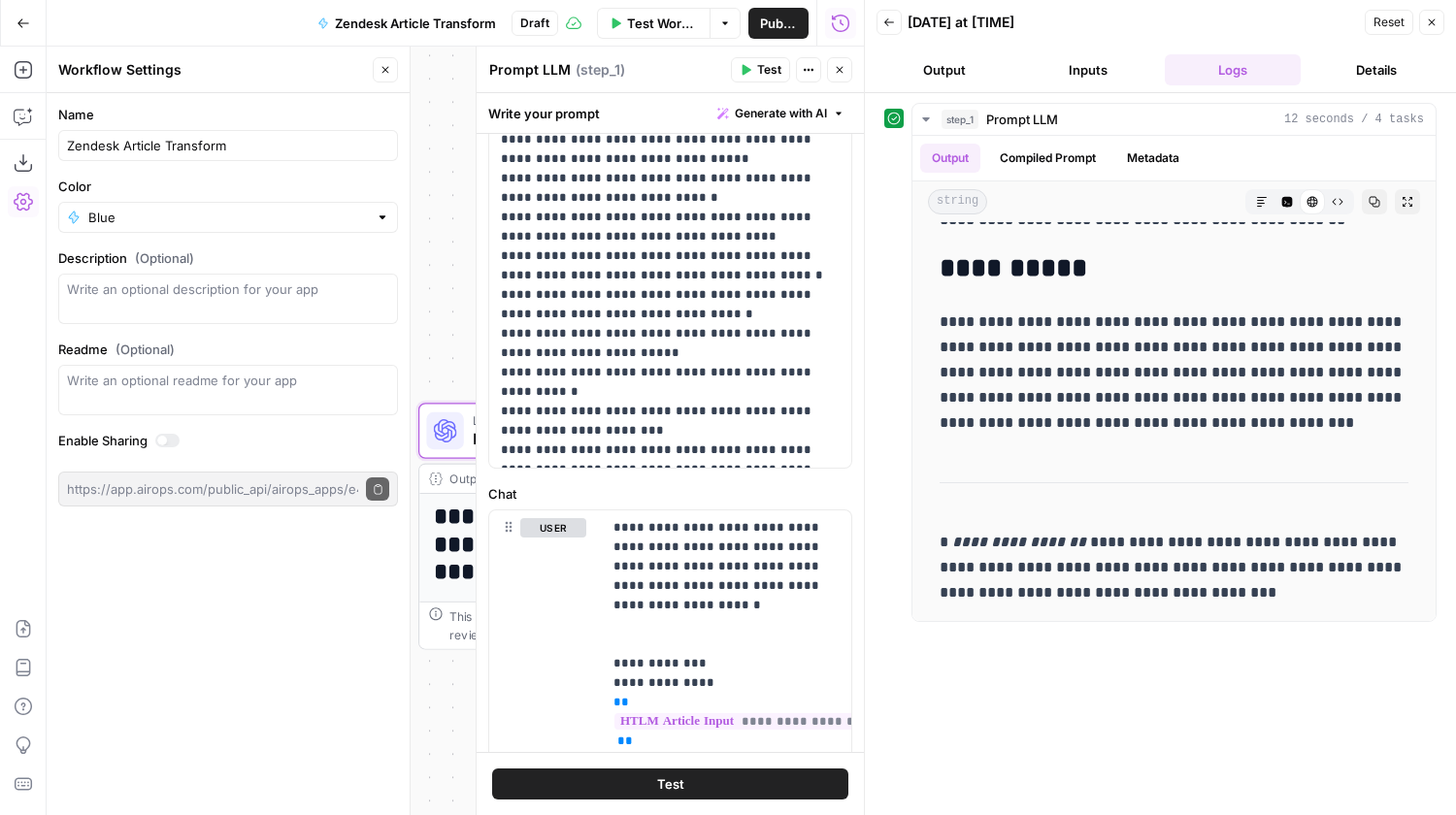 click on "Test" at bounding box center (671, 784) 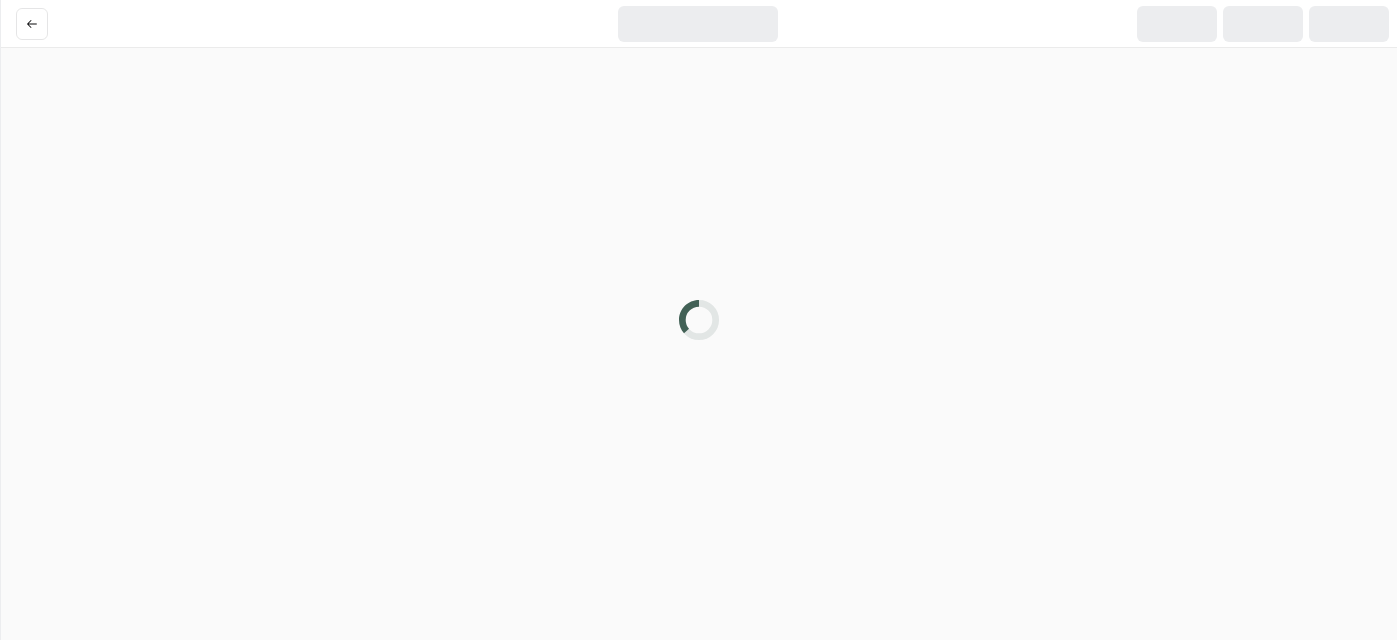 scroll, scrollTop: 0, scrollLeft: 0, axis: both 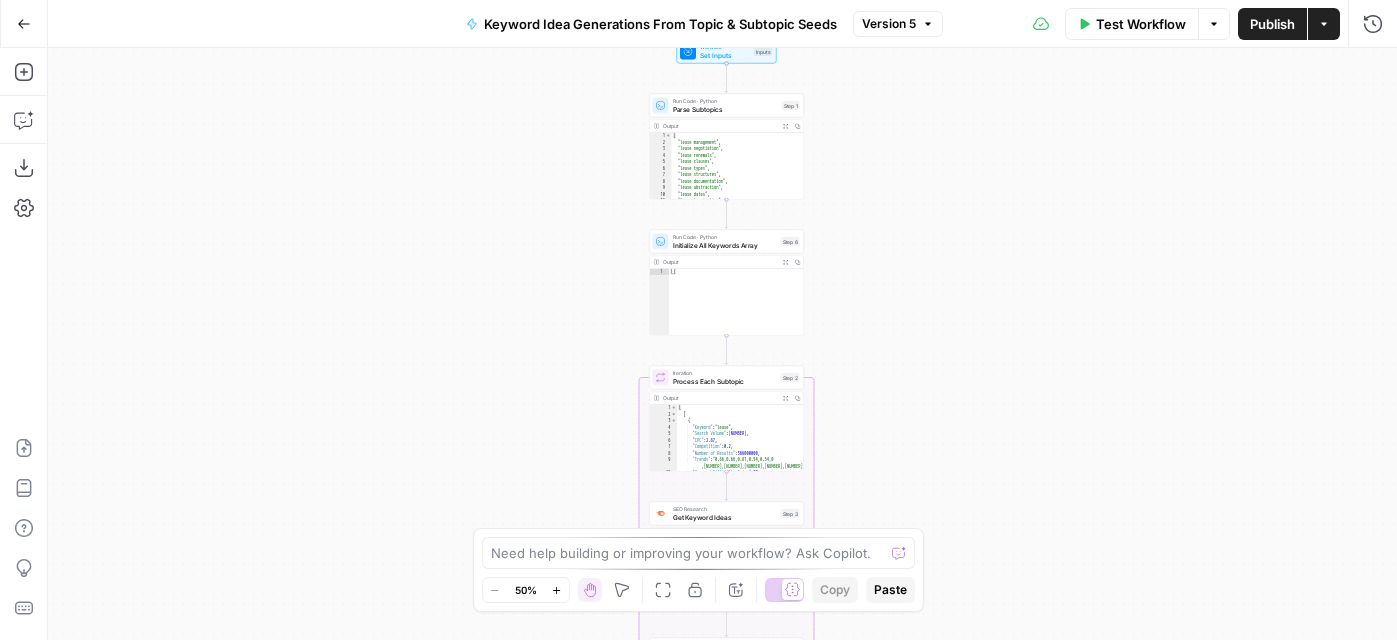 drag, startPoint x: 575, startPoint y: 204, endPoint x: 579, endPoint y: 393, distance: 189.04233 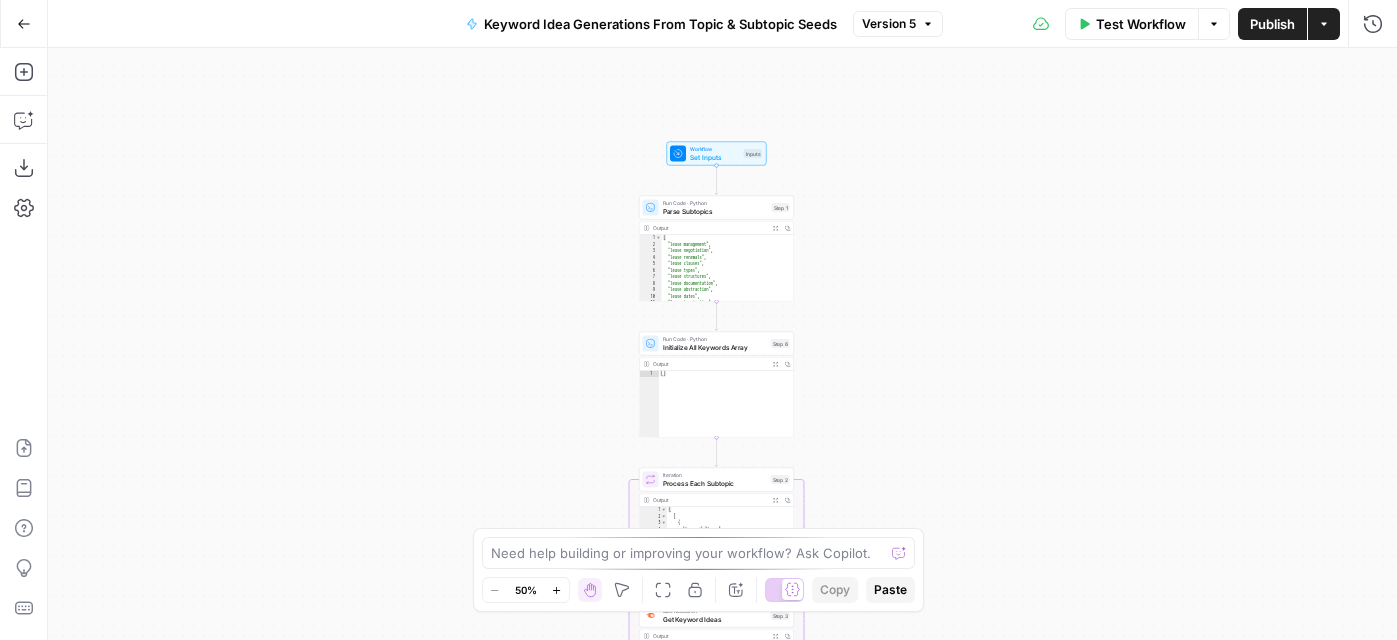 drag, startPoint x: 575, startPoint y: 241, endPoint x: 565, endPoint y: 359, distance: 118.42297 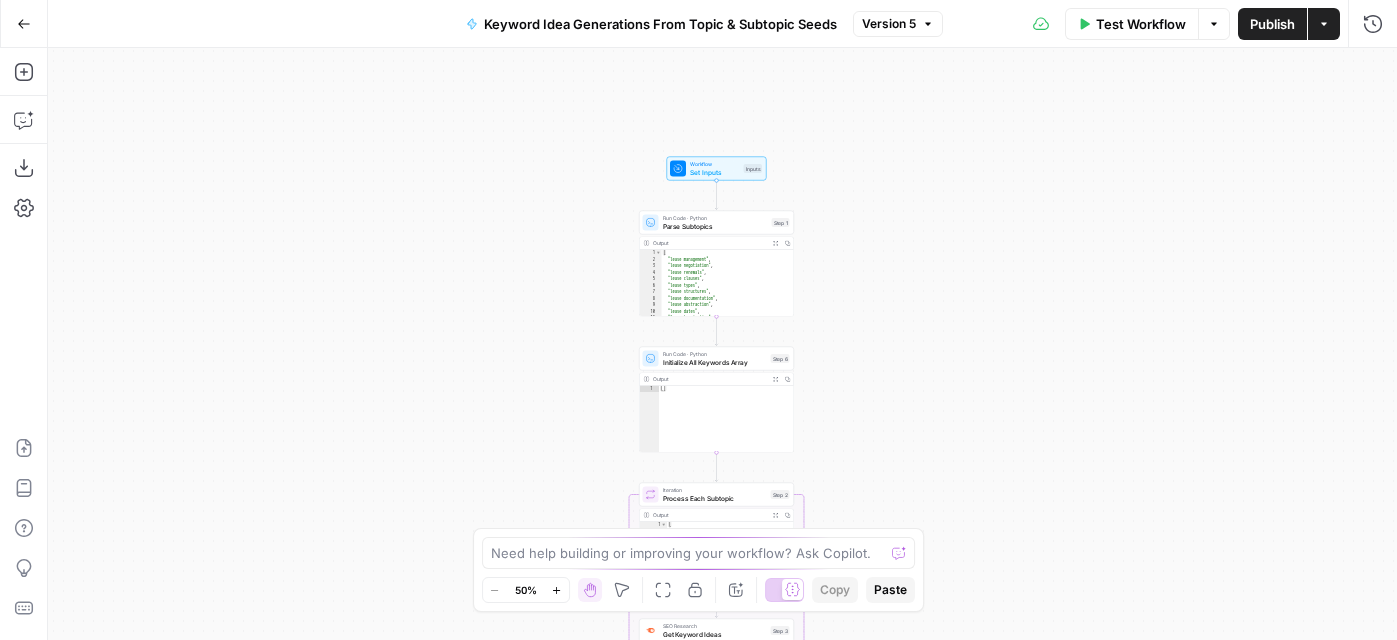 click 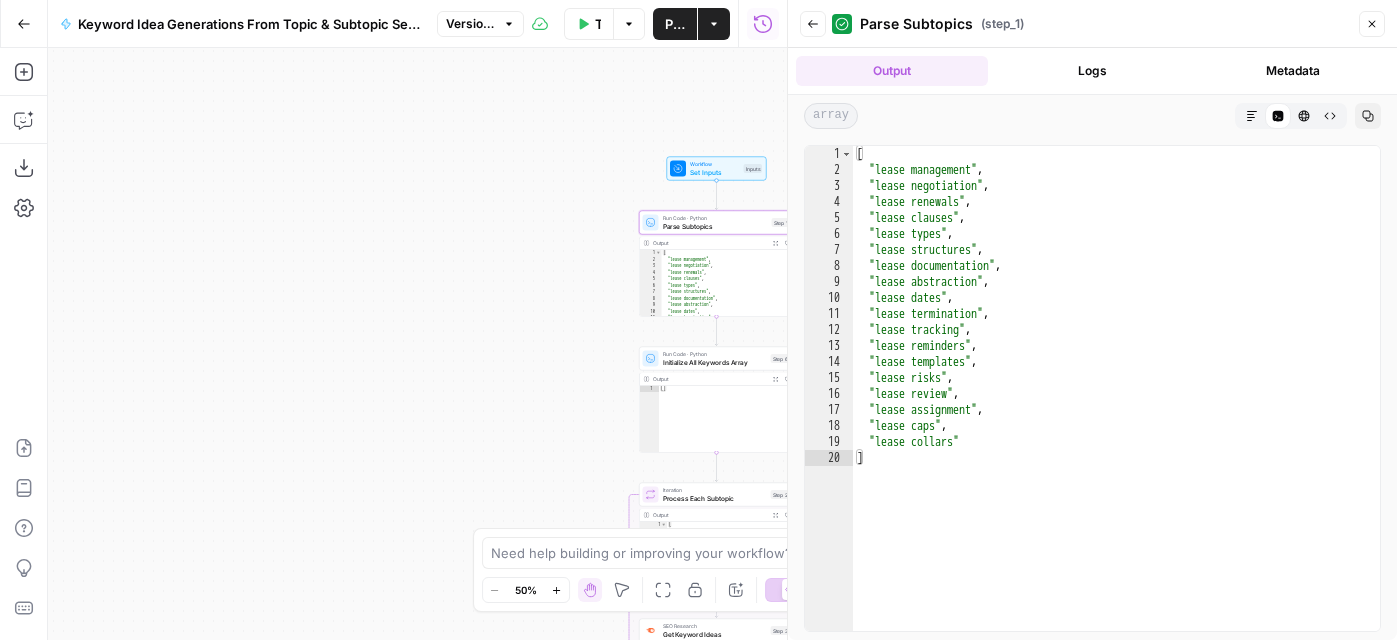 click 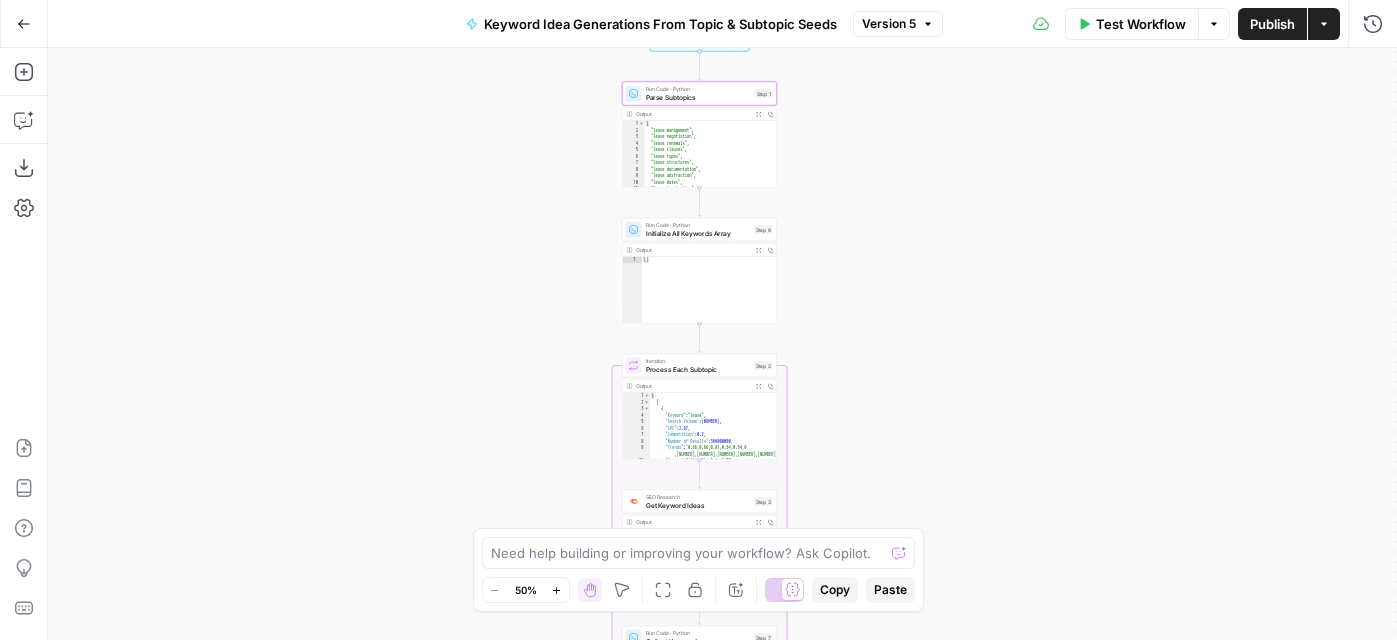 drag, startPoint x: 942, startPoint y: 379, endPoint x: 925, endPoint y: 249, distance: 131.10683 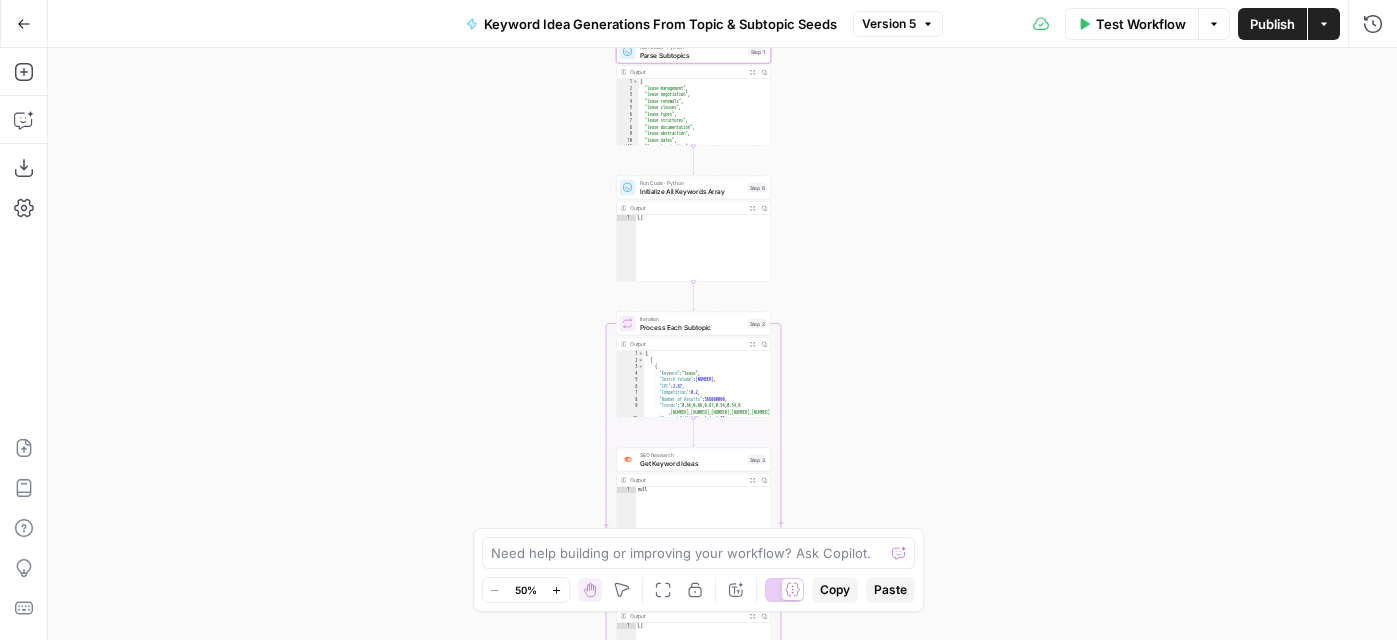 drag, startPoint x: 896, startPoint y: 330, endPoint x: 890, endPoint y: 290, distance: 40.4475 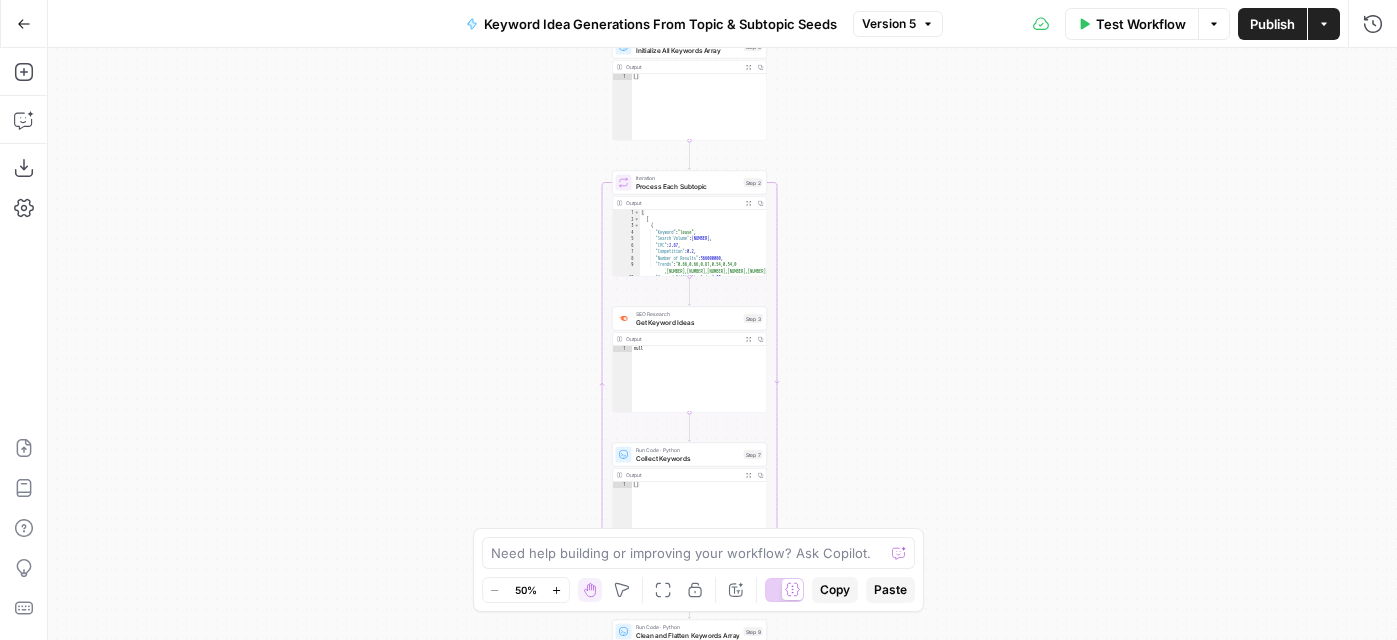 drag, startPoint x: 885, startPoint y: 434, endPoint x: 881, endPoint y: 293, distance: 141.05673 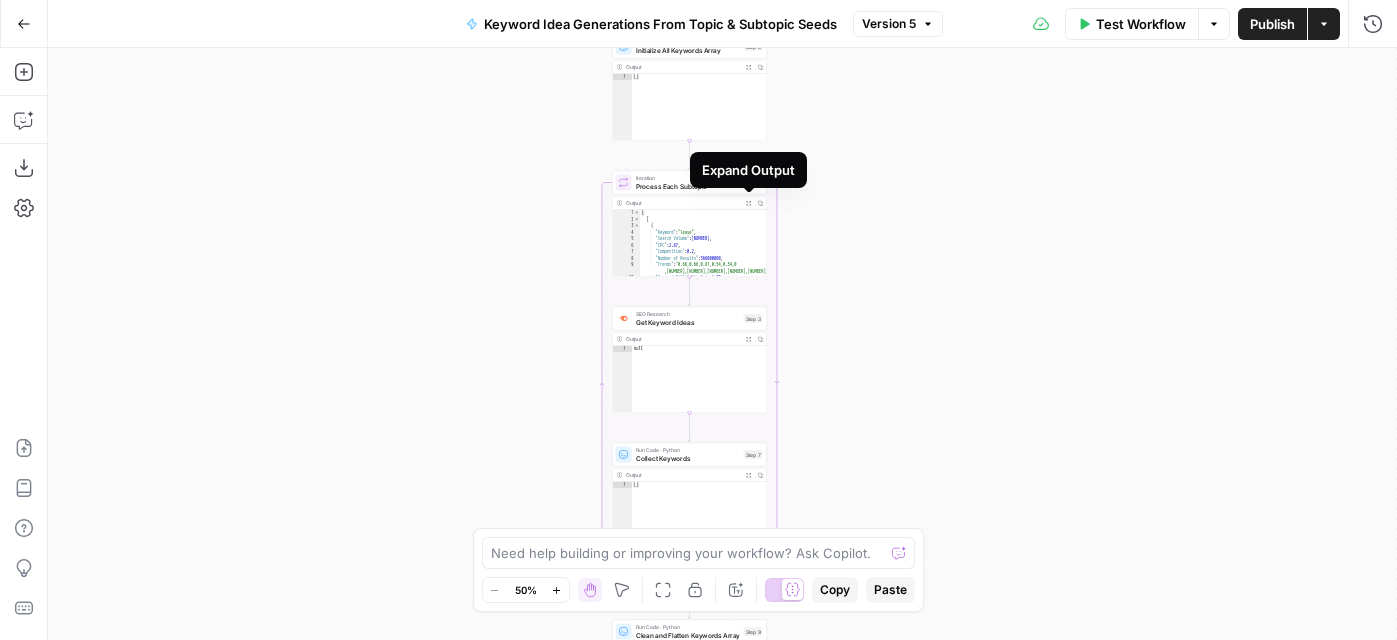 click on "Expand Output" at bounding box center (749, 203) 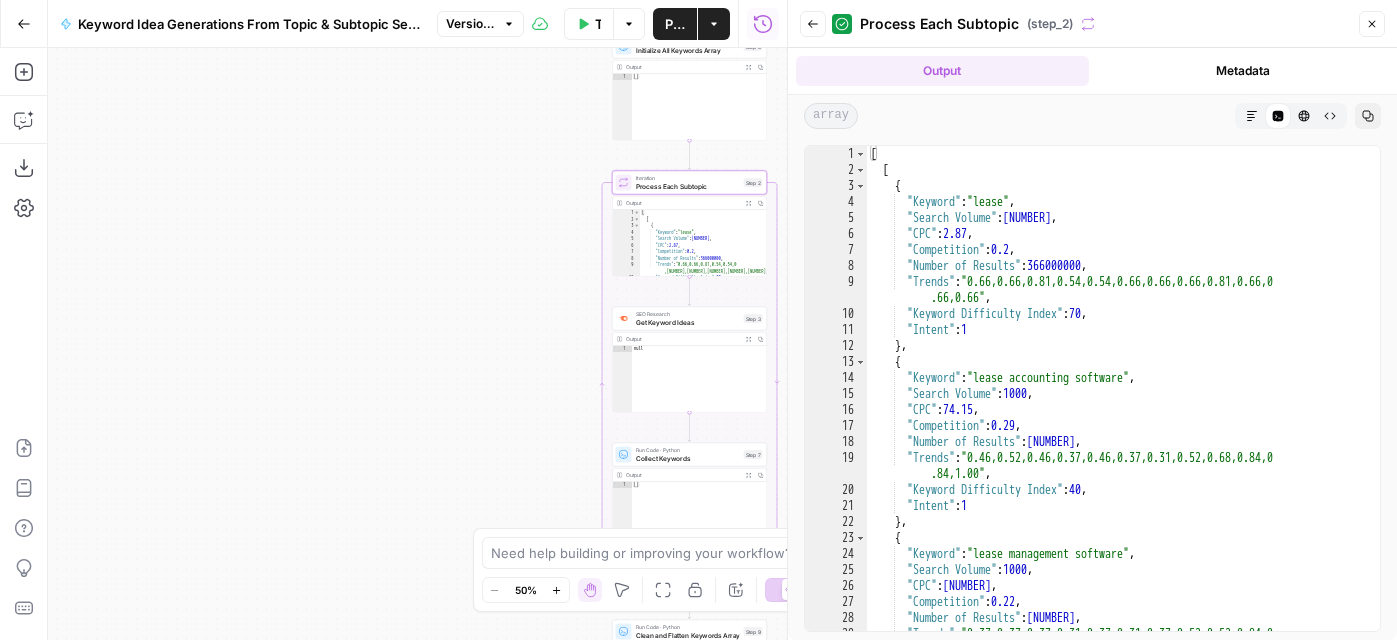 click on "Close" at bounding box center [1372, 24] 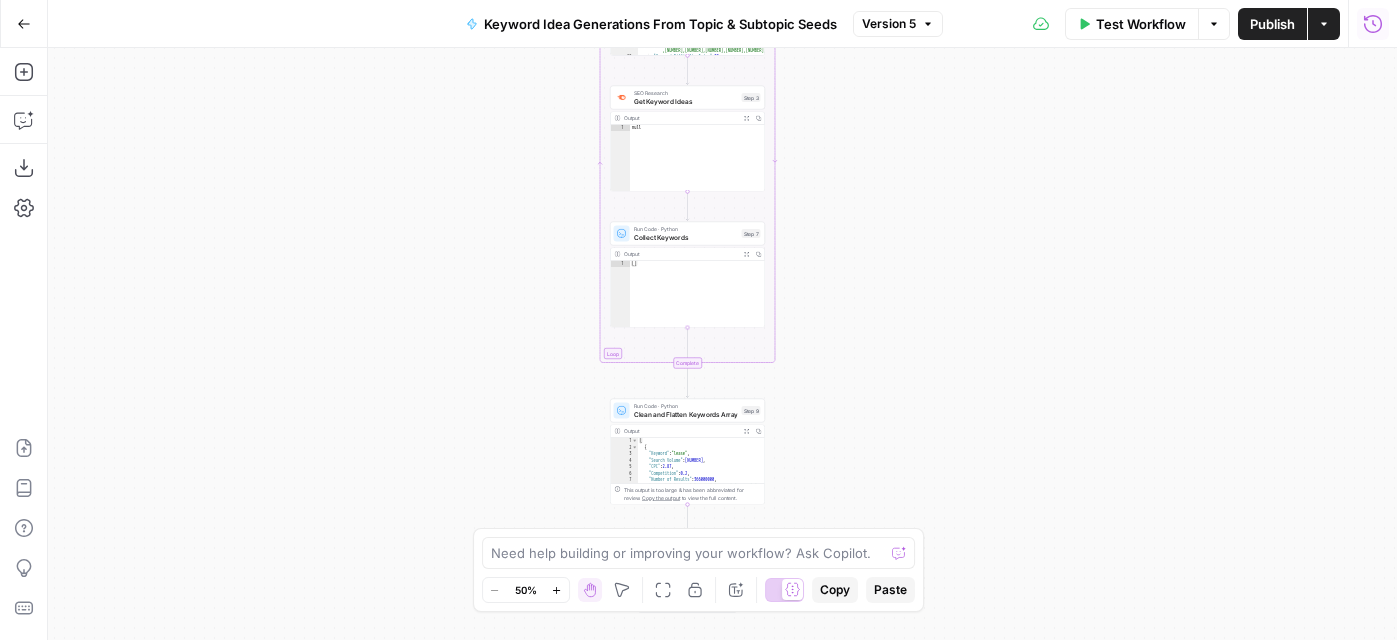 drag, startPoint x: 917, startPoint y: 468, endPoint x: 919, endPoint y: 203, distance: 265.00754 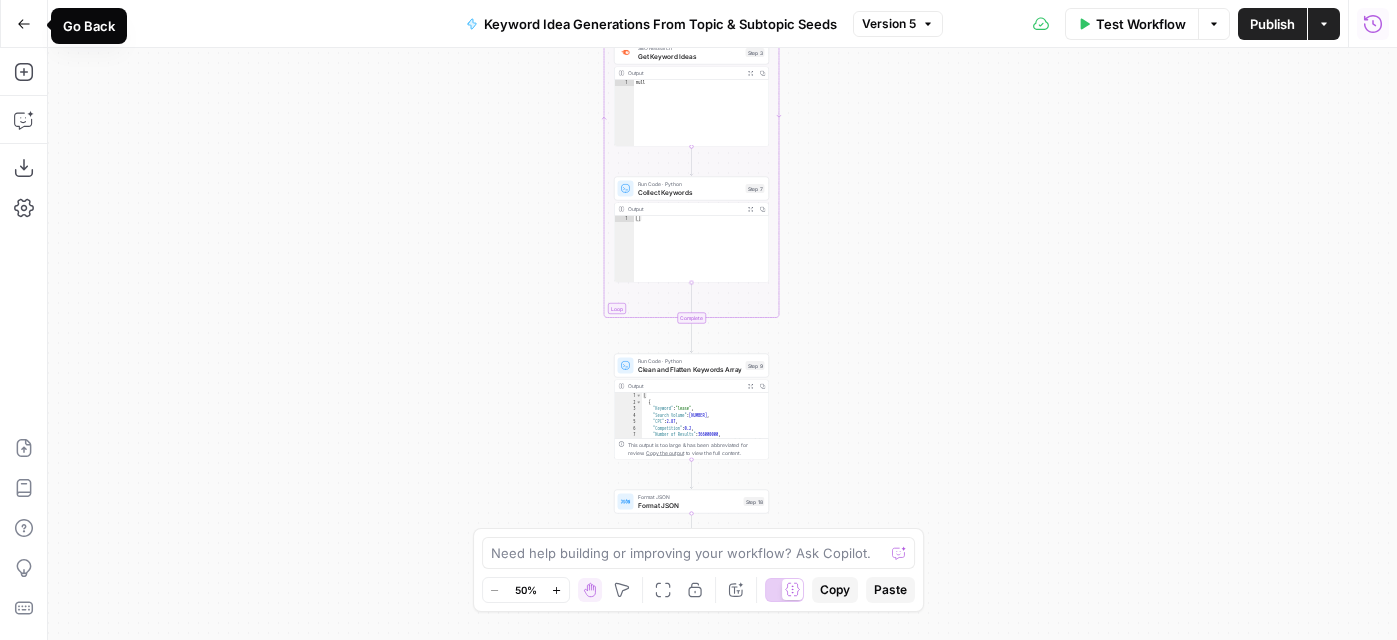 click 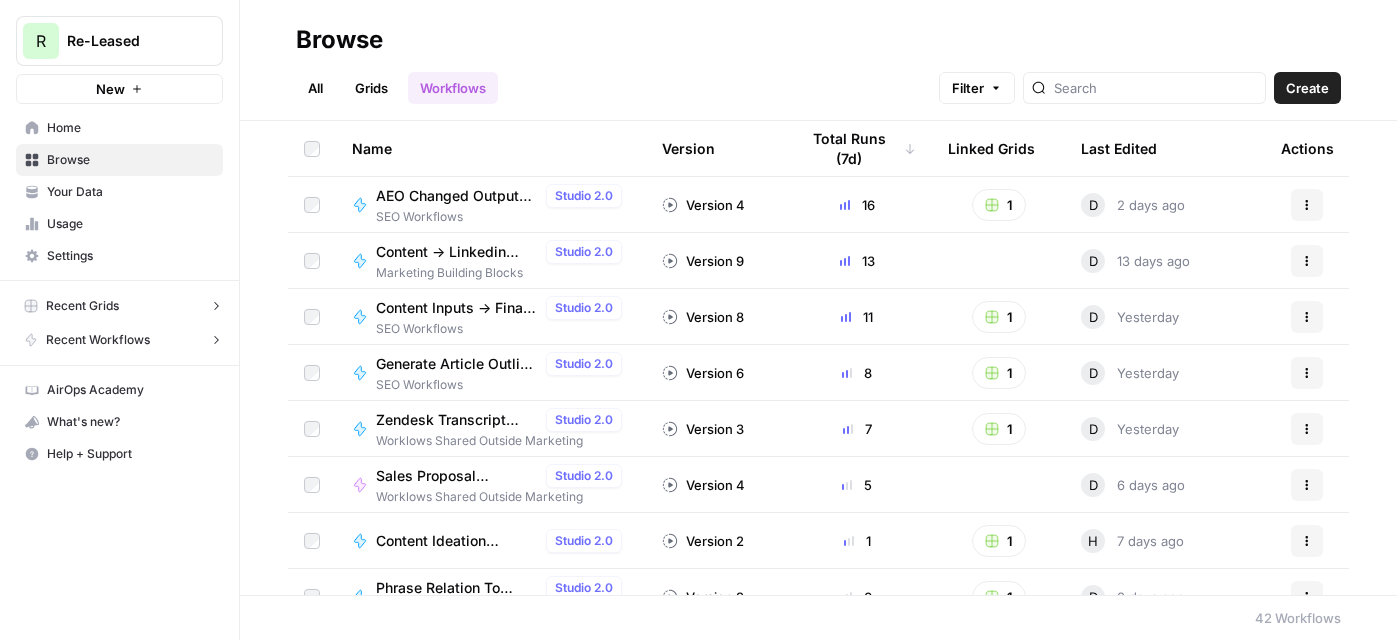 click on "Browse" at bounding box center (130, 160) 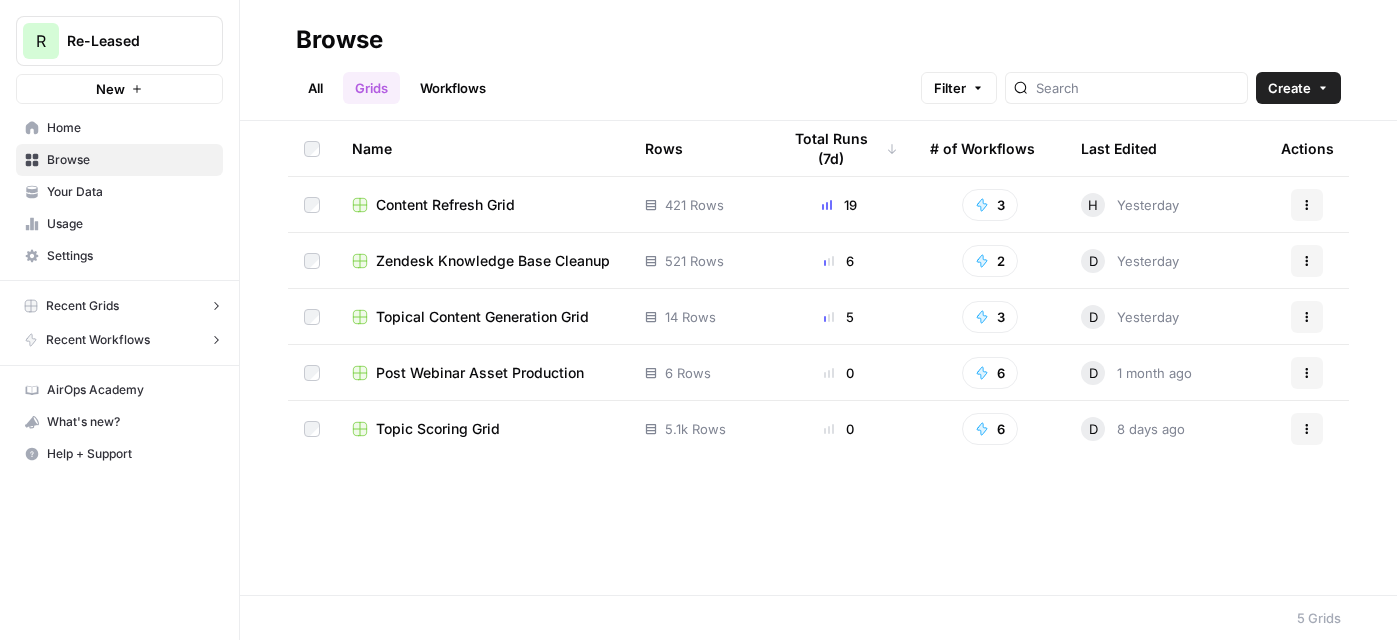 click on "Topic Scoring Grid" at bounding box center [438, 429] 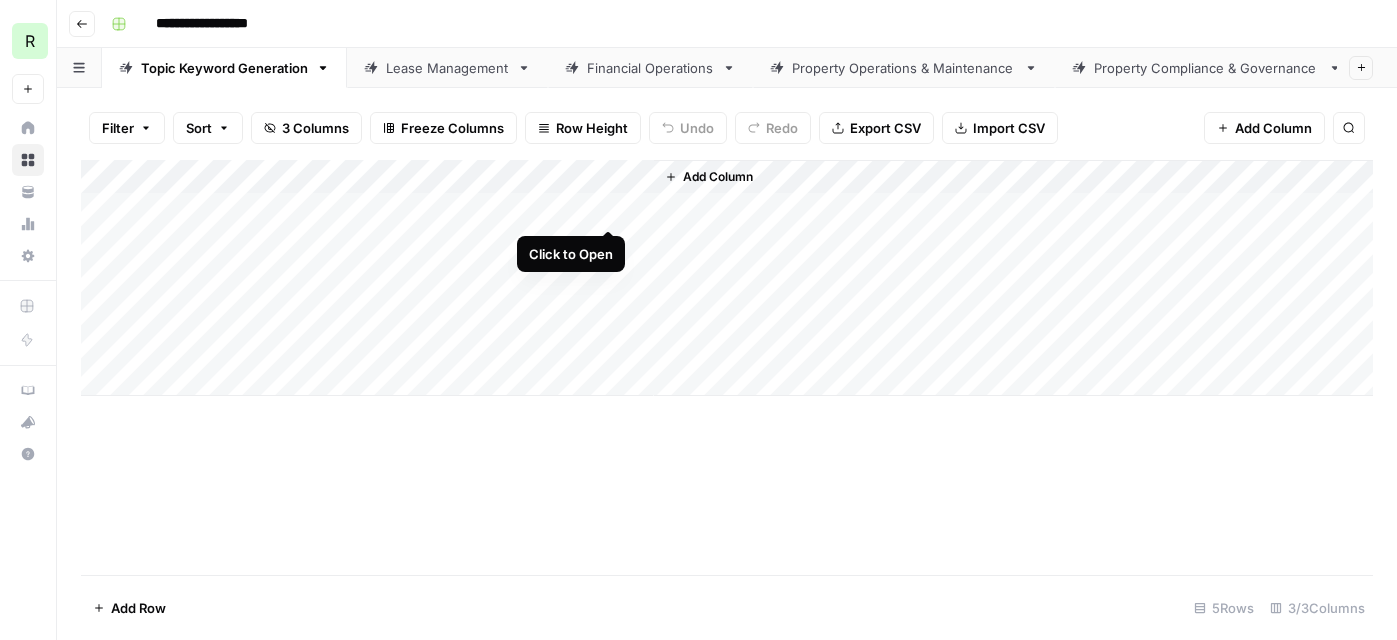click on "Add Column" at bounding box center [727, 278] 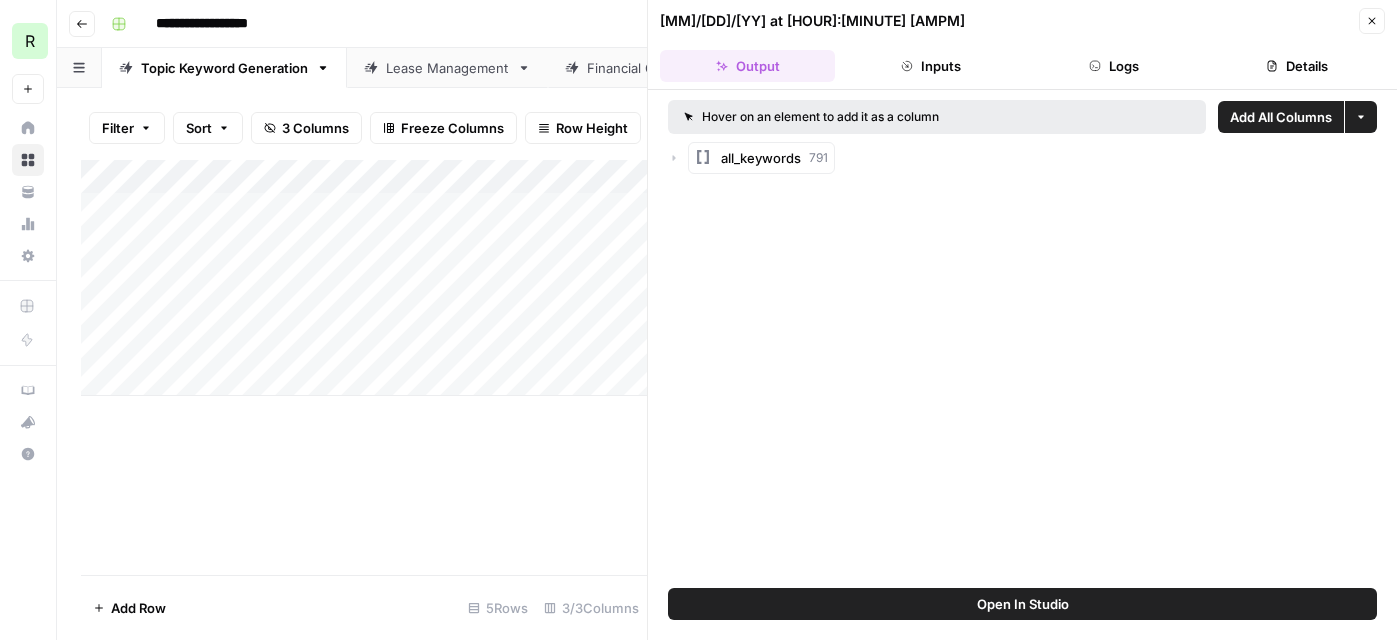 click 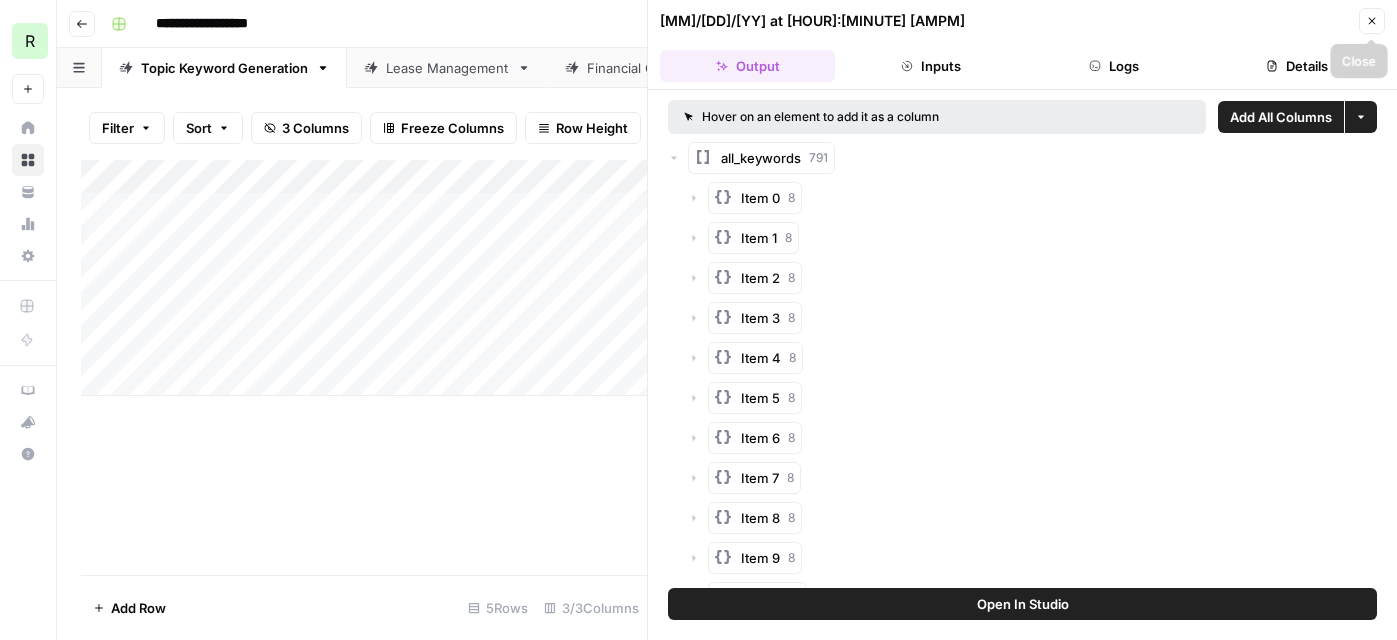 click 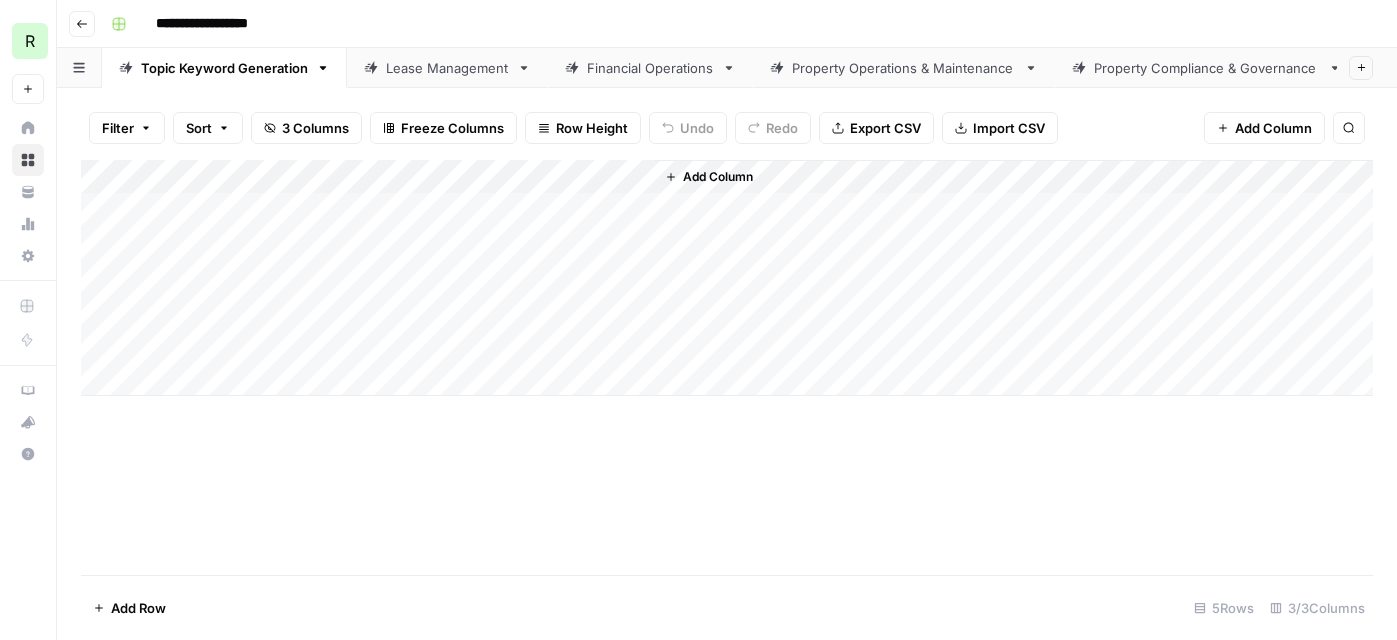 click on "Lease Management" at bounding box center (447, 68) 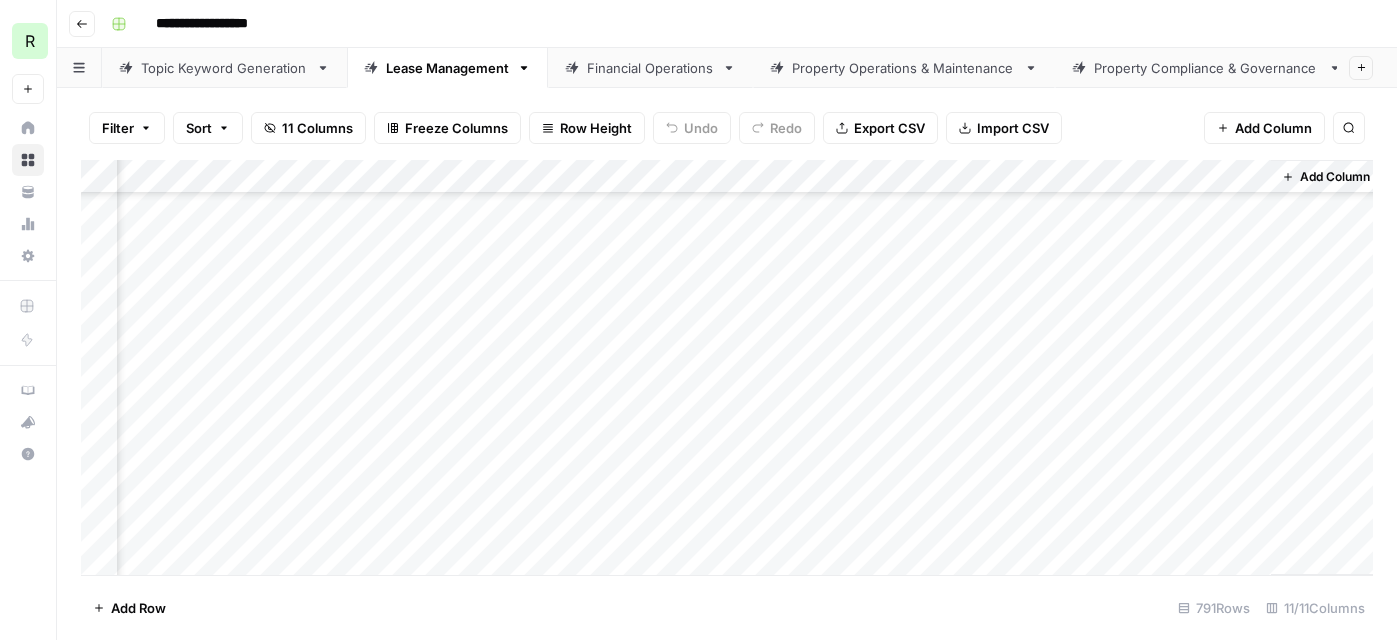 scroll, scrollTop: 1461, scrollLeft: 955, axis: both 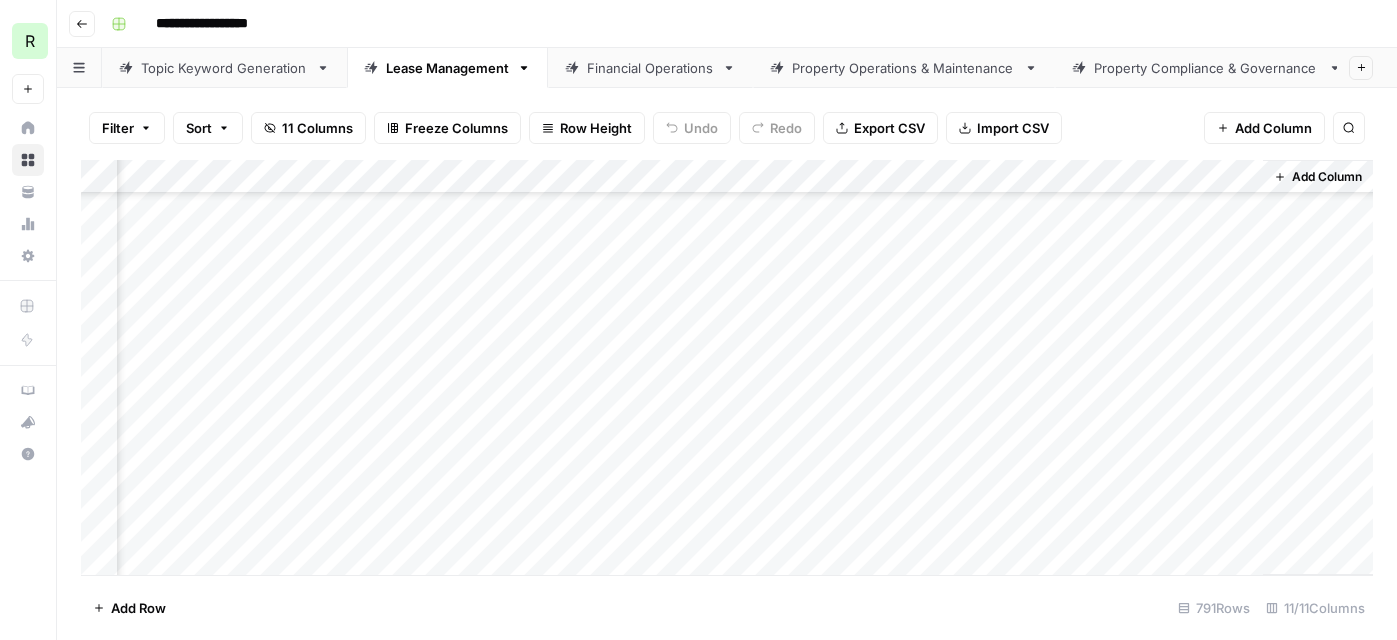 click on "Add Column" at bounding box center (727, 367) 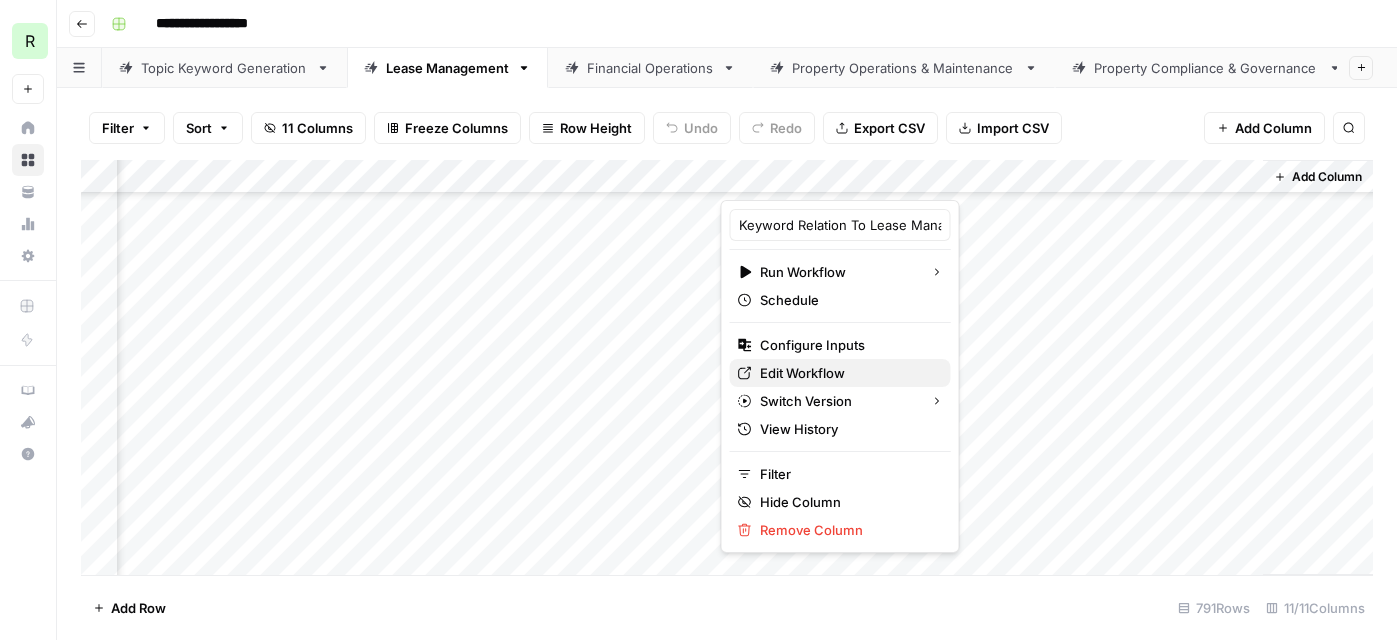 click on "Edit Workflow" at bounding box center (847, 373) 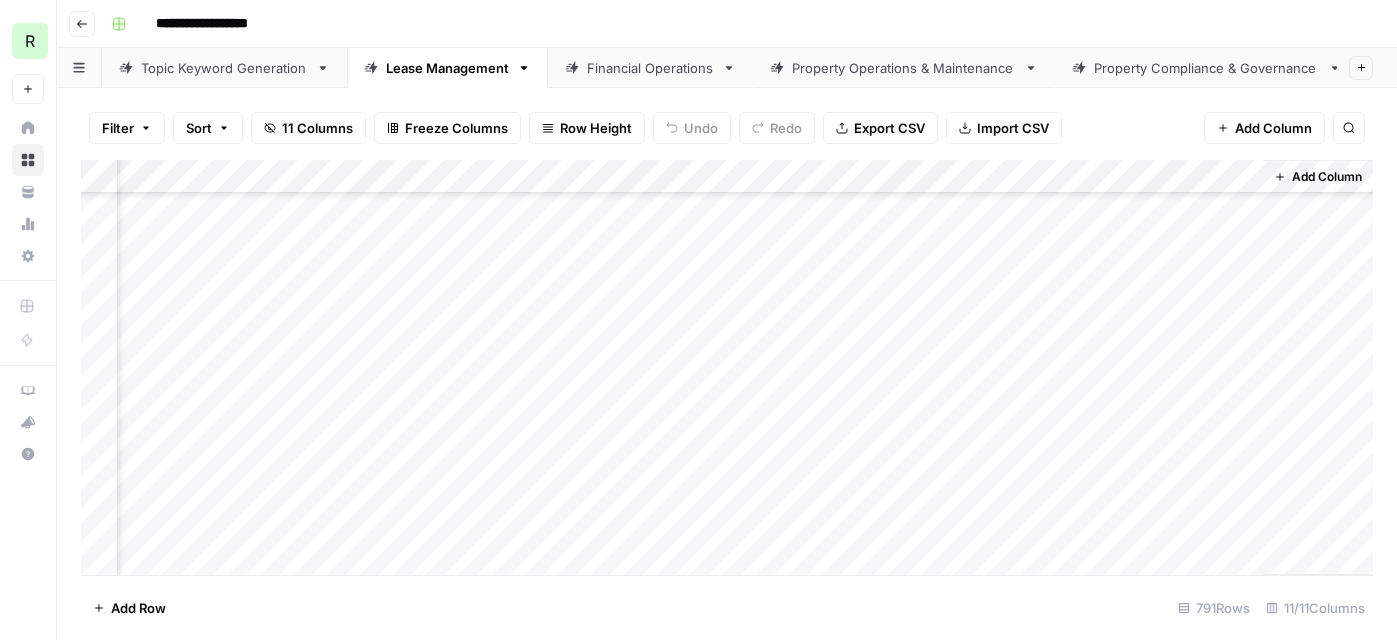 scroll, scrollTop: 1223, scrollLeft: 955, axis: both 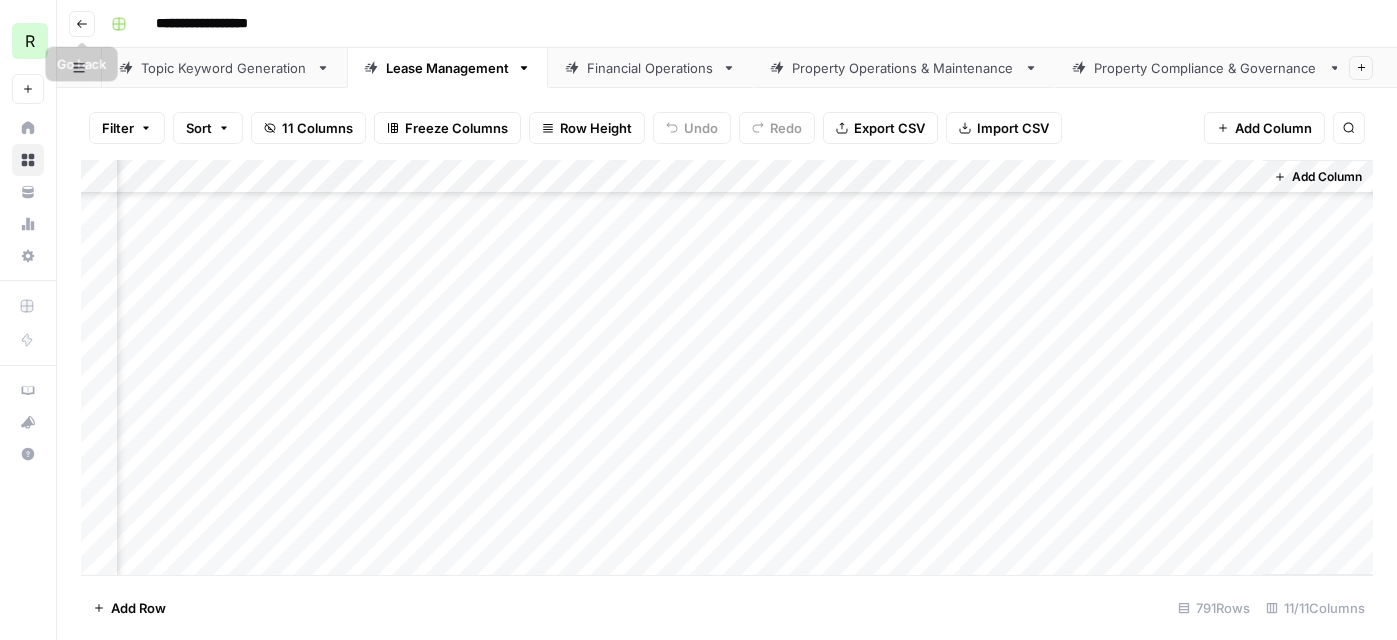 click 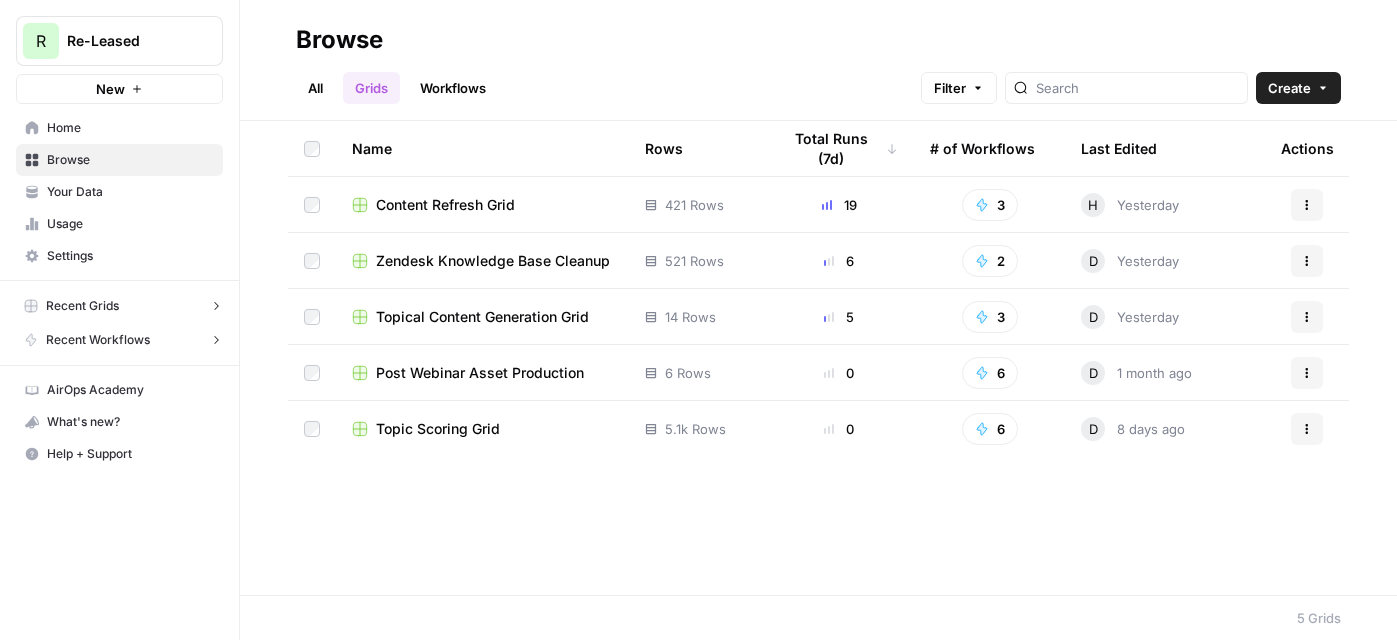 click on "Topical Content Generation Grid" at bounding box center (482, 317) 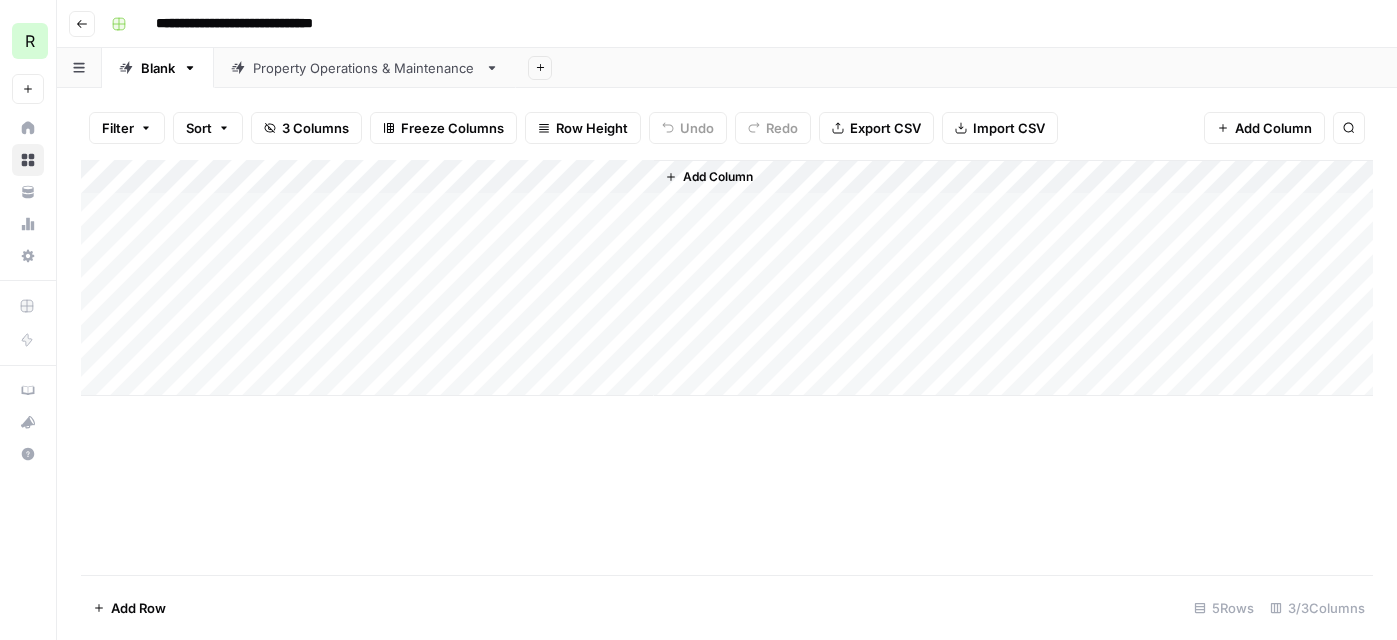 click on "Property Operations & Maintenance" at bounding box center (365, 68) 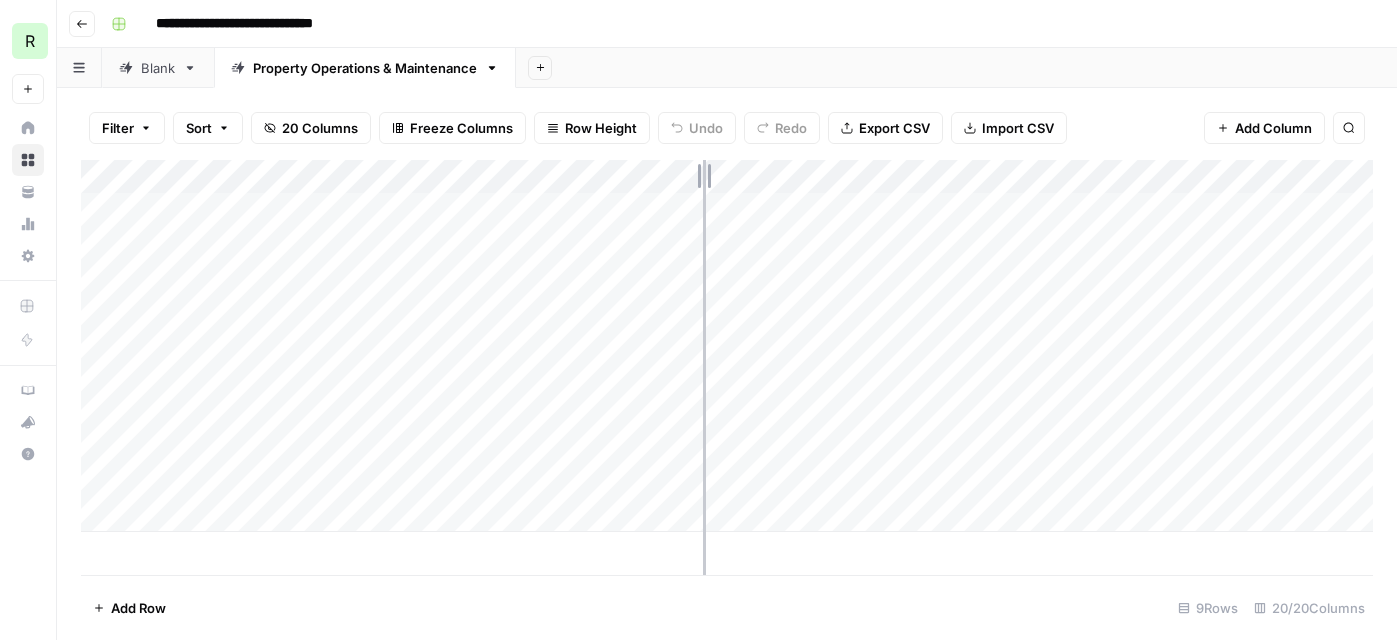 drag, startPoint x: 634, startPoint y: 173, endPoint x: 703, endPoint y: 170, distance: 69.065186 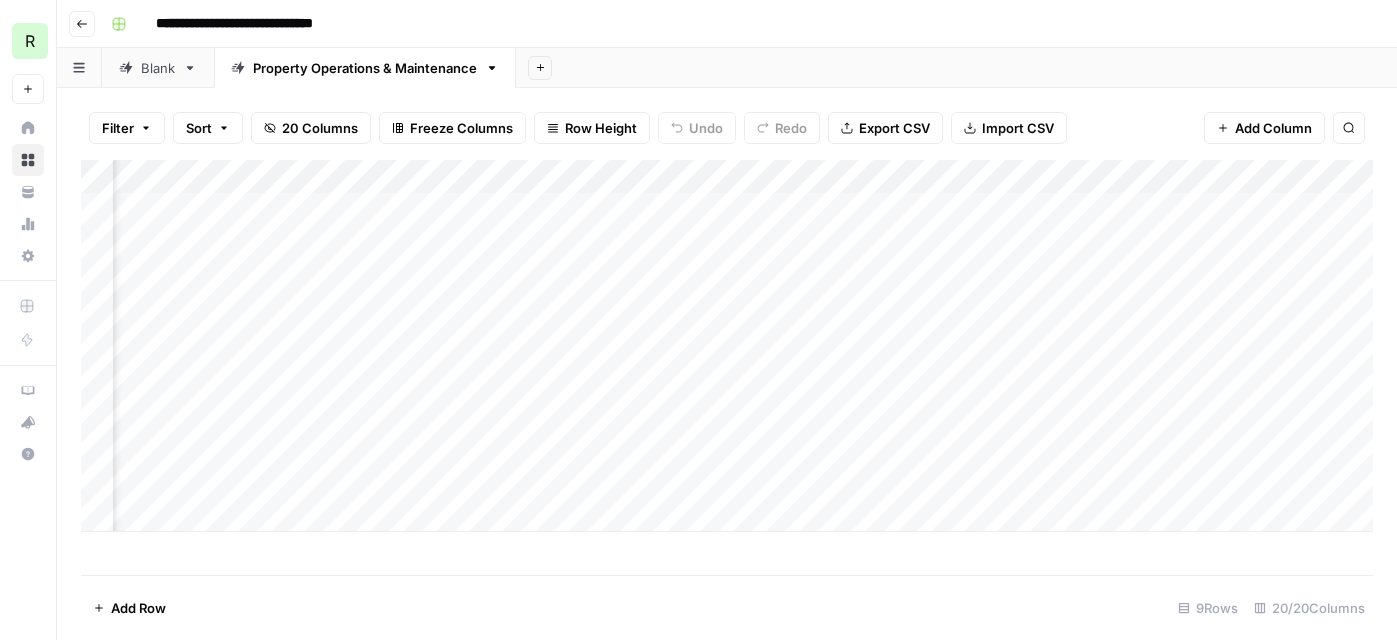 scroll, scrollTop: 0, scrollLeft: 935, axis: horizontal 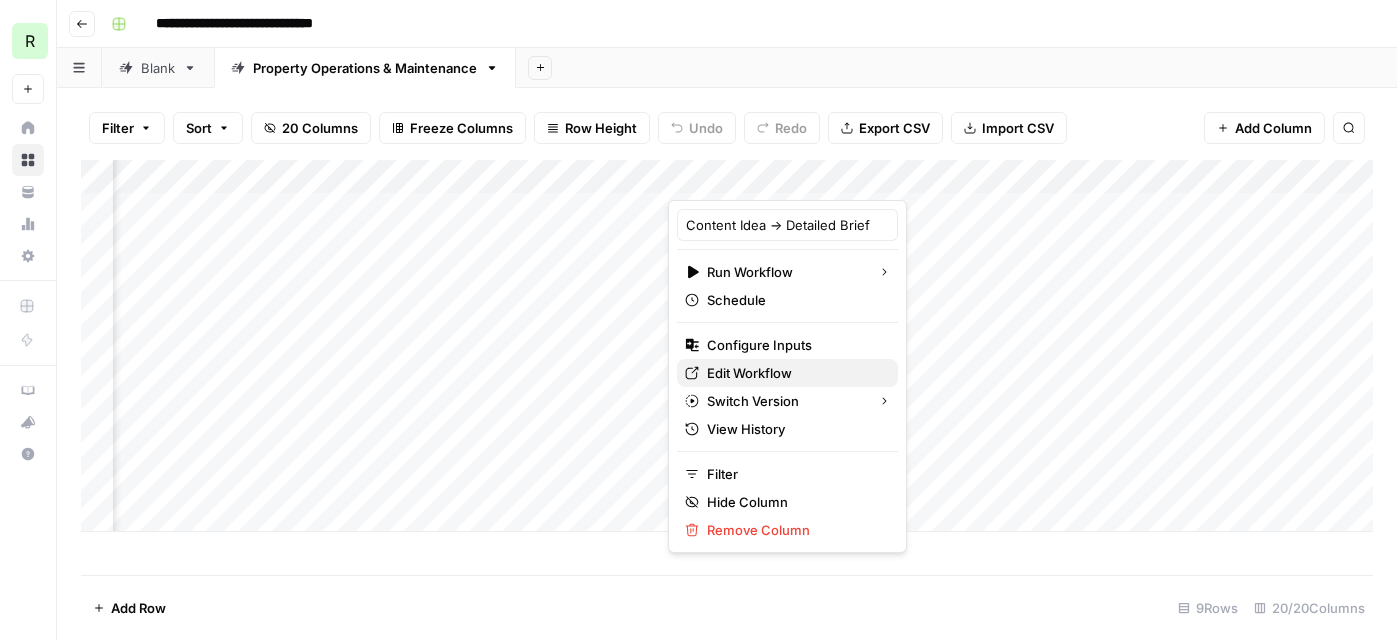 click on "Edit Workflow" at bounding box center (794, 373) 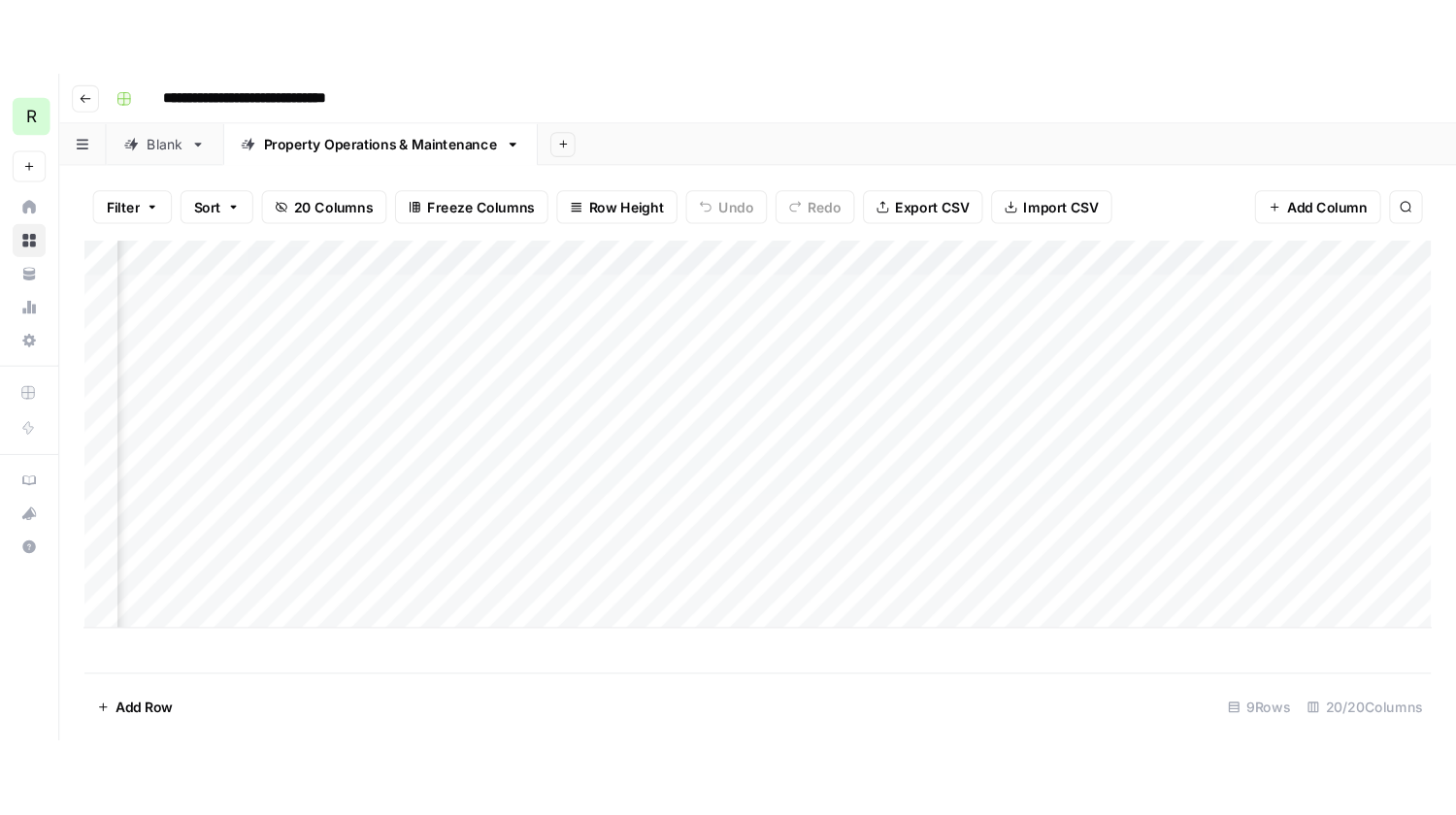 scroll, scrollTop: 0, scrollLeft: 2217, axis: horizontal 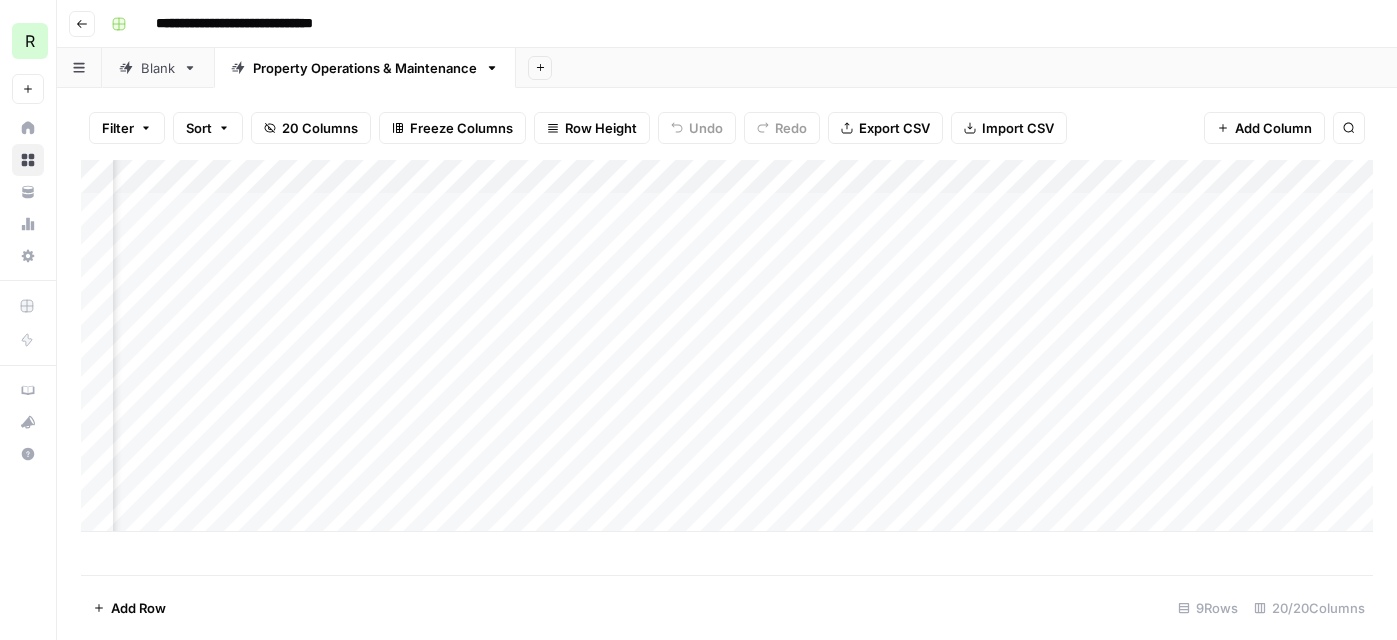 click on "Add Column" at bounding box center (727, 346) 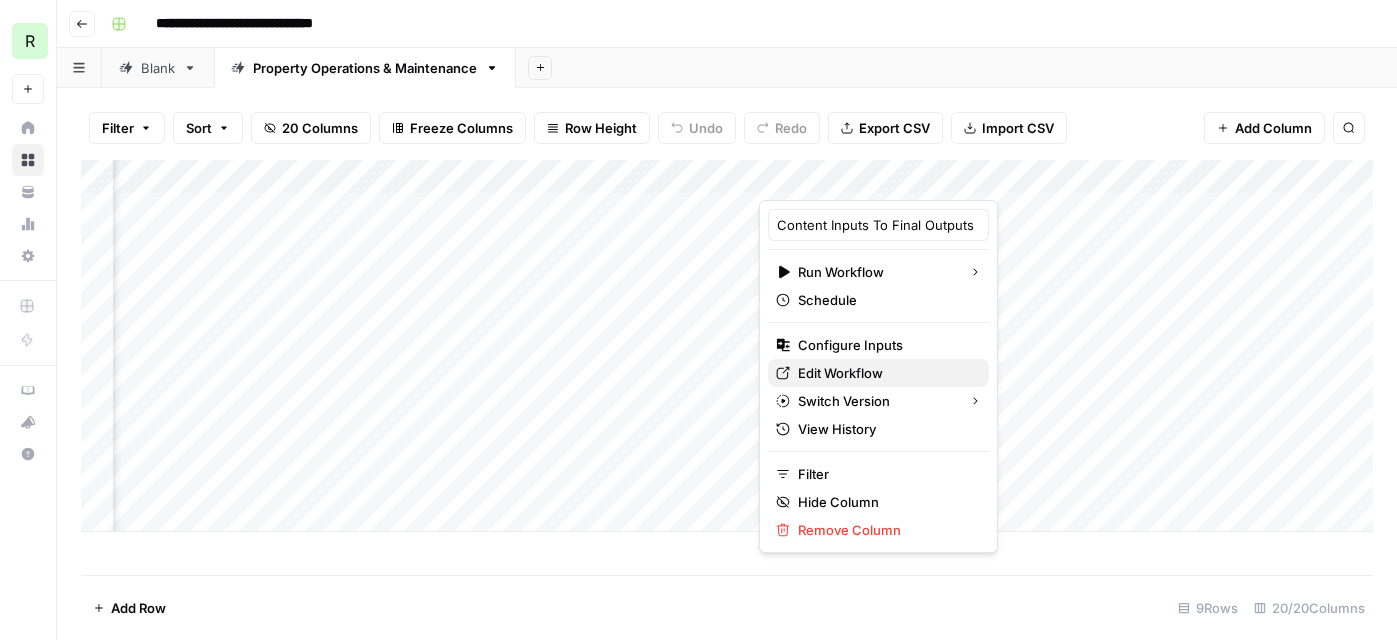 click on "Edit Workflow" at bounding box center [885, 373] 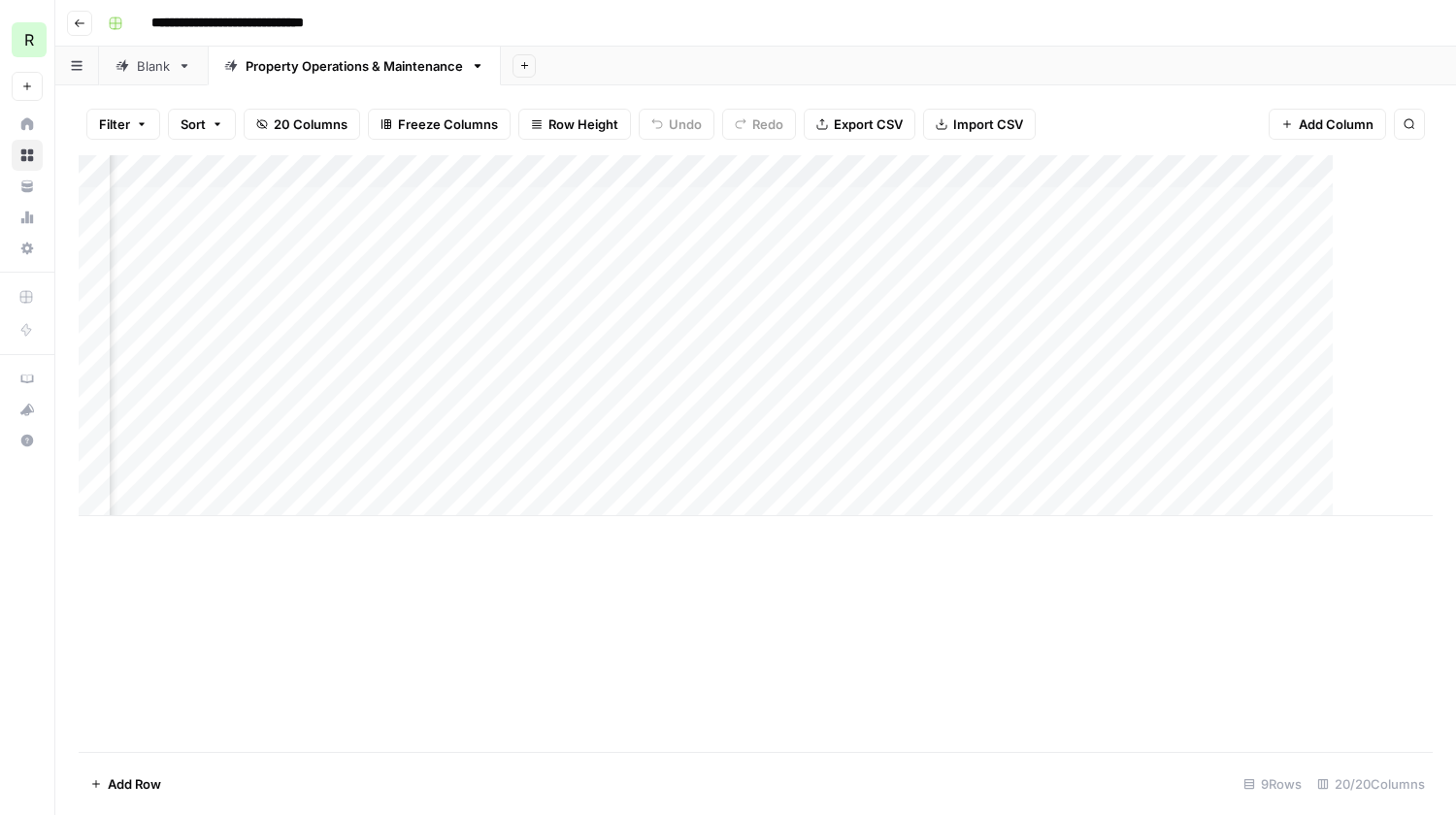 scroll, scrollTop: 0, scrollLeft: 2217, axis: horizontal 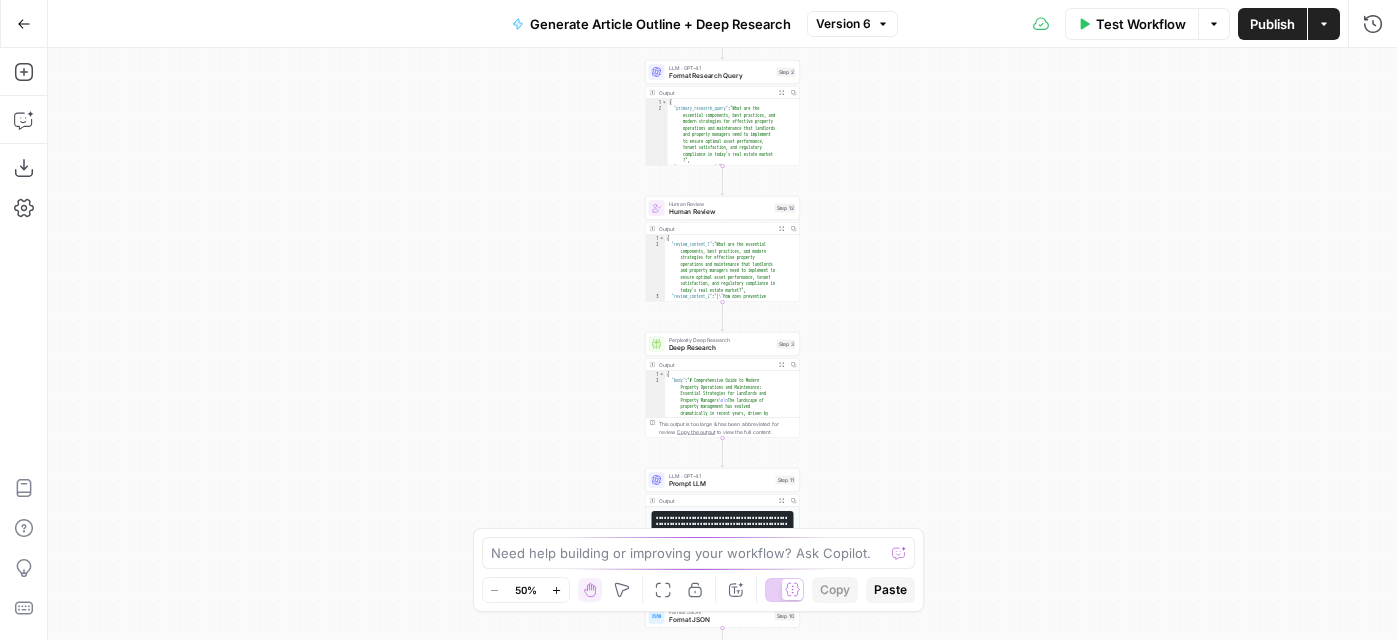 click on "Workflow Set Inputs Inputs LLM · GPT-4.1 Format Research Query Step 2 Output Expand Output Copy 1 2 3 4 {    "primary_research_query" :  "What are the         essential components, best practices, and         modern strategies for effective property         operations and maintenance that landlords         and property managers need to implement         to ensure optimal asset performance,         tenant satisfaction, and regulatory         compliance in today's real estate market        ?" ,    "secondary_queries" :  [      "How does preventive maintenance differ           from reactive maintenance, and what are           the proven benefits and implementation           steps for landlords and property           managers?" ,     Human Review Human Review Step 12 Output Expand Output Copy 1 2 3 {    "review_content_1" :  "What are the essential         components, best practices, and modern                ," at bounding box center (722, 344) 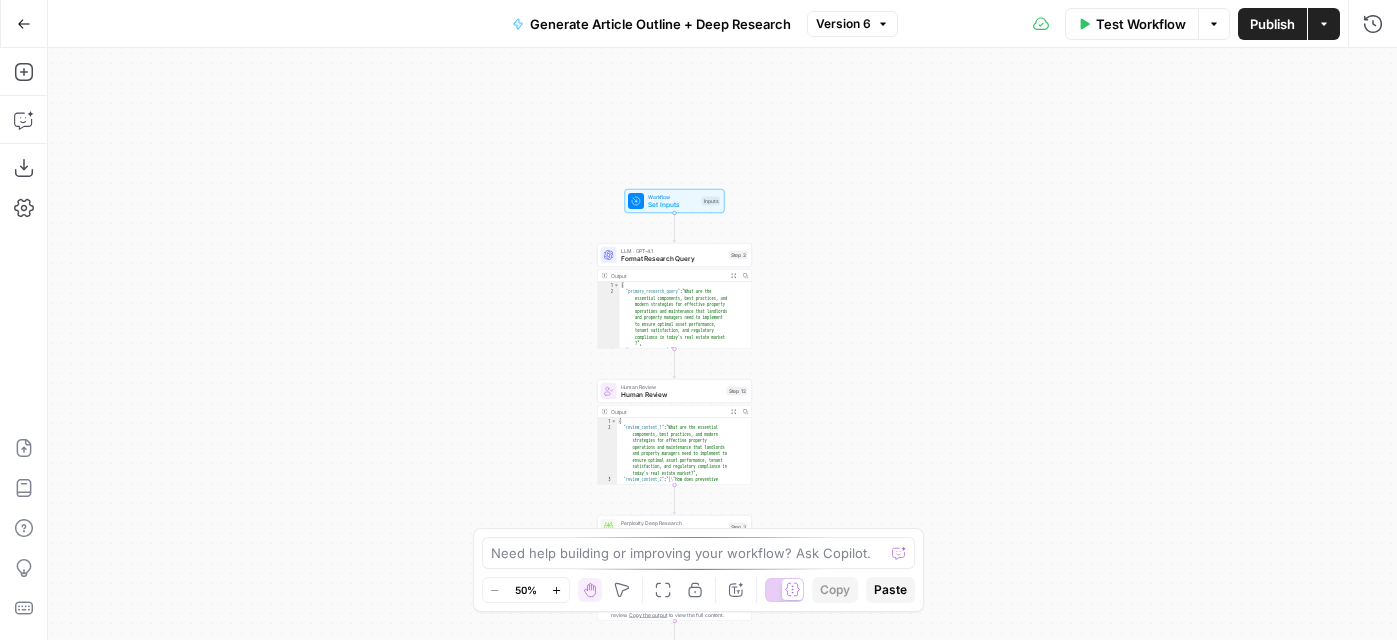 drag, startPoint x: 786, startPoint y: 395, endPoint x: 834, endPoint y: 104, distance: 294.9322 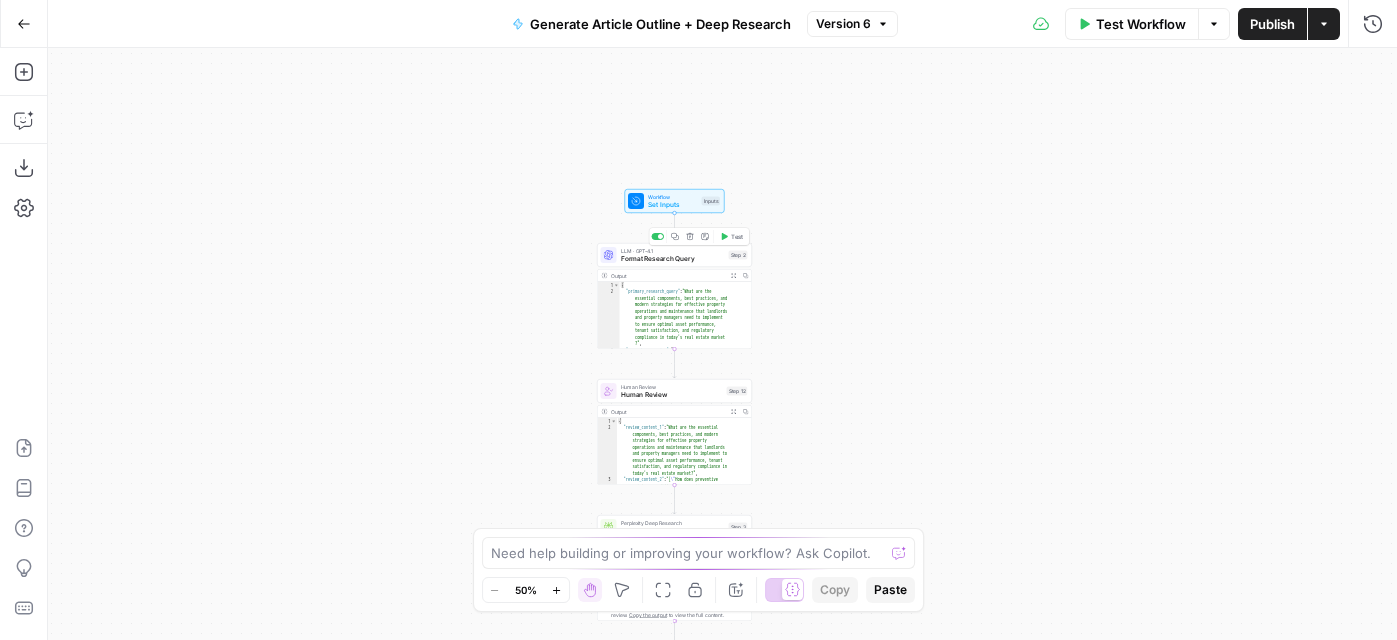 click on "Format Research Query" at bounding box center [673, 259] 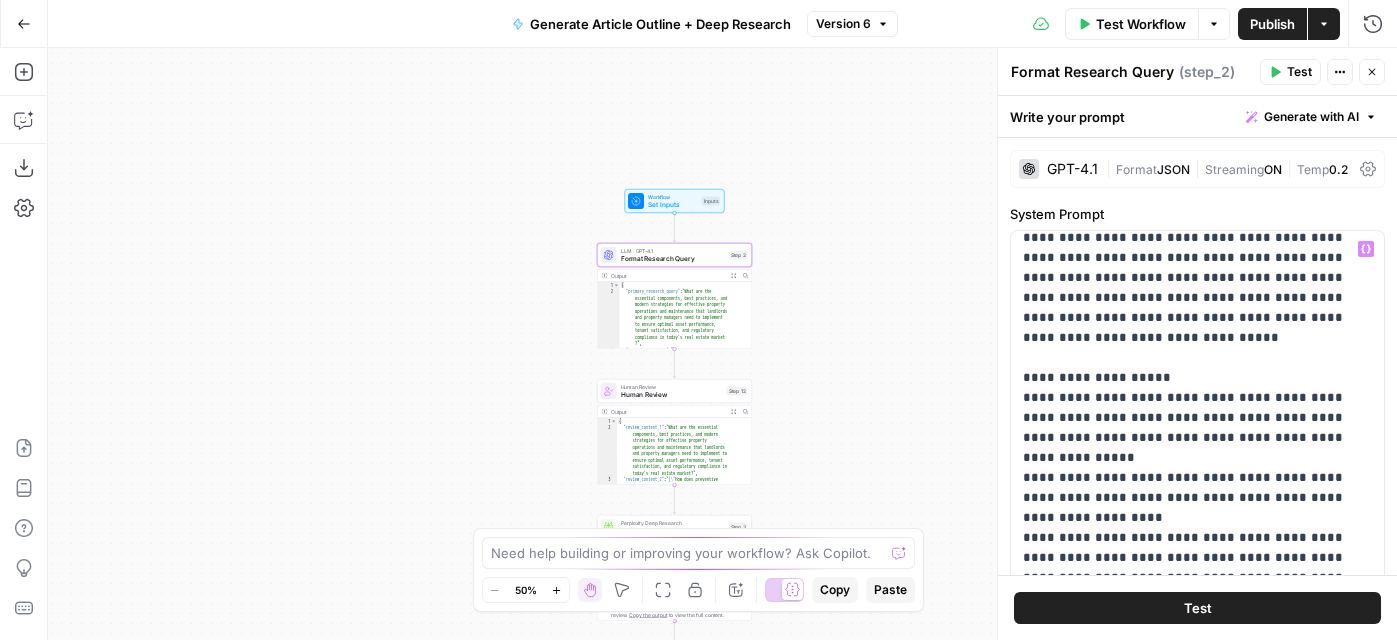 scroll, scrollTop: 101, scrollLeft: 0, axis: vertical 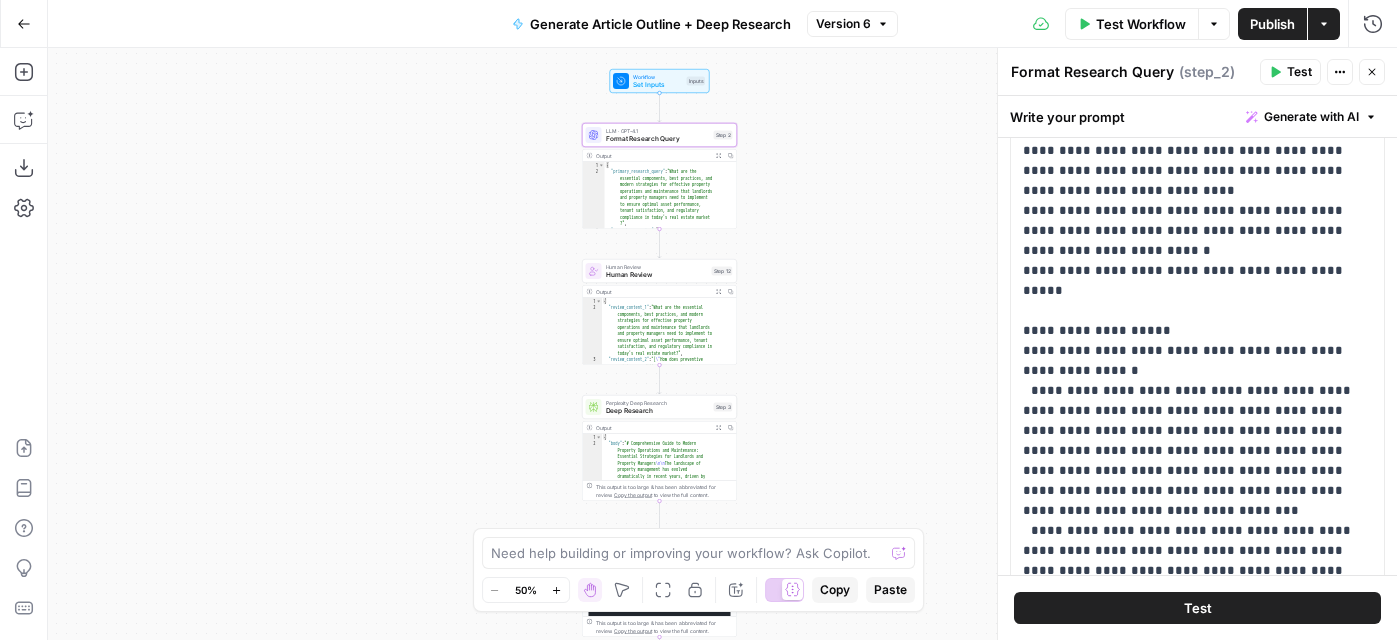 drag, startPoint x: 896, startPoint y: 435, endPoint x: 881, endPoint y: 315, distance: 120.93387 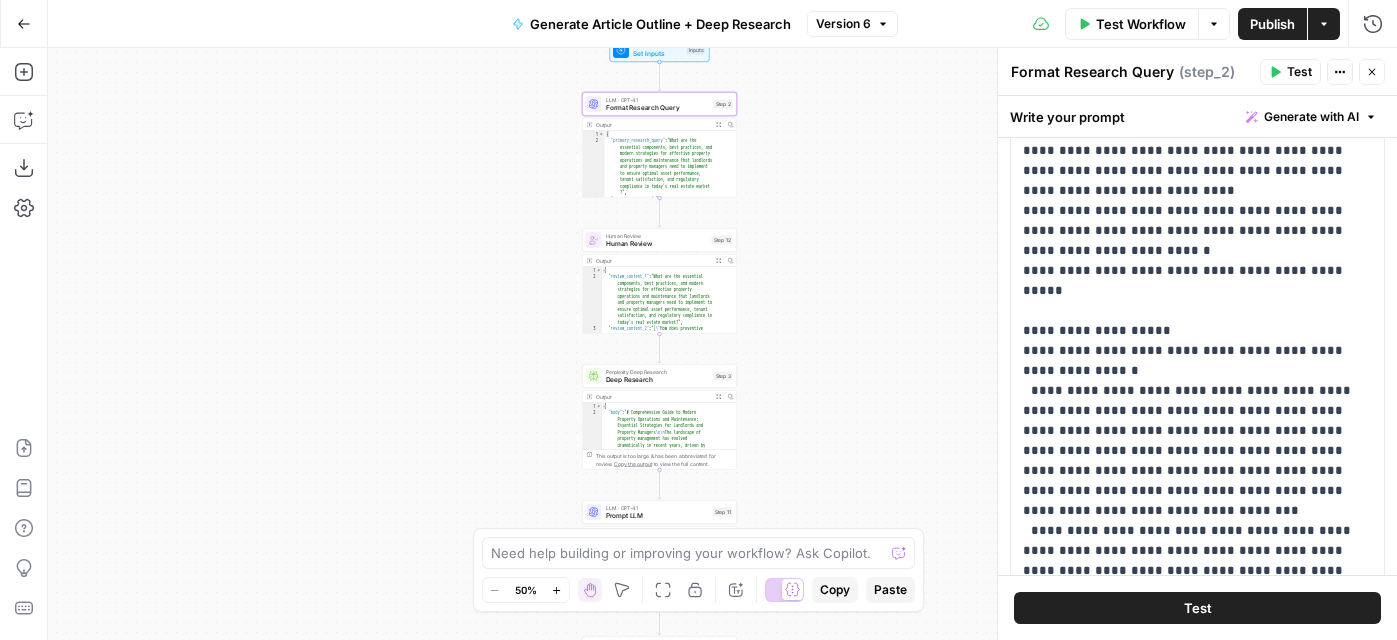 drag, startPoint x: 812, startPoint y: 402, endPoint x: 820, endPoint y: 271, distance: 131.24405 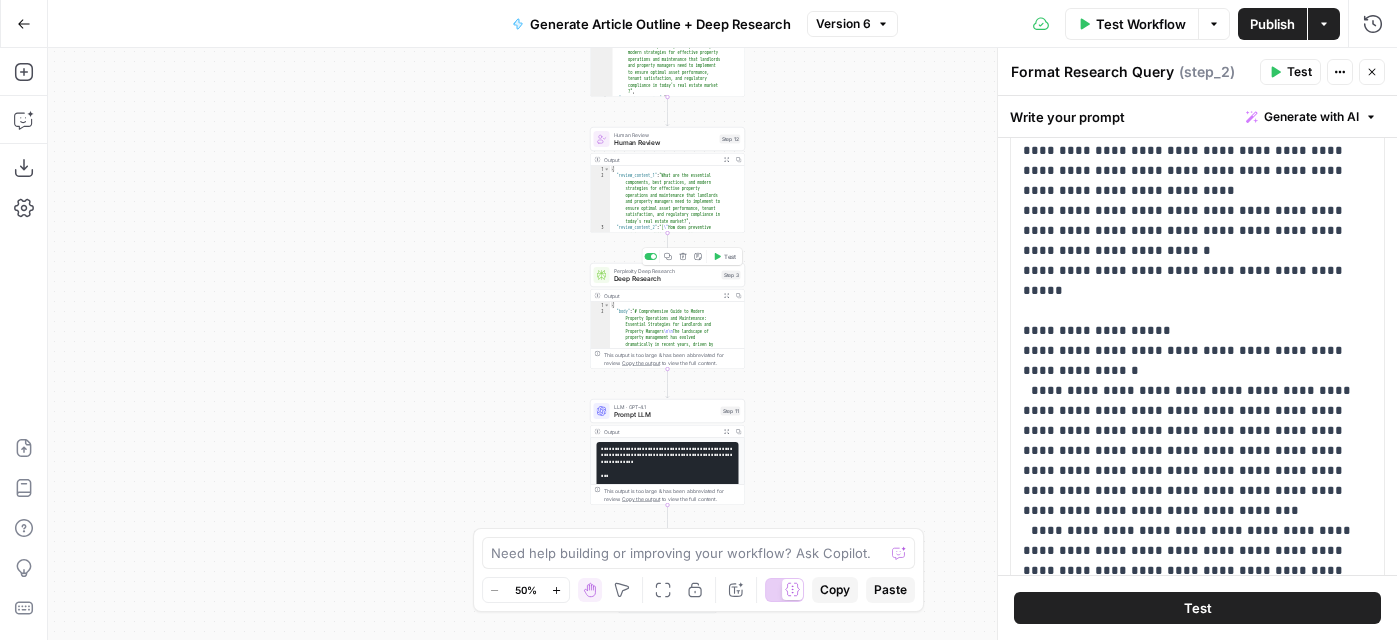 click on "Deep Research" at bounding box center (666, 279) 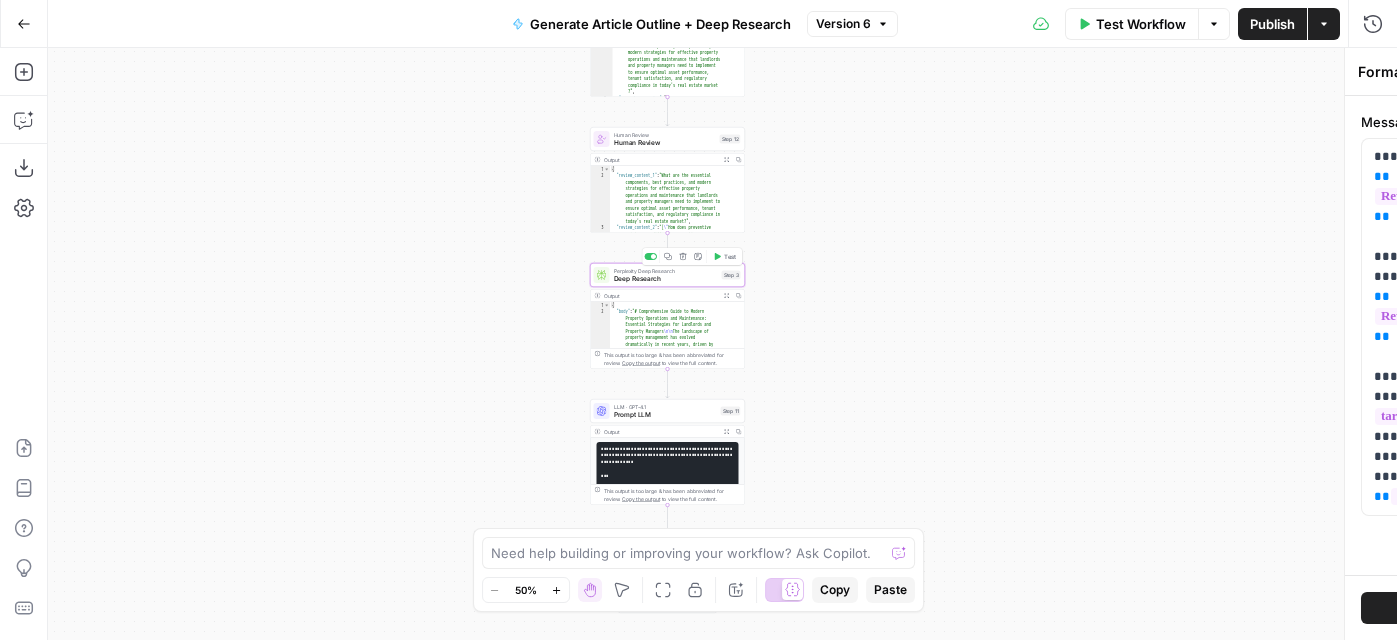 type on "Deep Research" 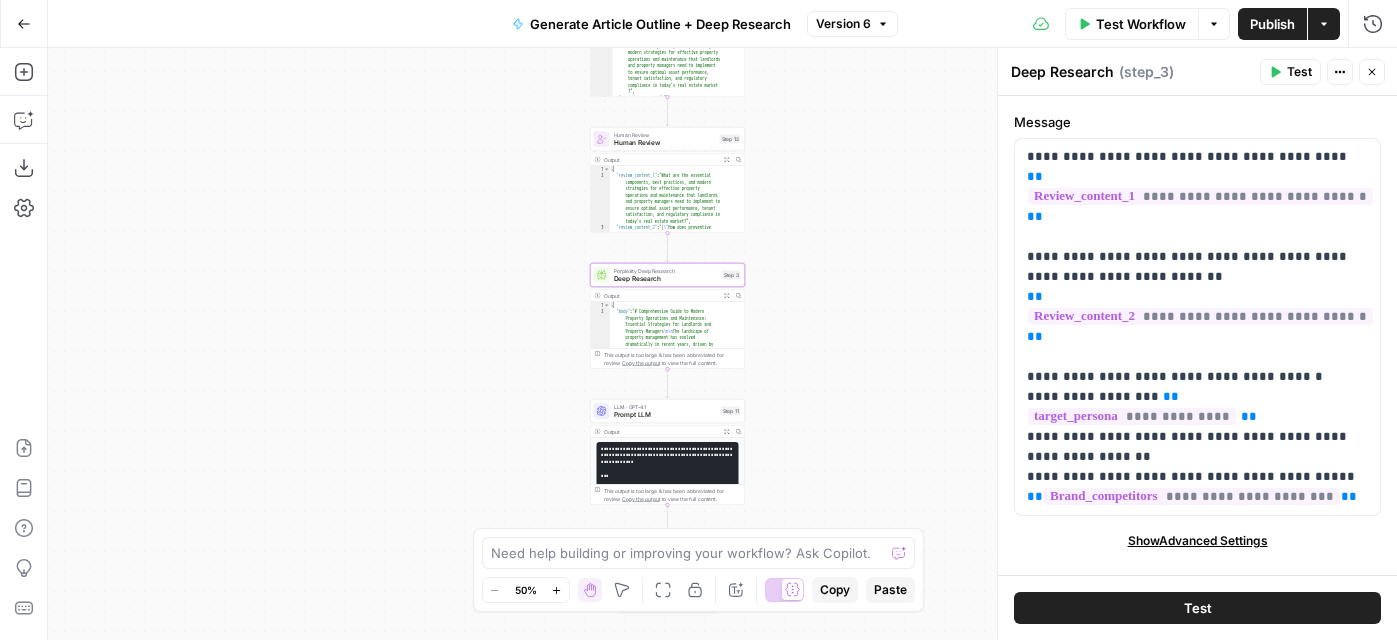 click 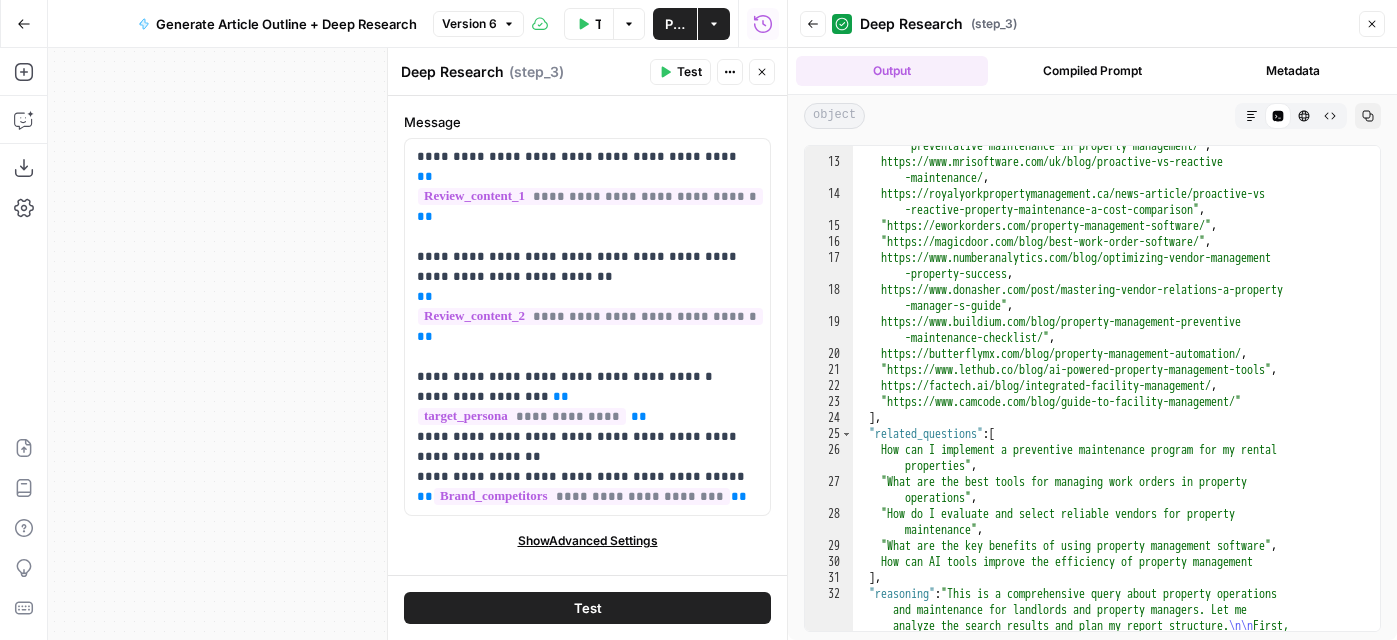 scroll, scrollTop: 15735, scrollLeft: 0, axis: vertical 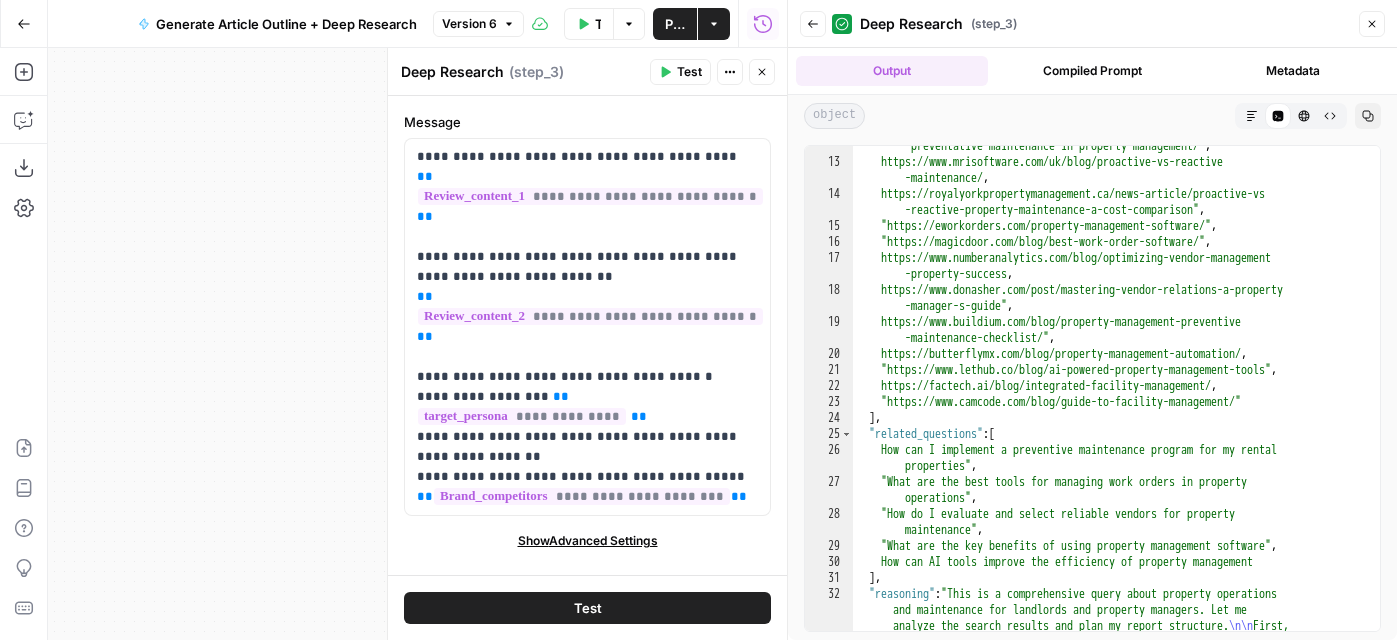 click 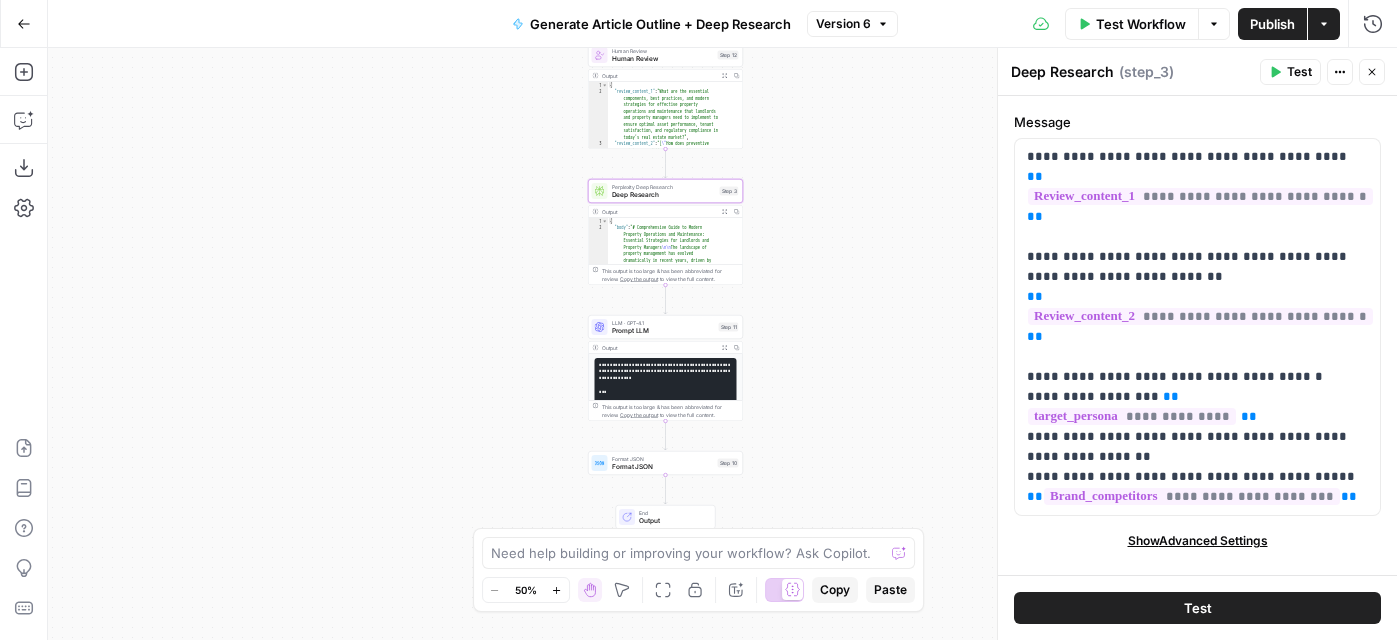 drag, startPoint x: 785, startPoint y: 392, endPoint x: 783, endPoint y: 308, distance: 84.0238 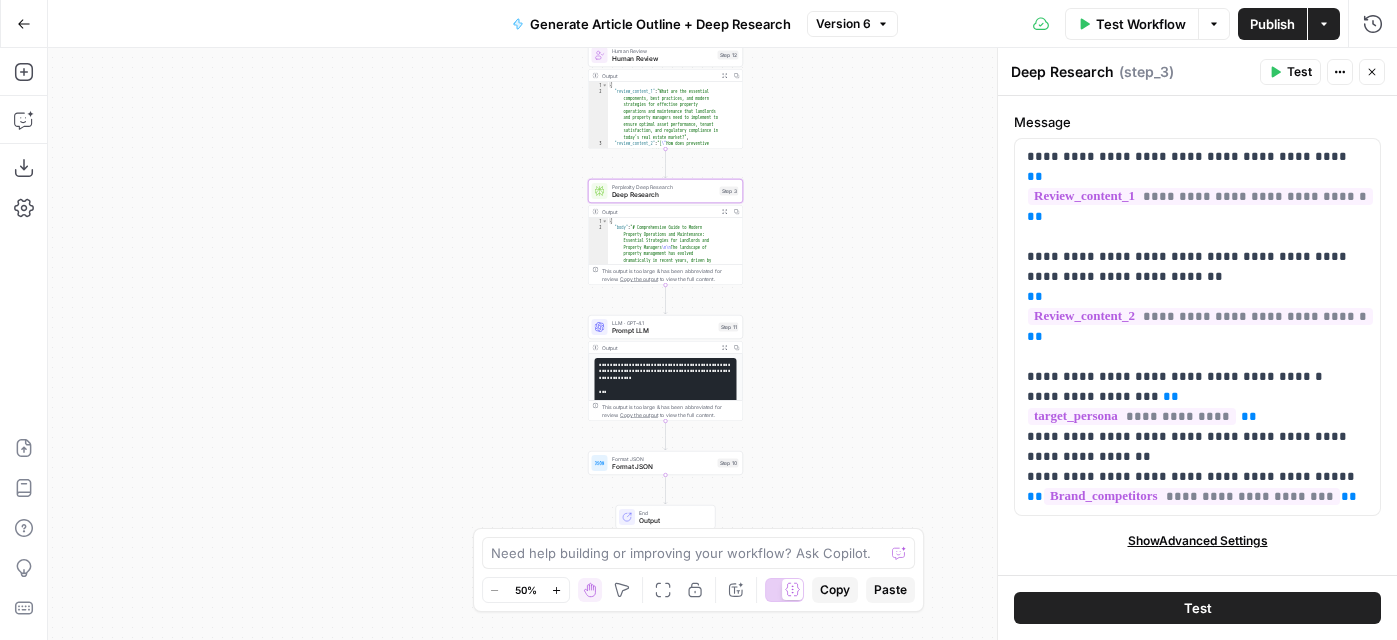 click on "Workflow Set Inputs Inputs LLM · GPT-4.1 Format Research Query Step 2 Output Expand Output Copy 1 2 3 4 {    "primary_research_query" :  "What are the         essential components, best practices, and         modern strategies for effective property         operations and maintenance that landlords         and property managers need to implement         to ensure optimal asset performance,         tenant satisfaction, and regulatory         compliance in today's real estate market        ?" ,    "secondary_queries" :  [      "How does preventive maintenance differ           from reactive maintenance, and what are           the proven benefits and implementation           steps for landlords and property           managers?" ,     Human Review Human Review Step 12 Output Expand Output Copy 1 2 3 {    "review_content_1" :  "What are the essential         components, best practices, and modern                ," at bounding box center [722, 344] 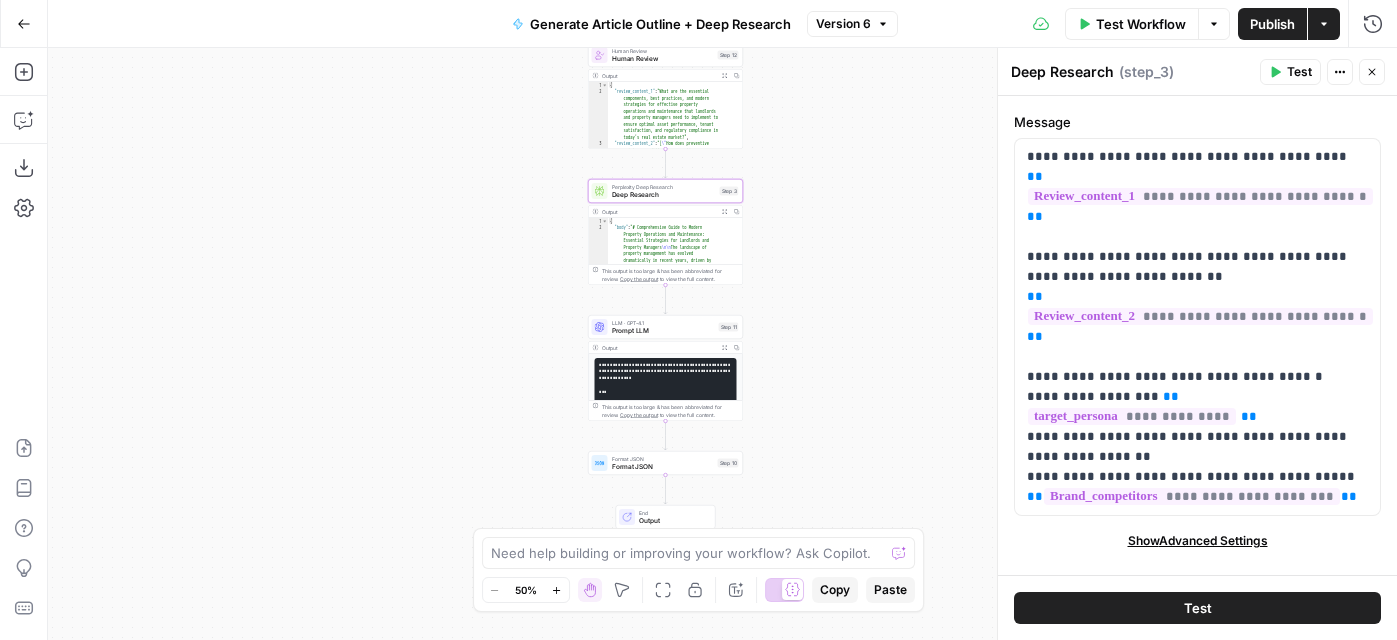 click 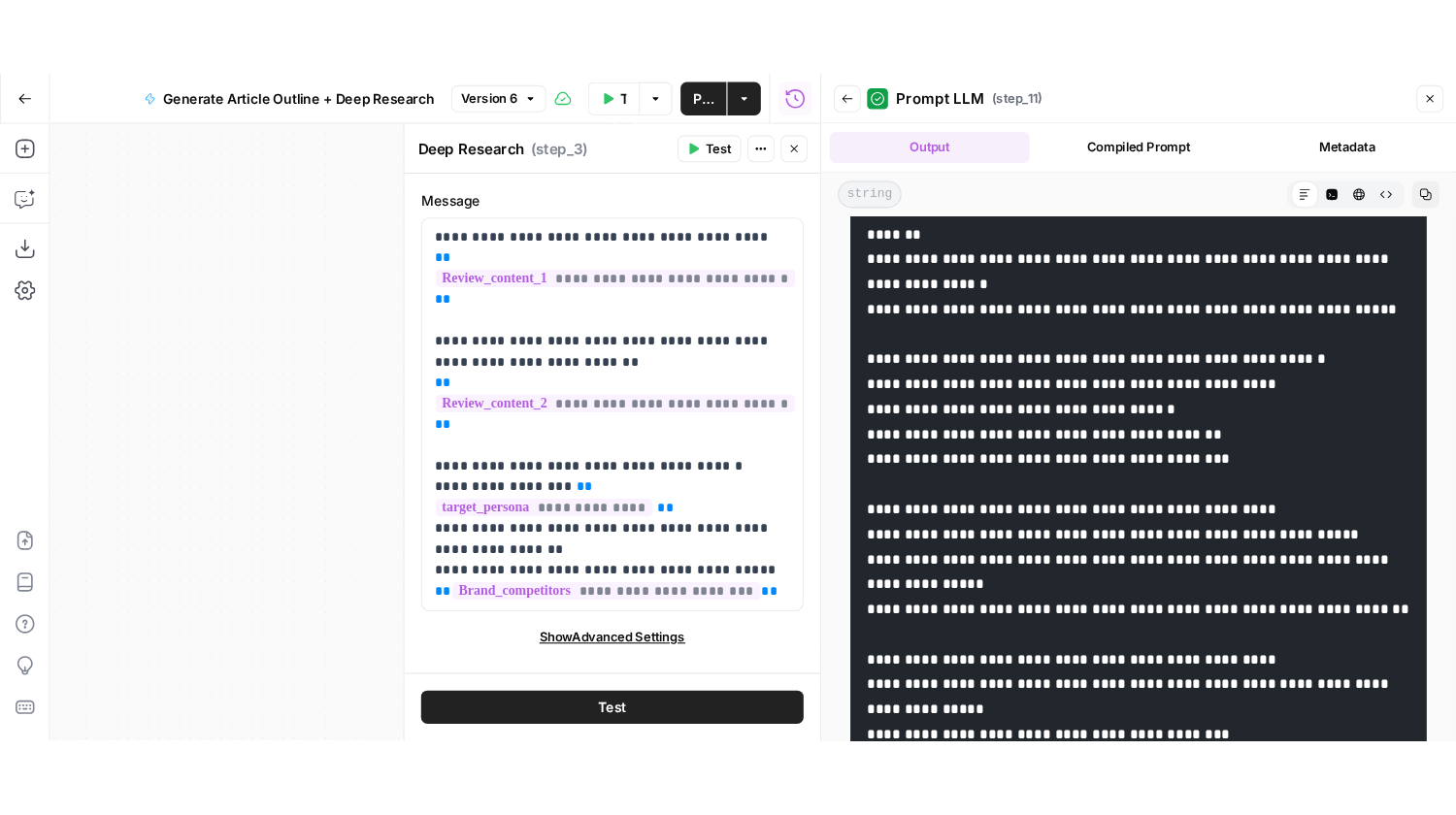 scroll, scrollTop: 3285, scrollLeft: 0, axis: vertical 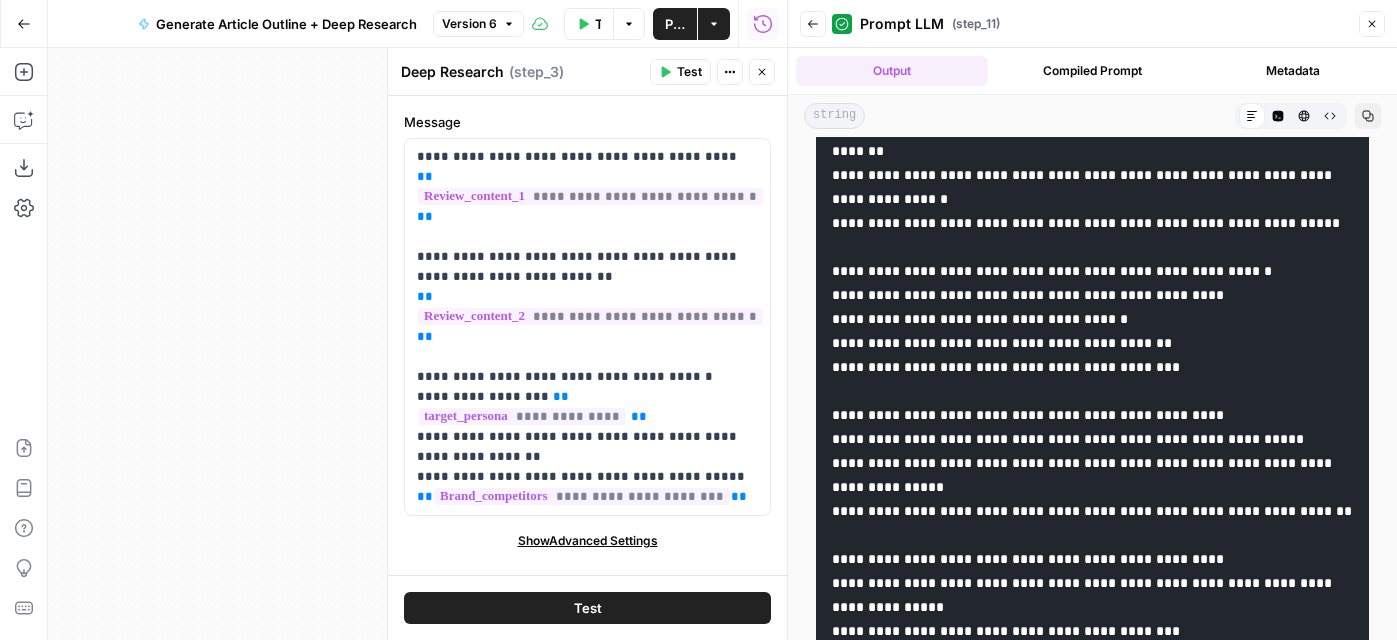 click 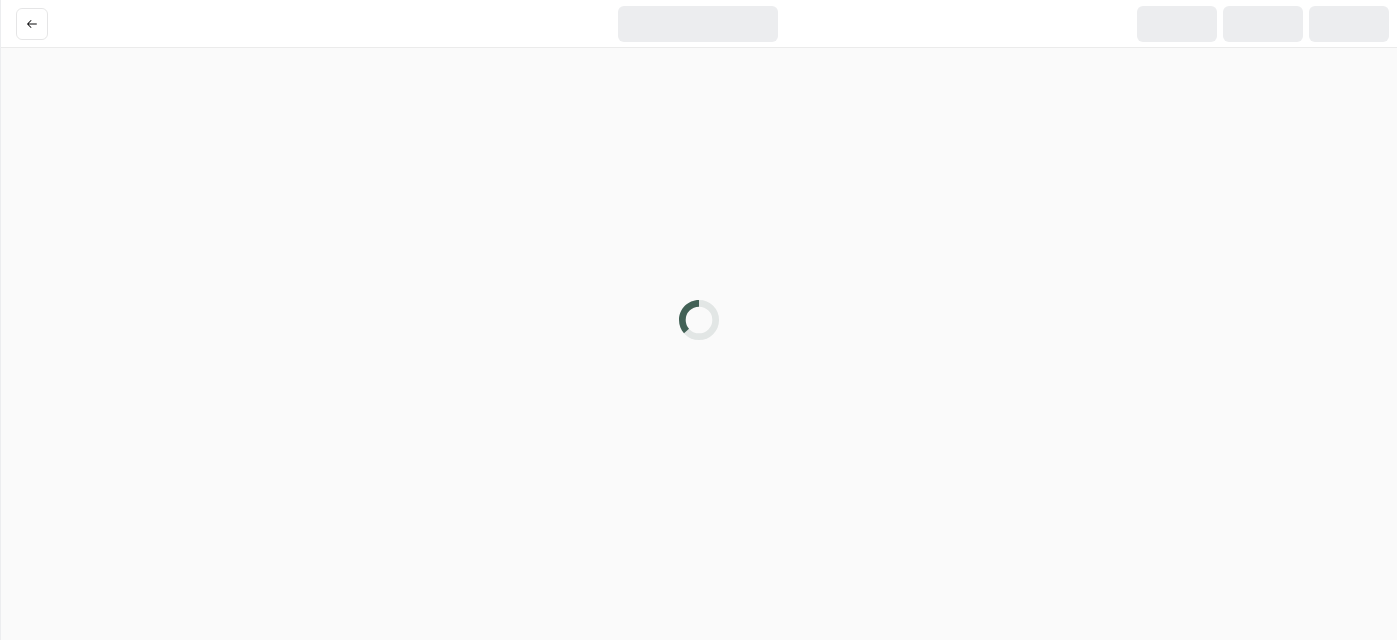 scroll, scrollTop: 0, scrollLeft: 0, axis: both 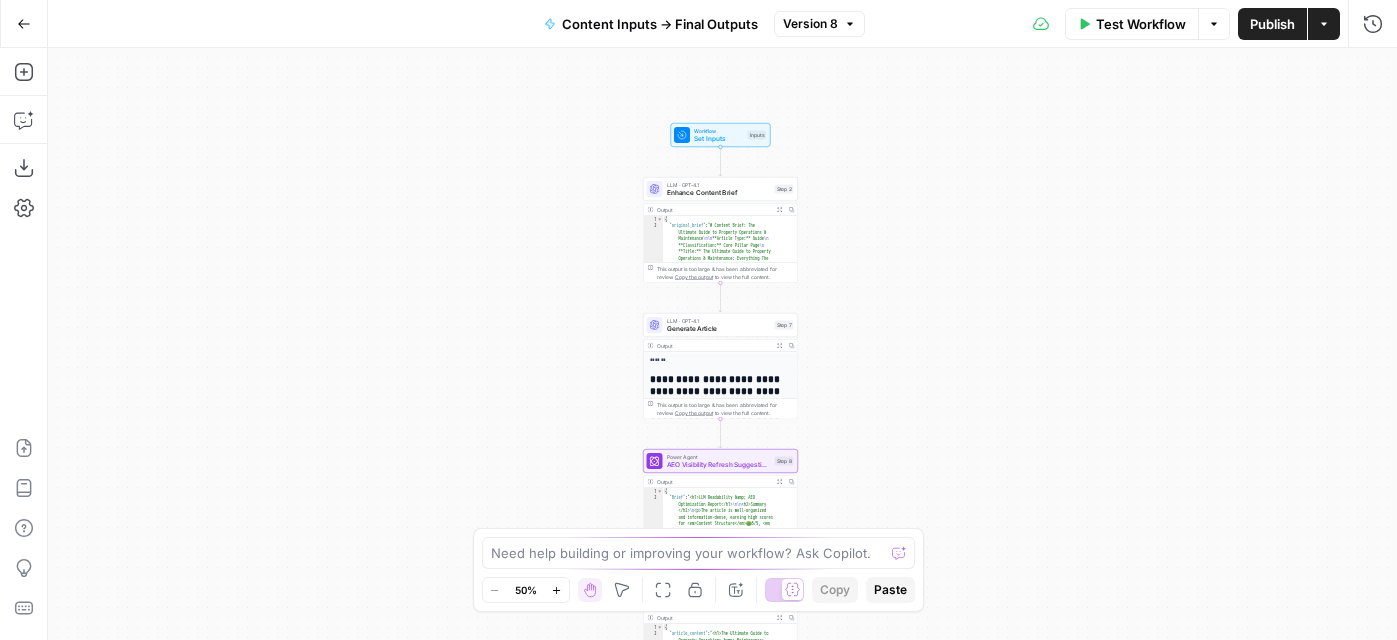 drag, startPoint x: 981, startPoint y: 243, endPoint x: 979, endPoint y: 359, distance: 116.01724 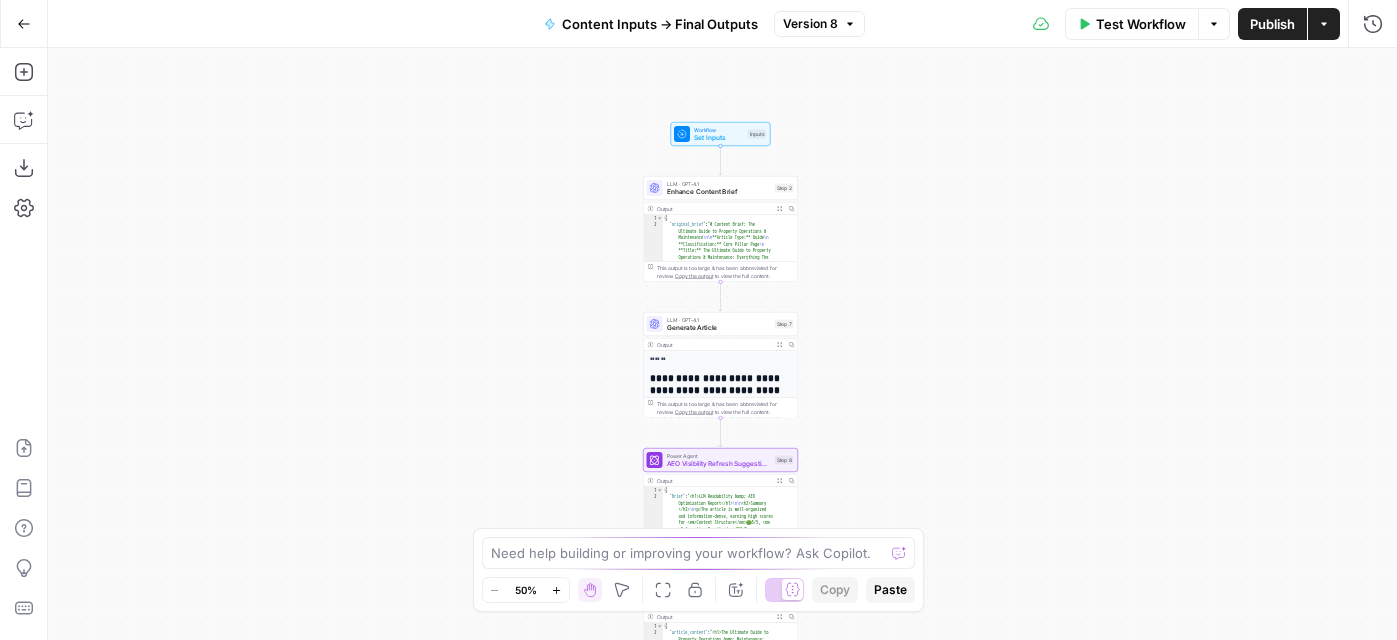 drag, startPoint x: 868, startPoint y: 377, endPoint x: 868, endPoint y: 343, distance: 34 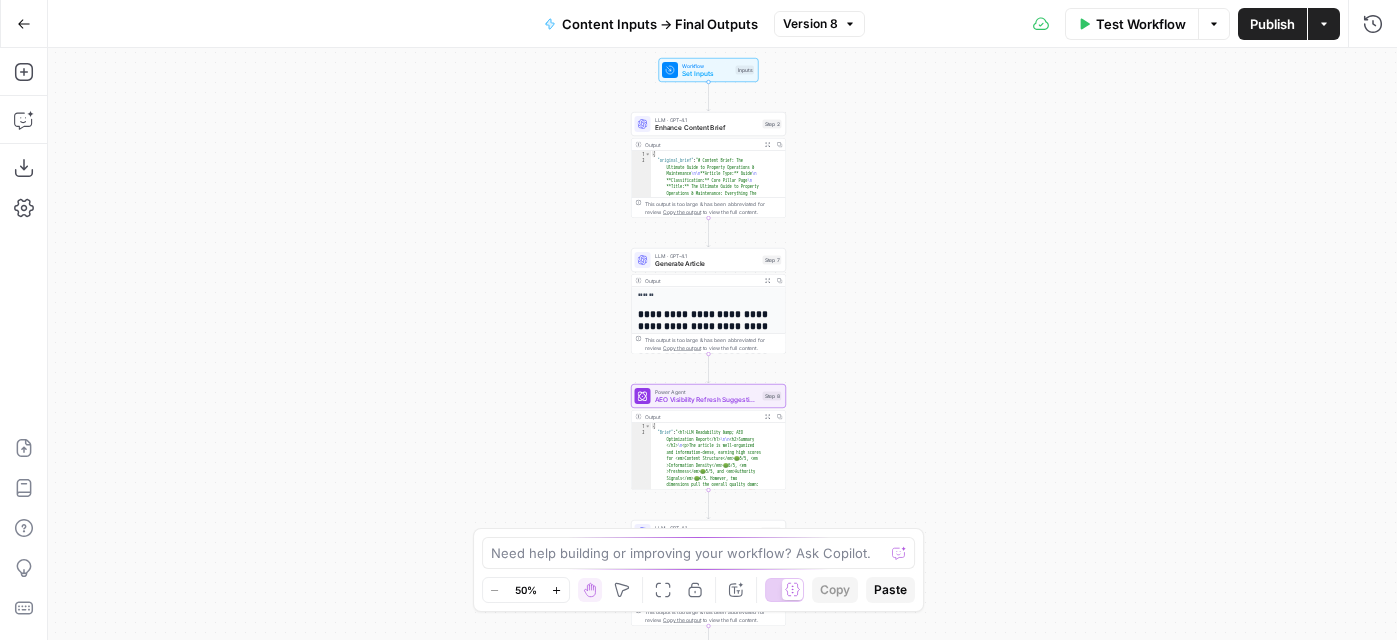 drag, startPoint x: 974, startPoint y: 407, endPoint x: 962, endPoint y: 367, distance: 41.761227 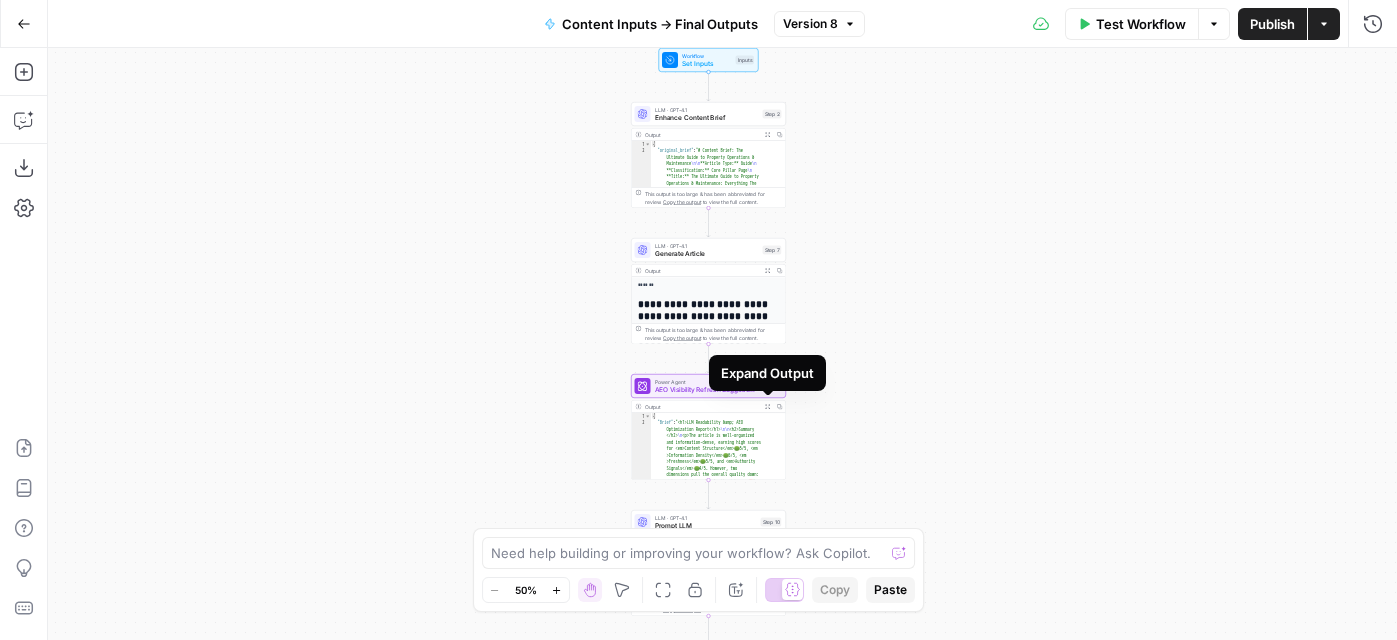 click on "Expand Output" at bounding box center (768, 407) 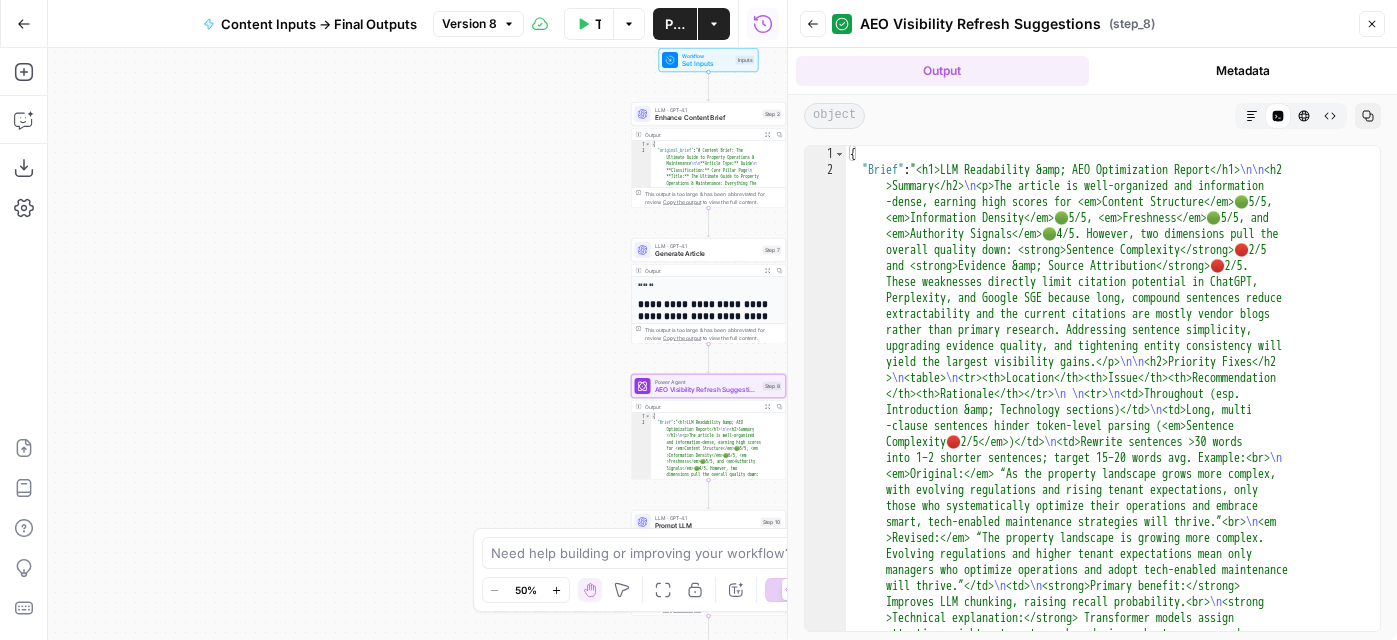 click 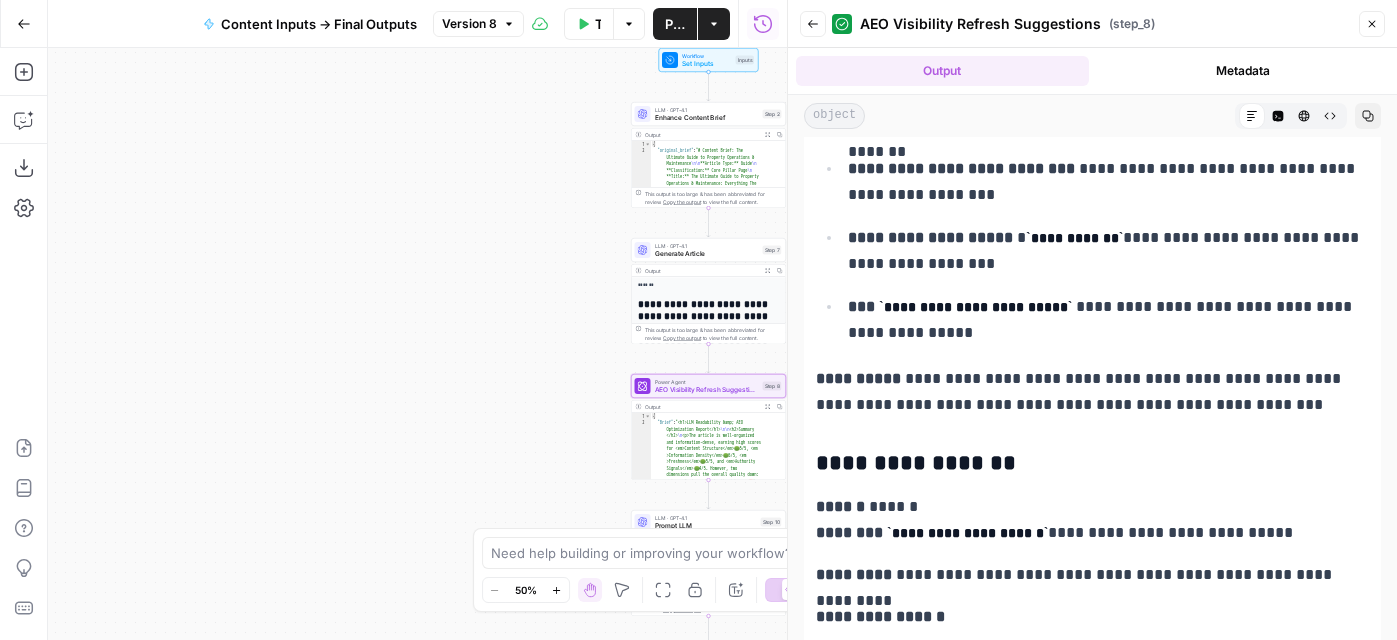 scroll, scrollTop: 6454, scrollLeft: 0, axis: vertical 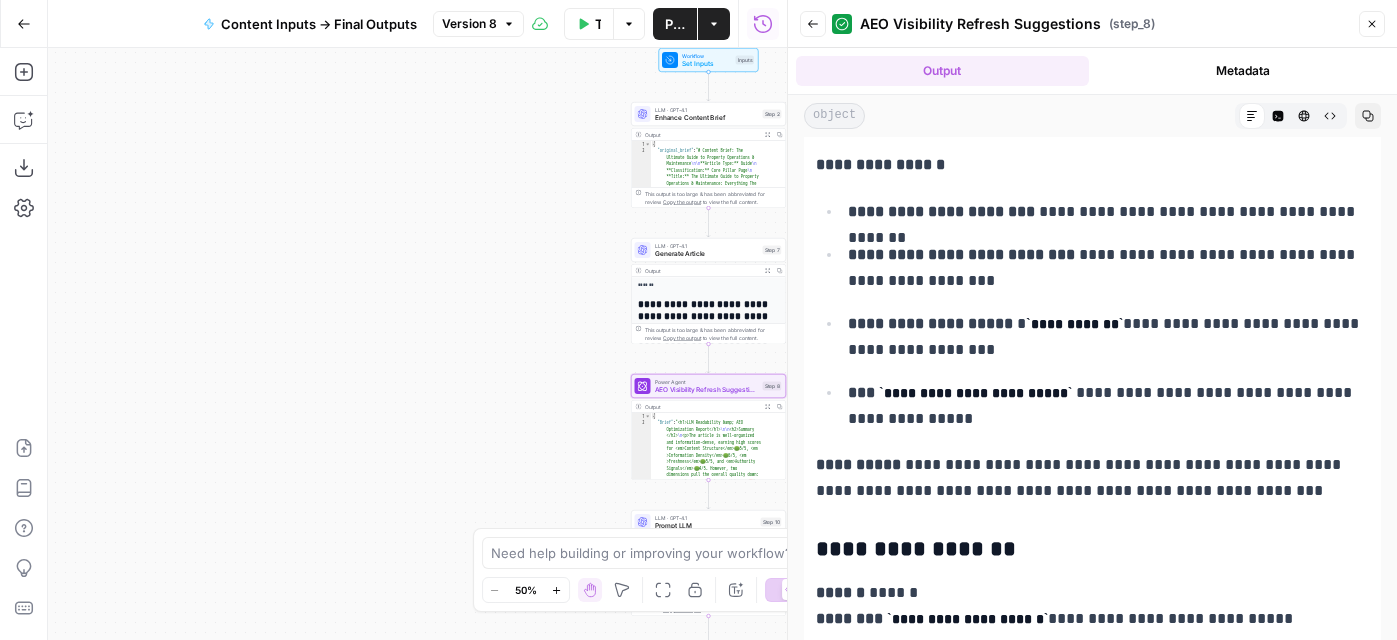 click on "Close" at bounding box center (1372, 24) 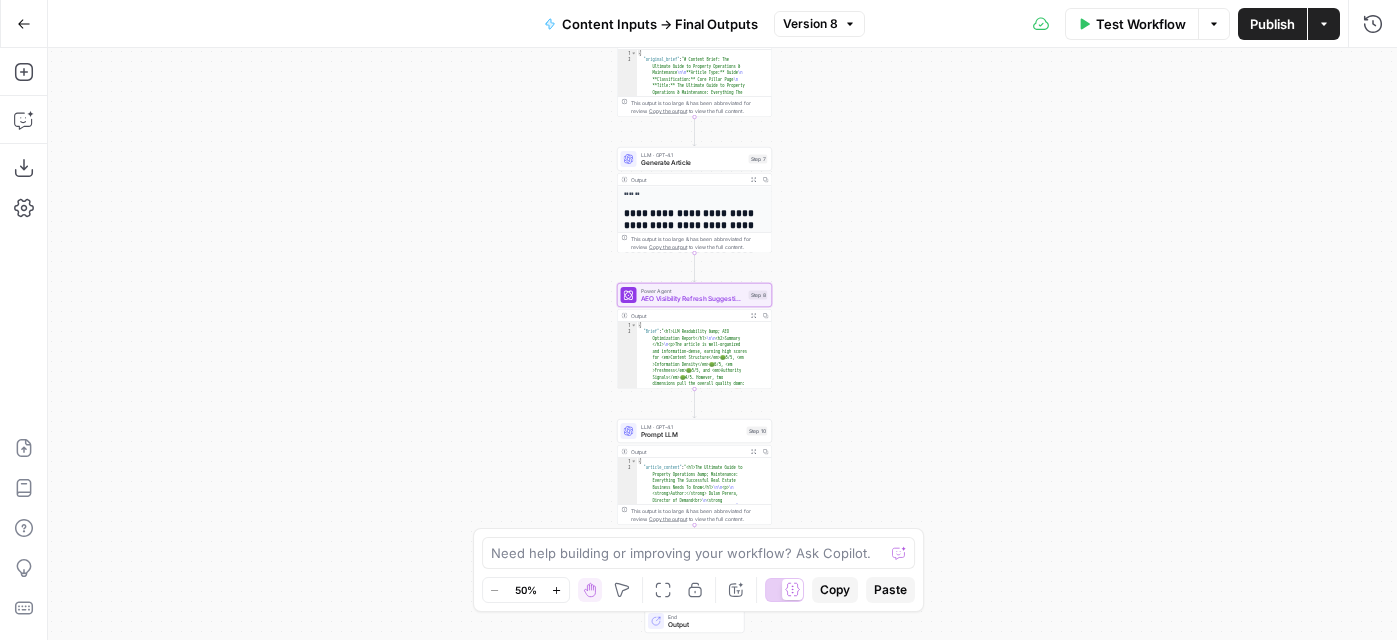 drag, startPoint x: 934, startPoint y: 308, endPoint x: 913, endPoint y: 178, distance: 131.68523 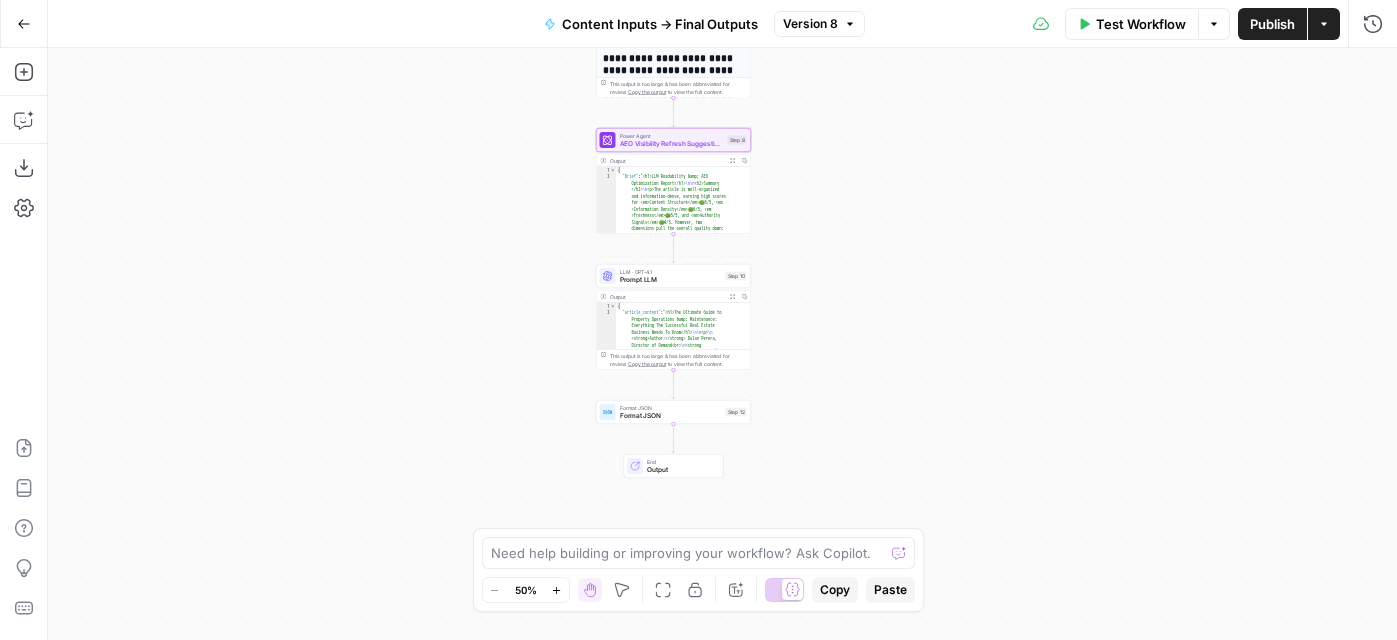 drag, startPoint x: 867, startPoint y: 458, endPoint x: 851, endPoint y: 332, distance: 127.01181 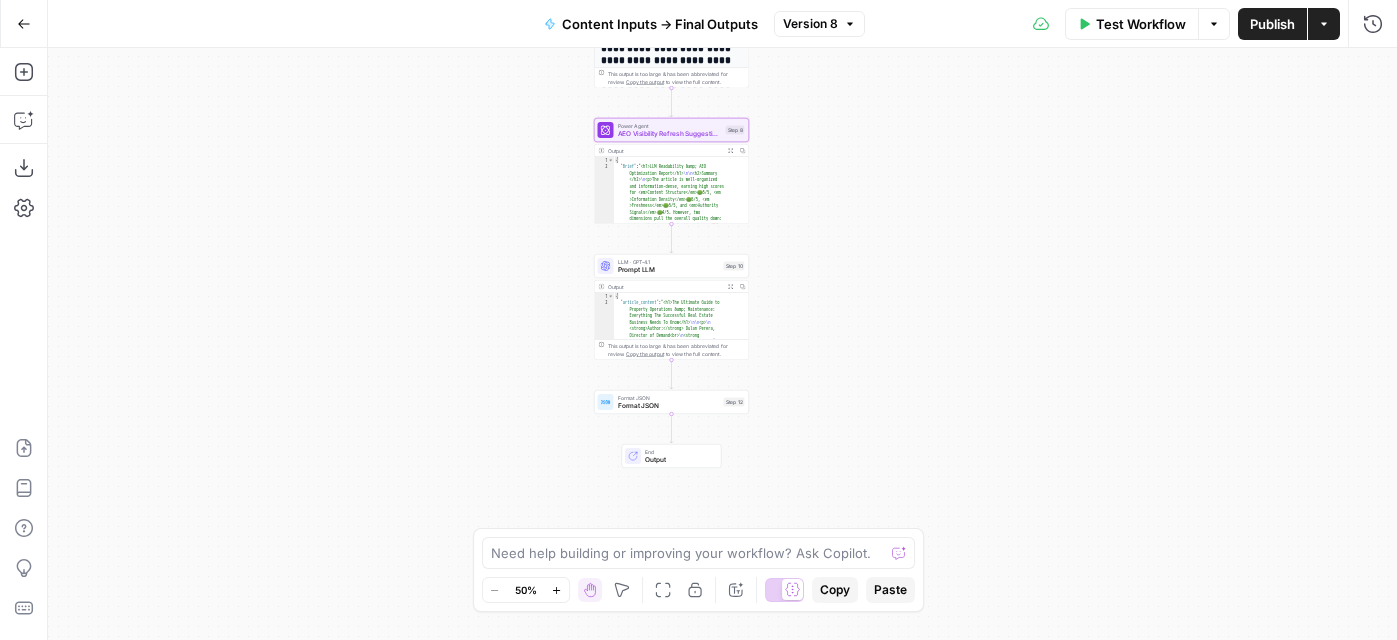 click on "Go Back" at bounding box center [24, 24] 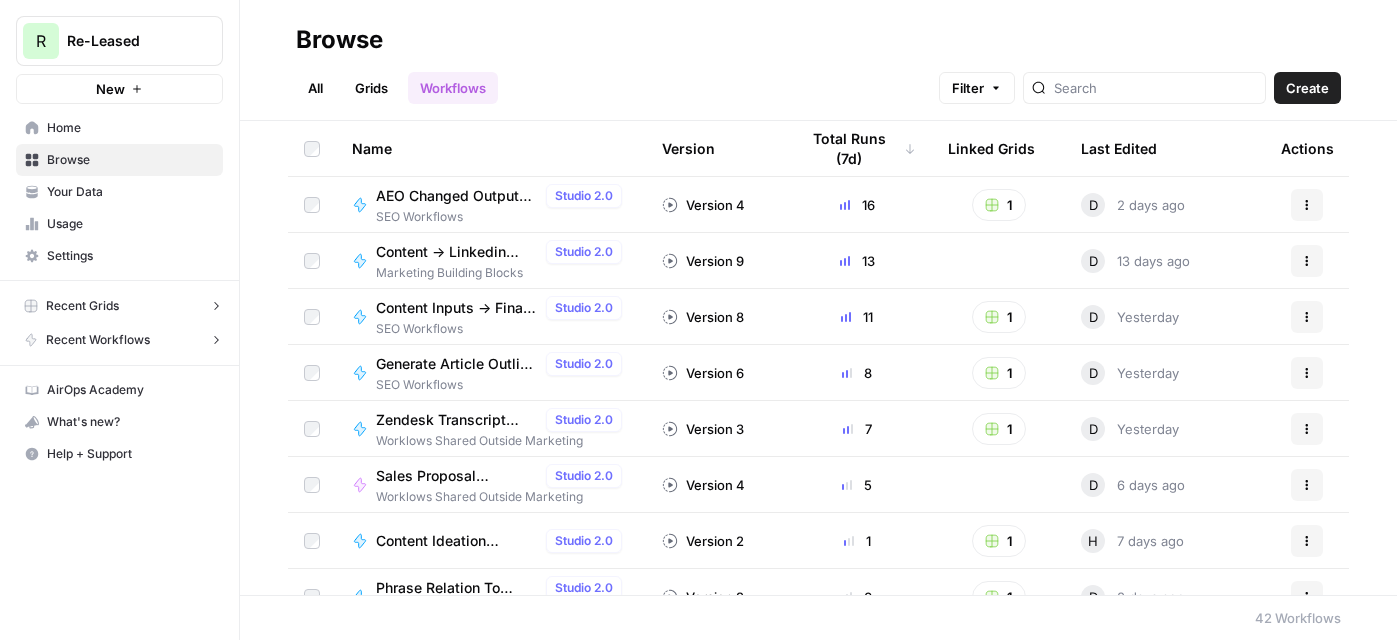click on "Browse" at bounding box center [130, 160] 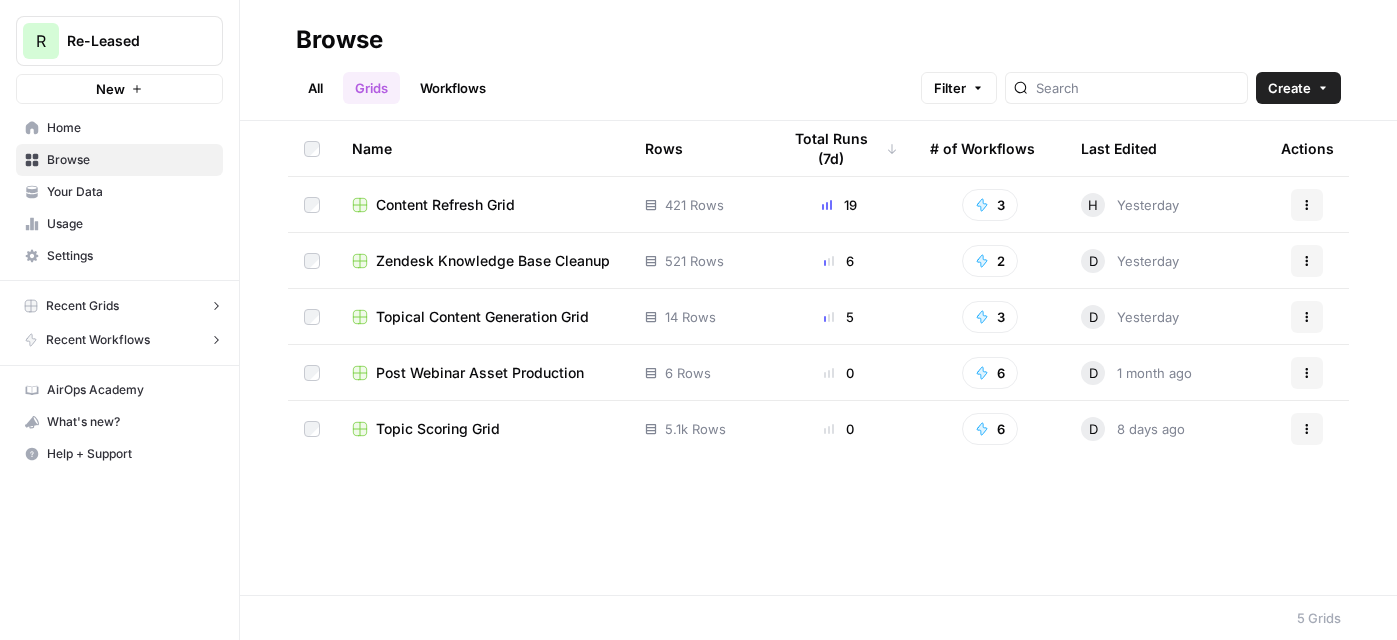 click on "Content Refresh Grid" at bounding box center [445, 205] 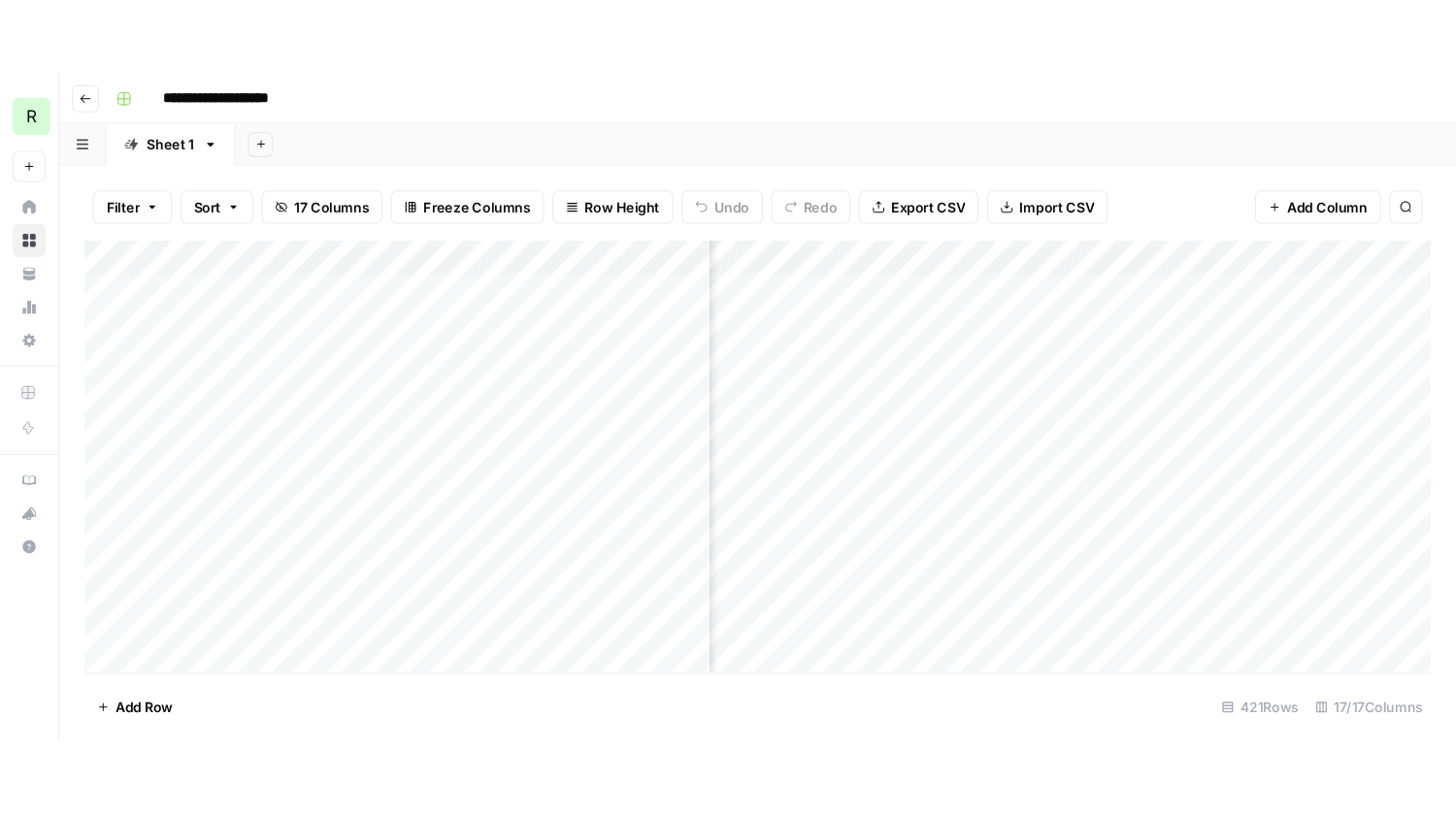 scroll, scrollTop: 0, scrollLeft: 1602, axis: horizontal 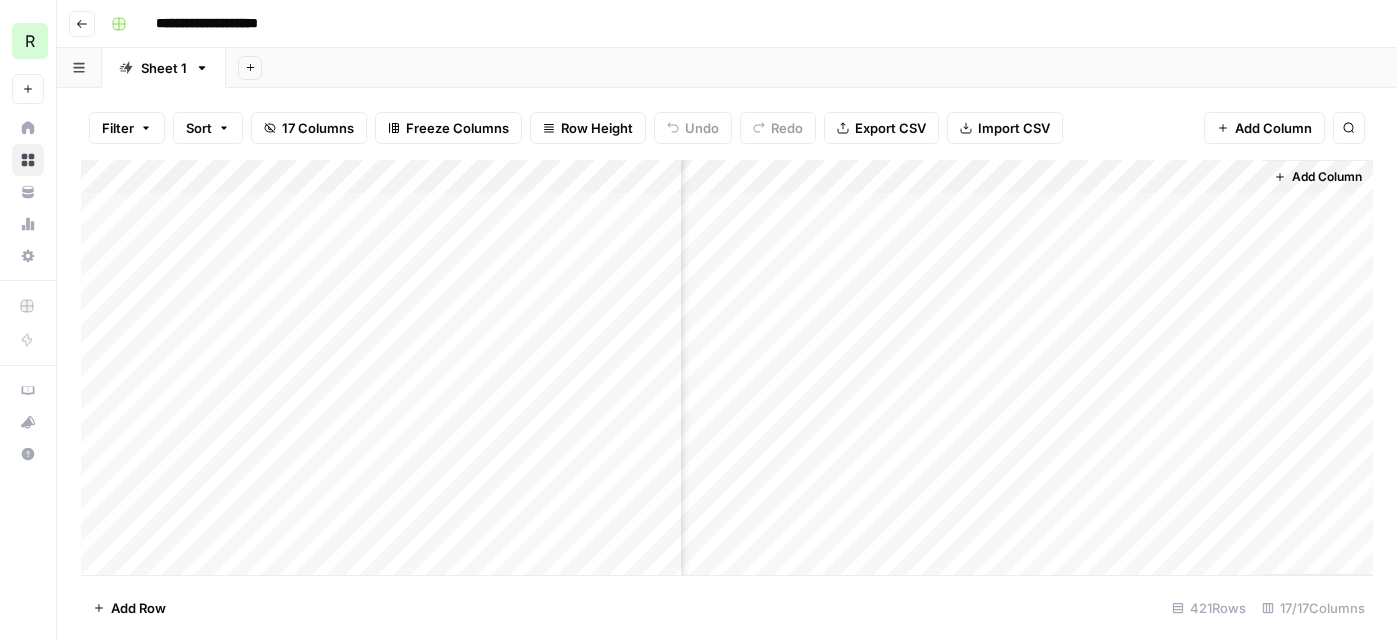 click on "Add Column" at bounding box center [1327, 177] 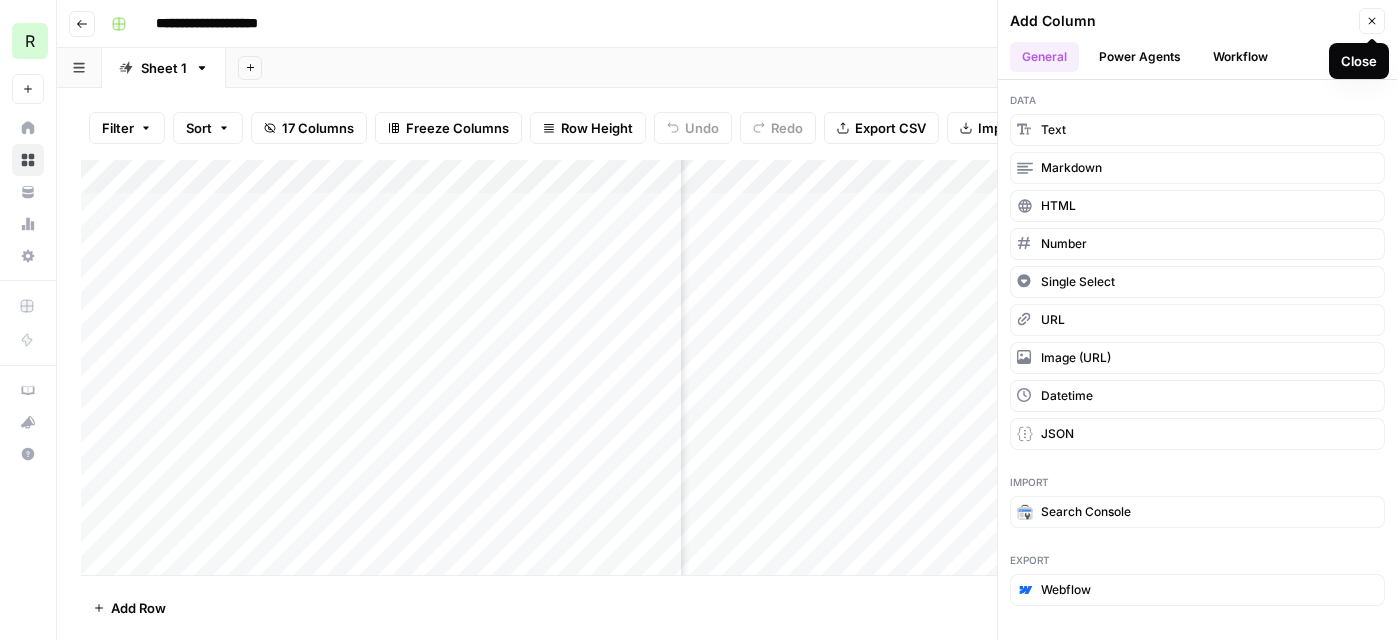 click 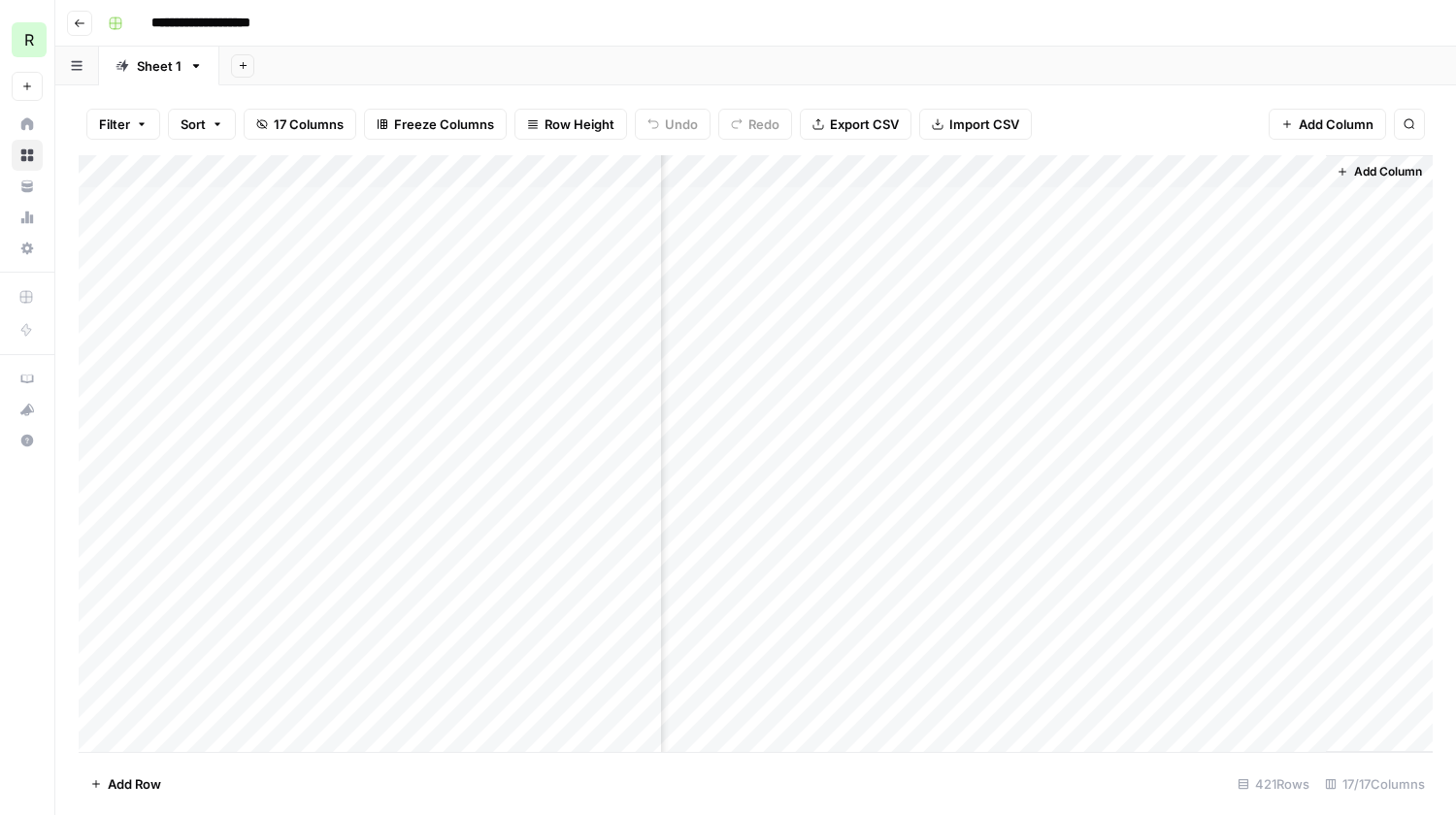 scroll, scrollTop: 0, scrollLeft: 1502, axis: horizontal 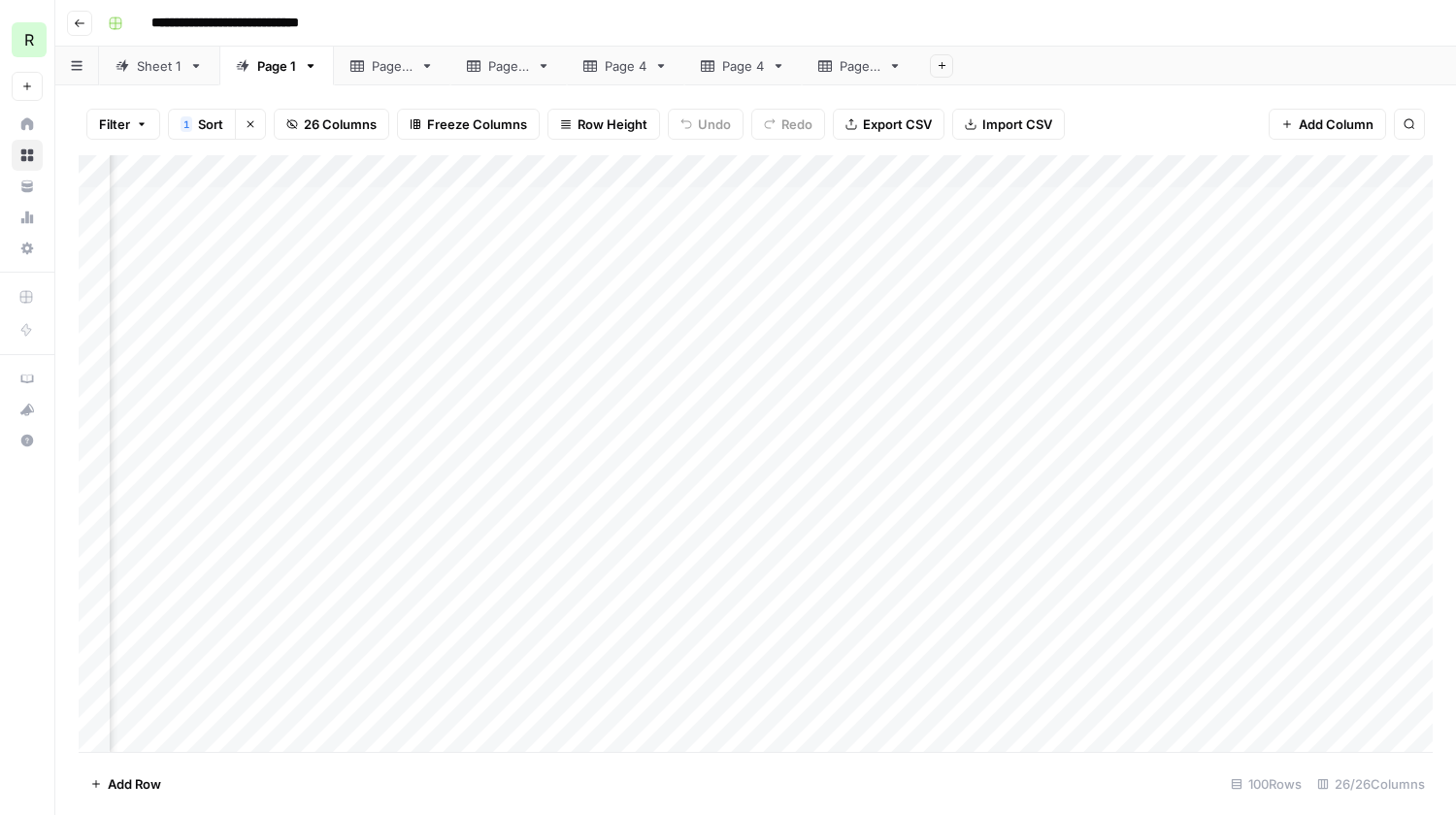 click on "Add Column" at bounding box center [755, 453] 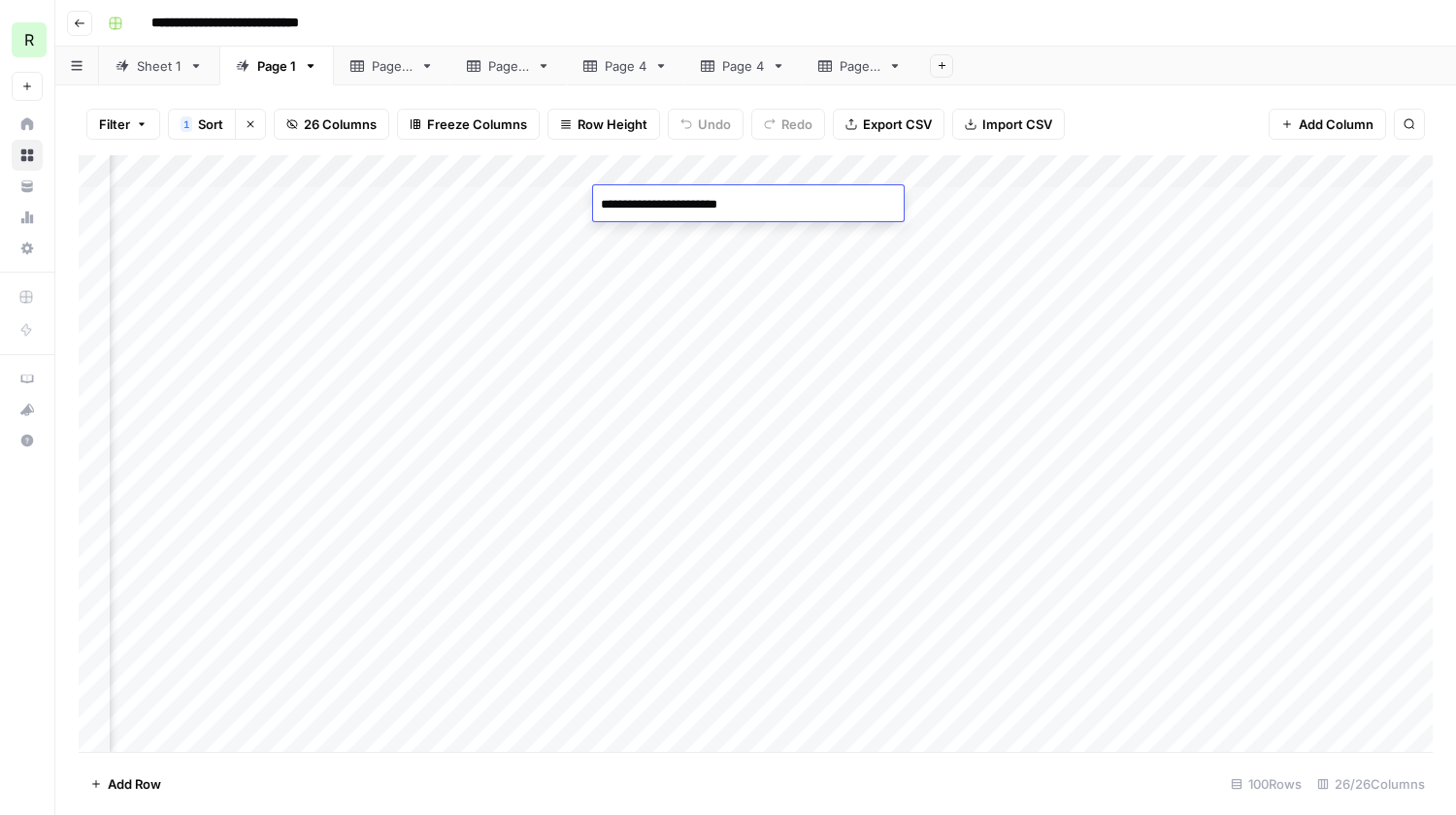 click on "**********" at bounding box center (748, 205) 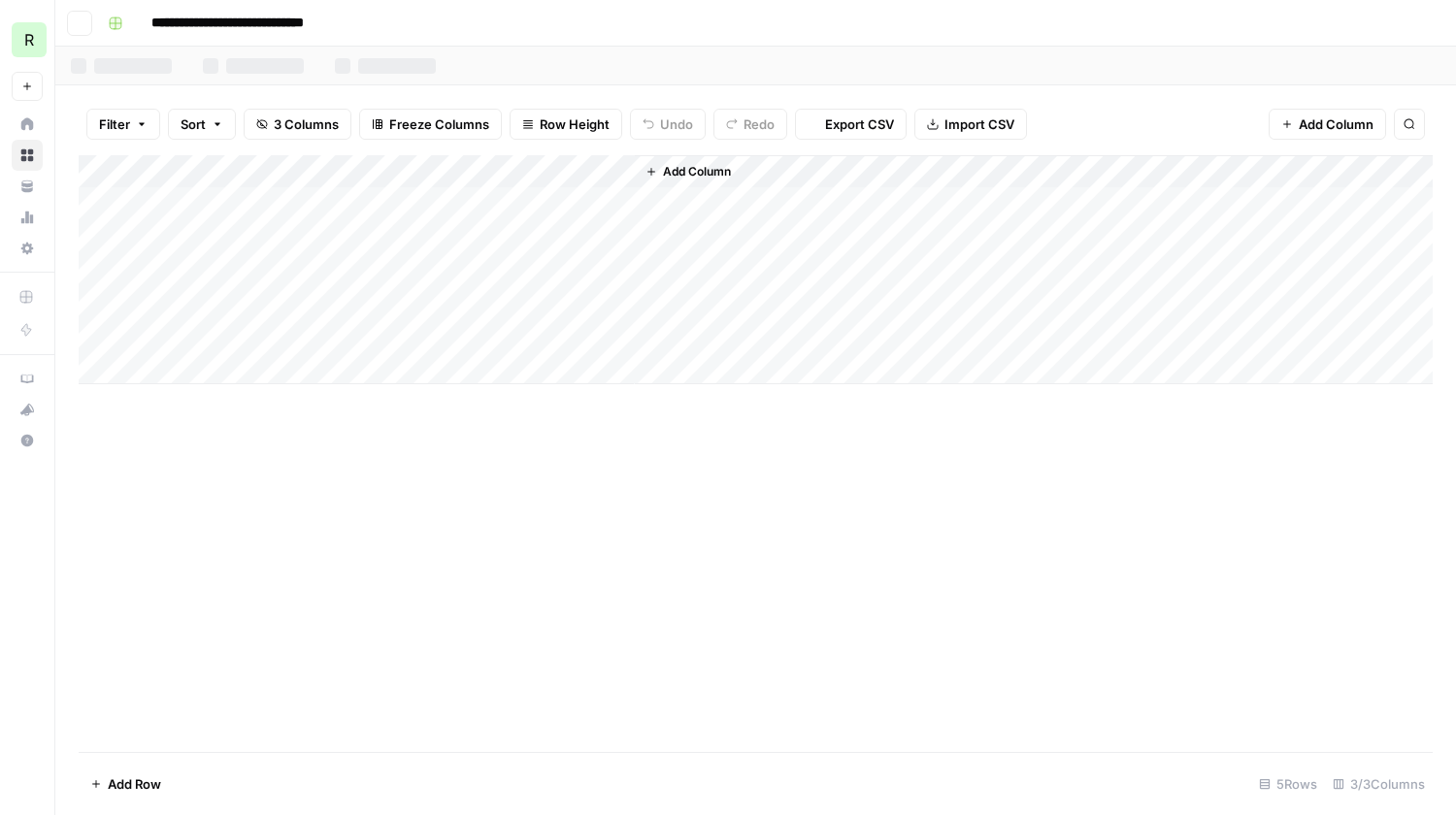 scroll, scrollTop: 0, scrollLeft: 0, axis: both 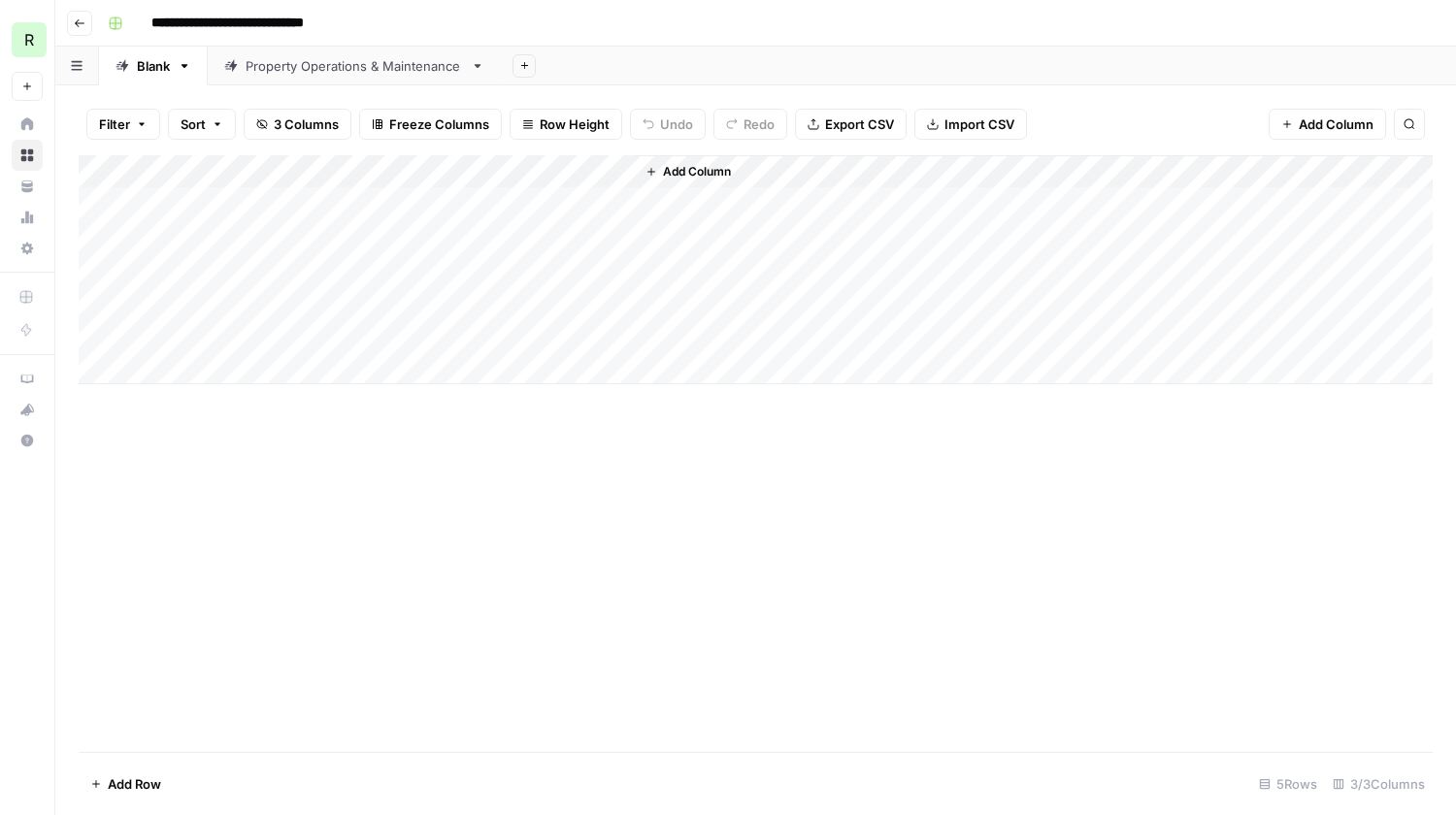 click on "Go back" at bounding box center (84, 22) 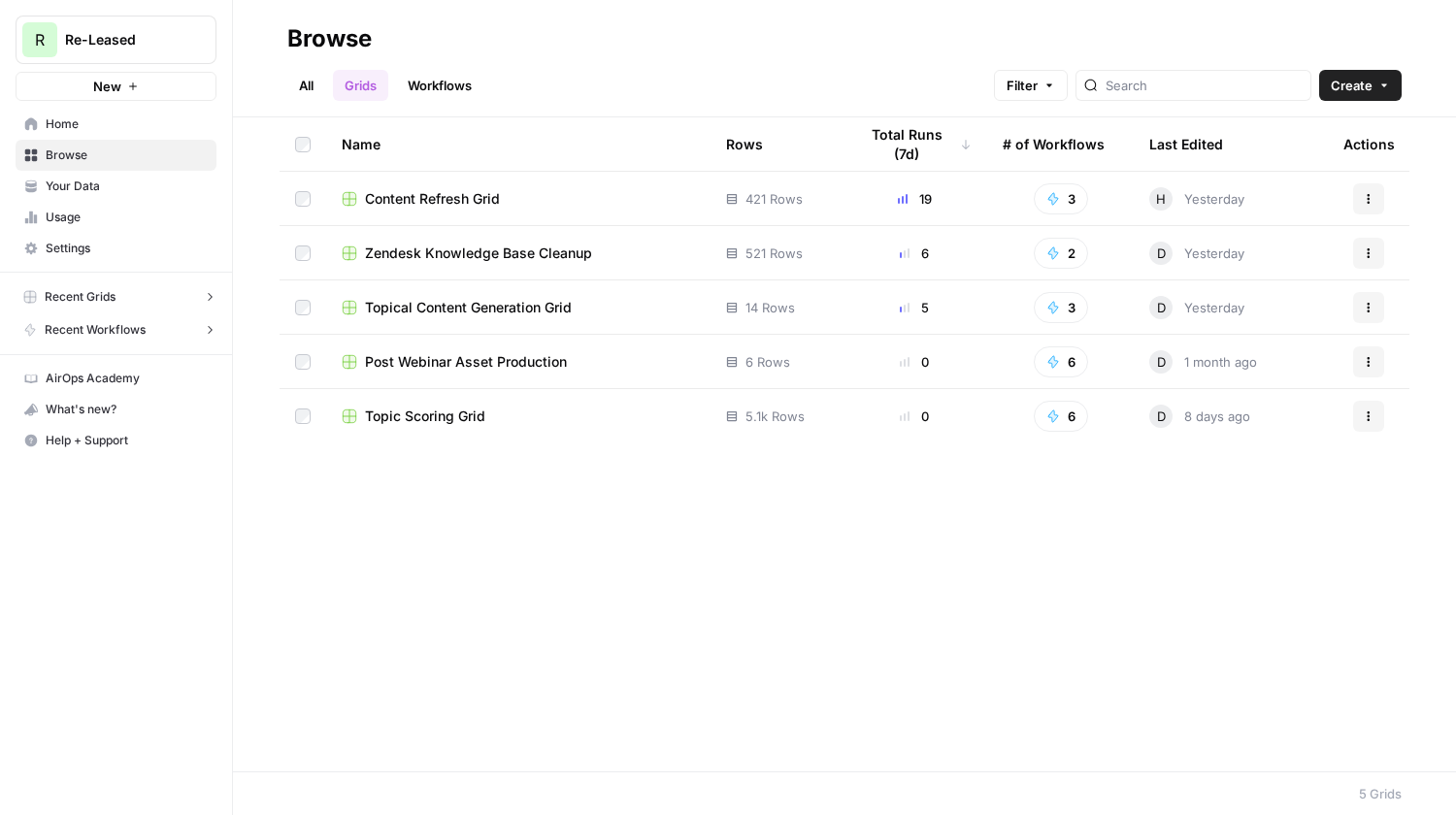 click on "Zendesk Knowledge Base Cleanup" at bounding box center (479, 253) 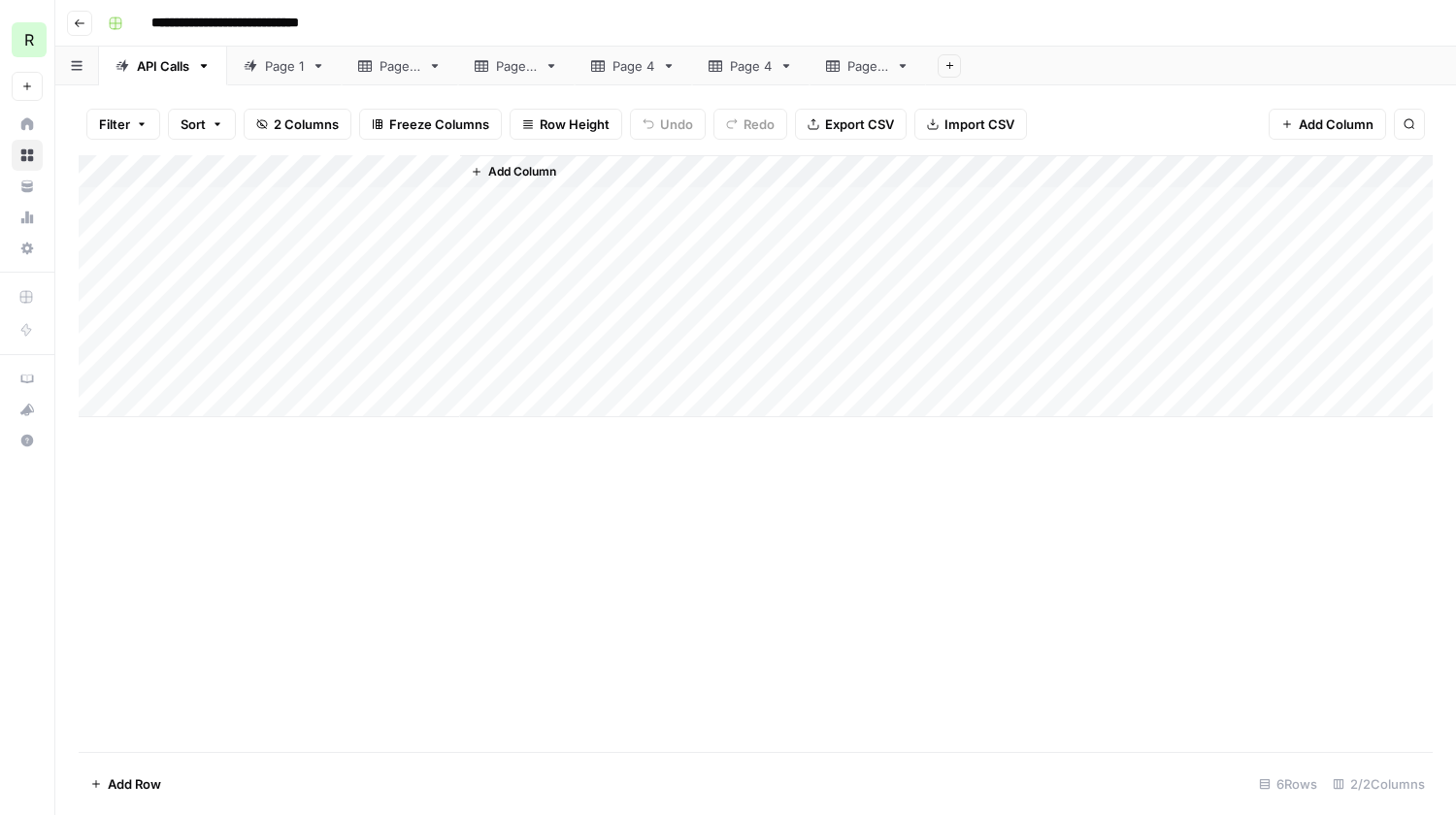 click on "Page 1" at bounding box center (284, 66) 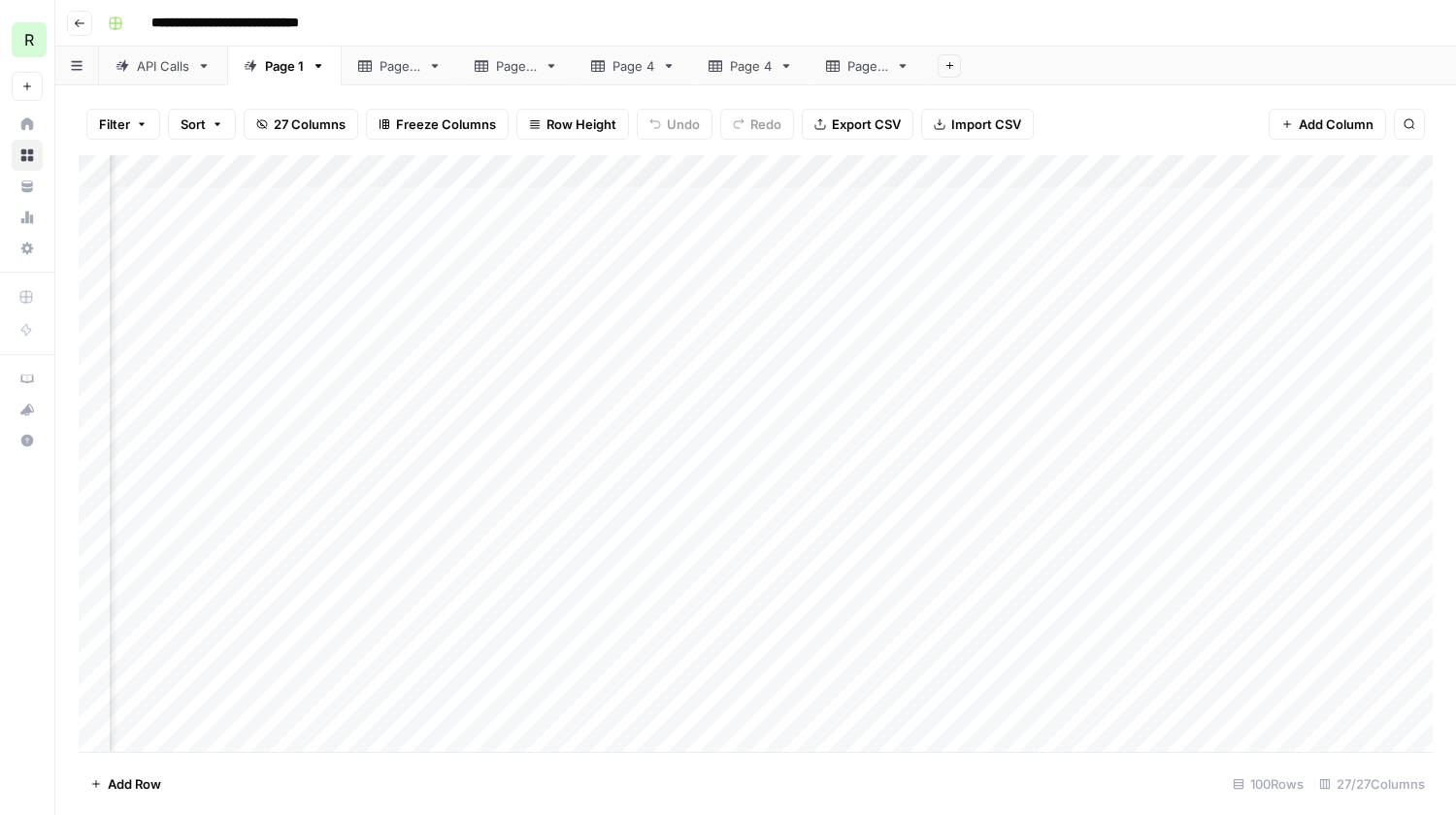 scroll, scrollTop: 0, scrollLeft: 3543, axis: horizontal 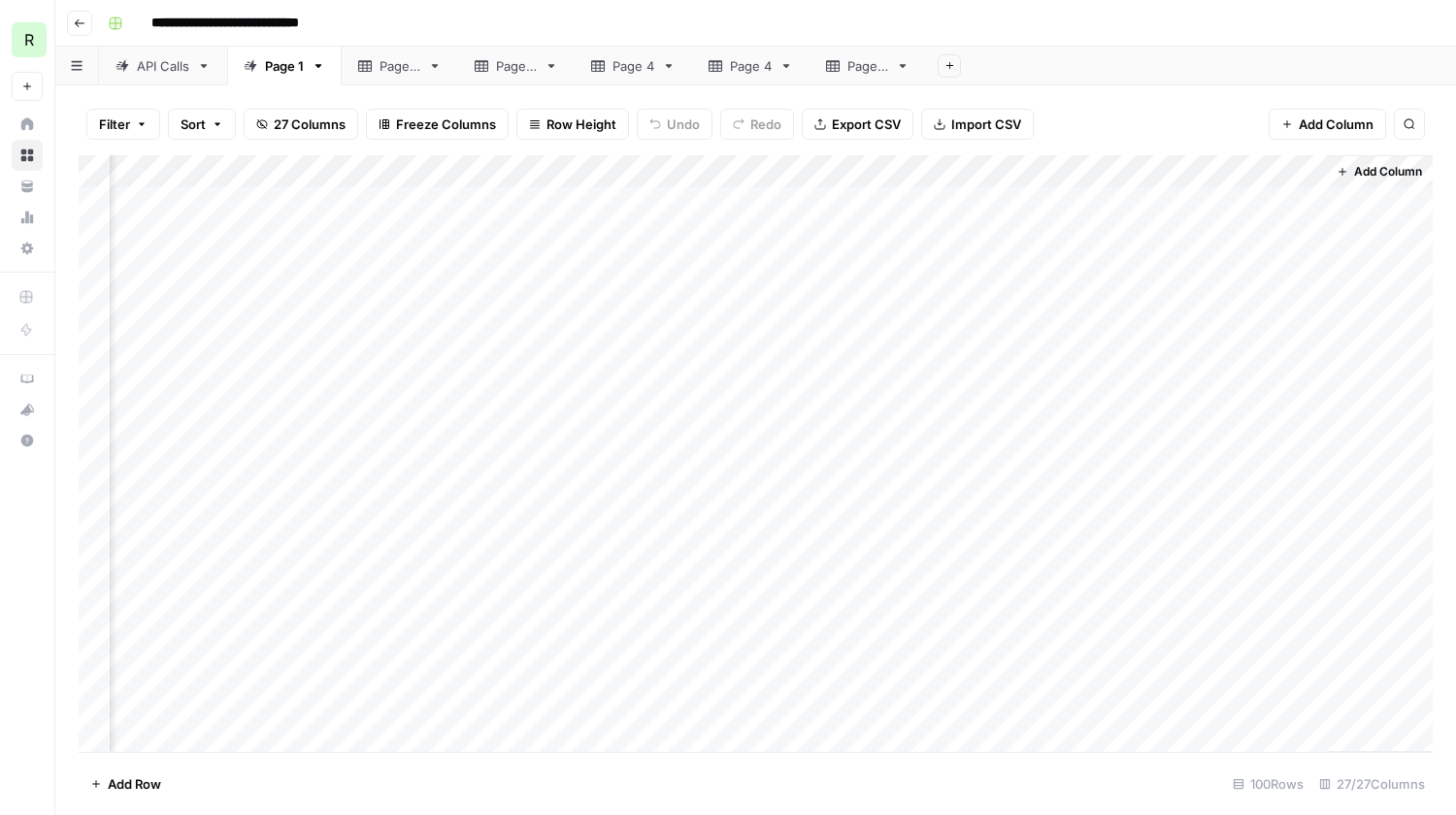 click on "Add Column" at bounding box center (755, 453) 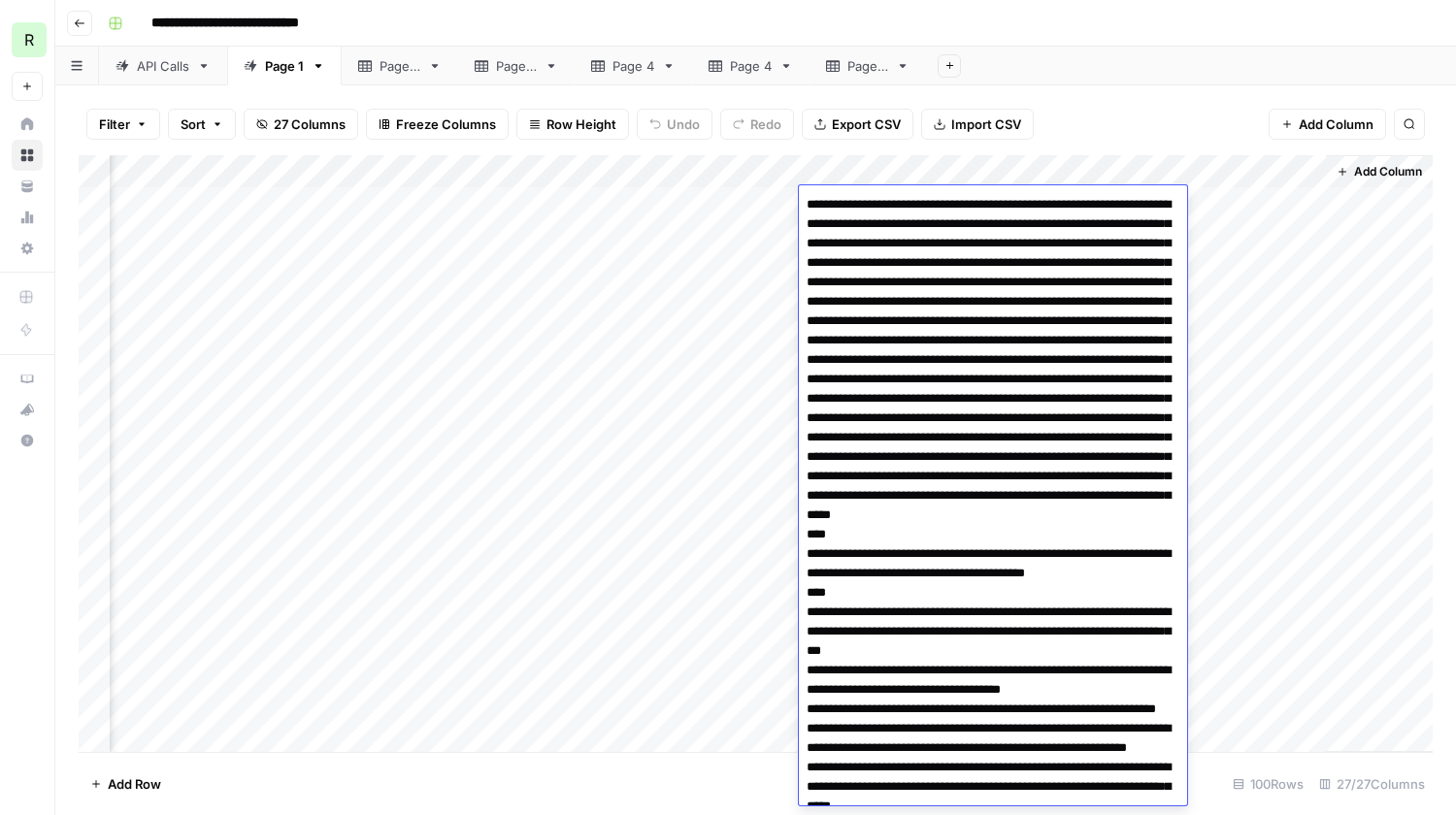 scroll, scrollTop: 713, scrollLeft: 0, axis: vertical 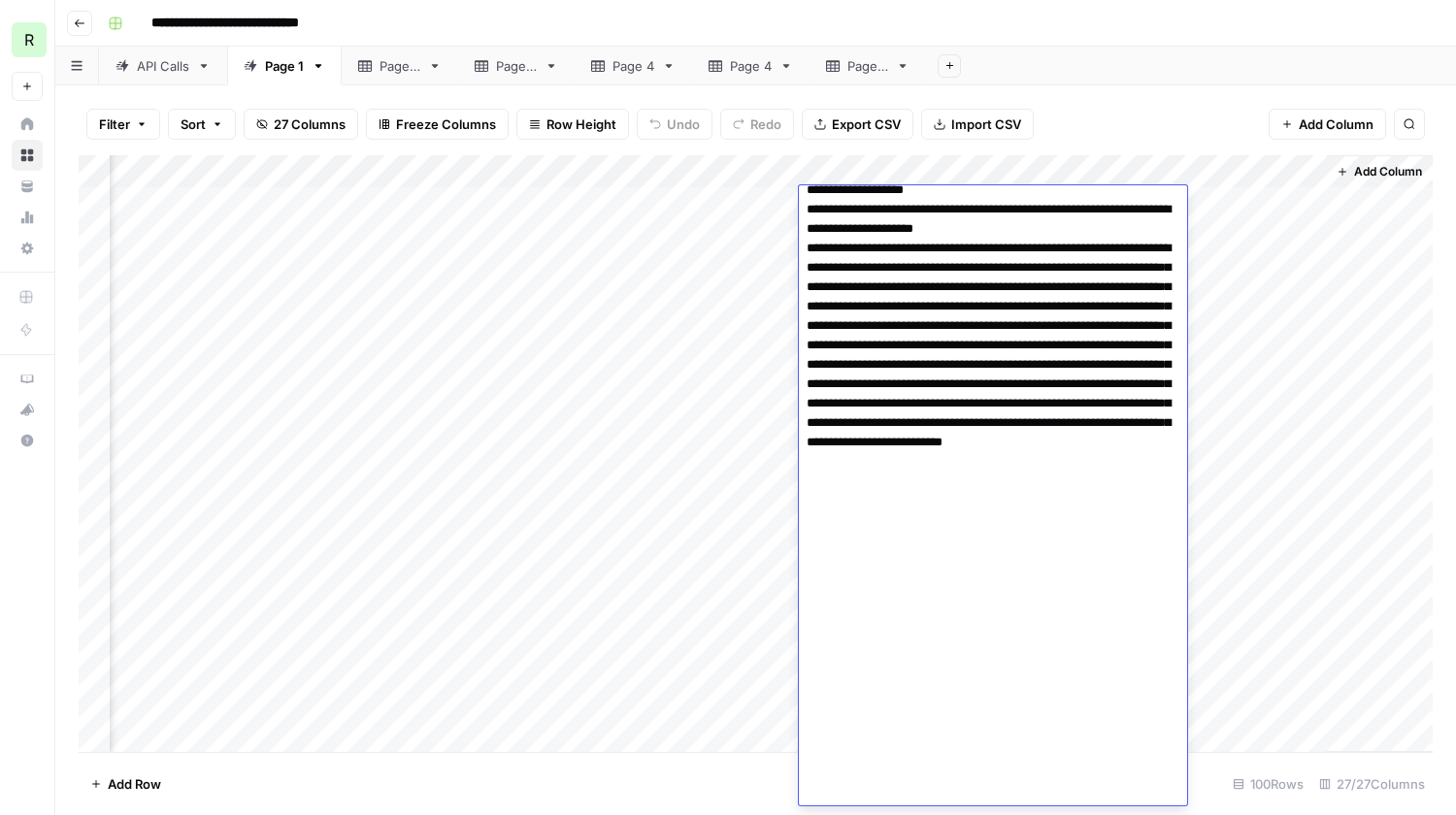 click at bounding box center [993, 142] 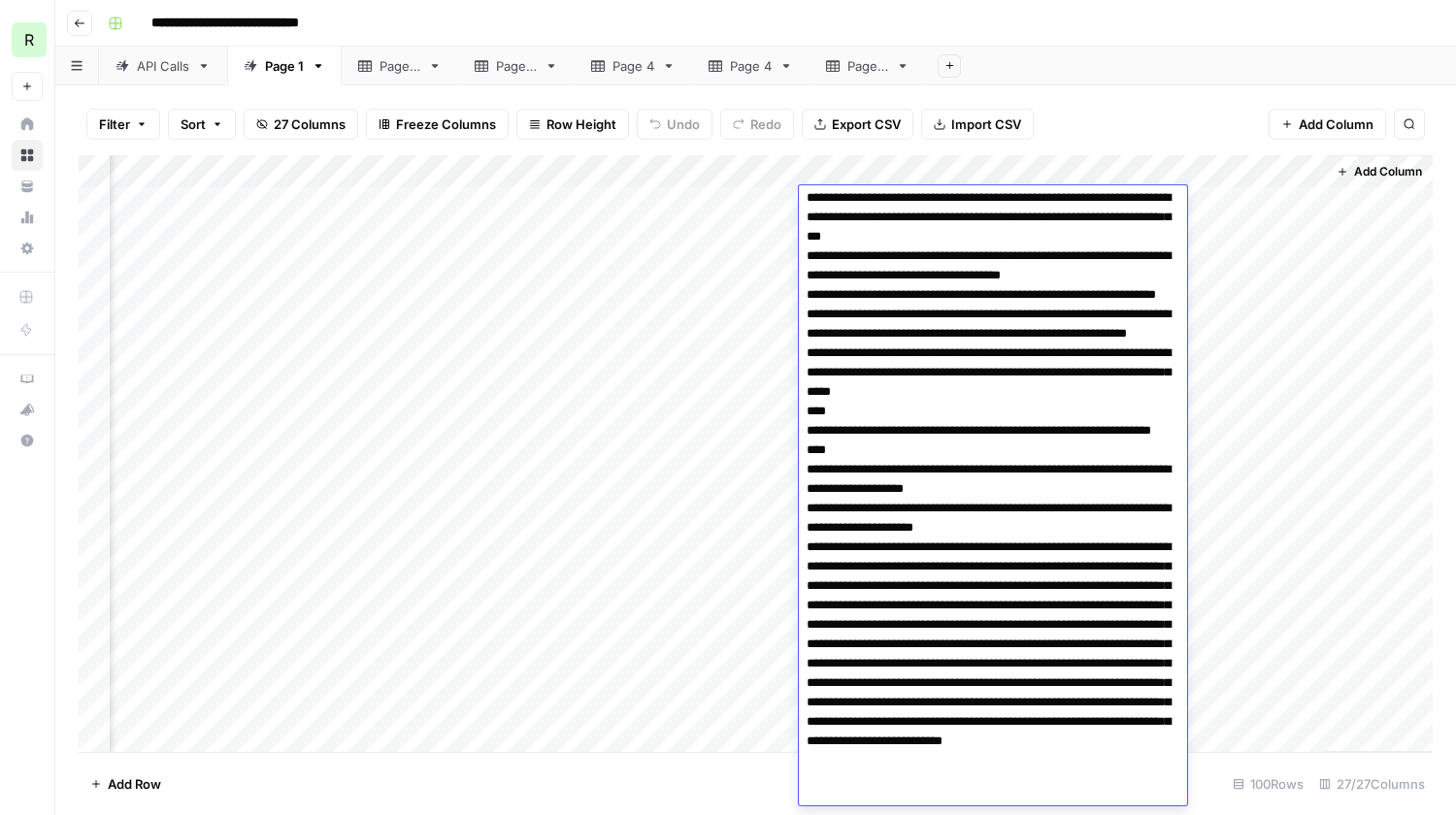 scroll, scrollTop: 0, scrollLeft: 0, axis: both 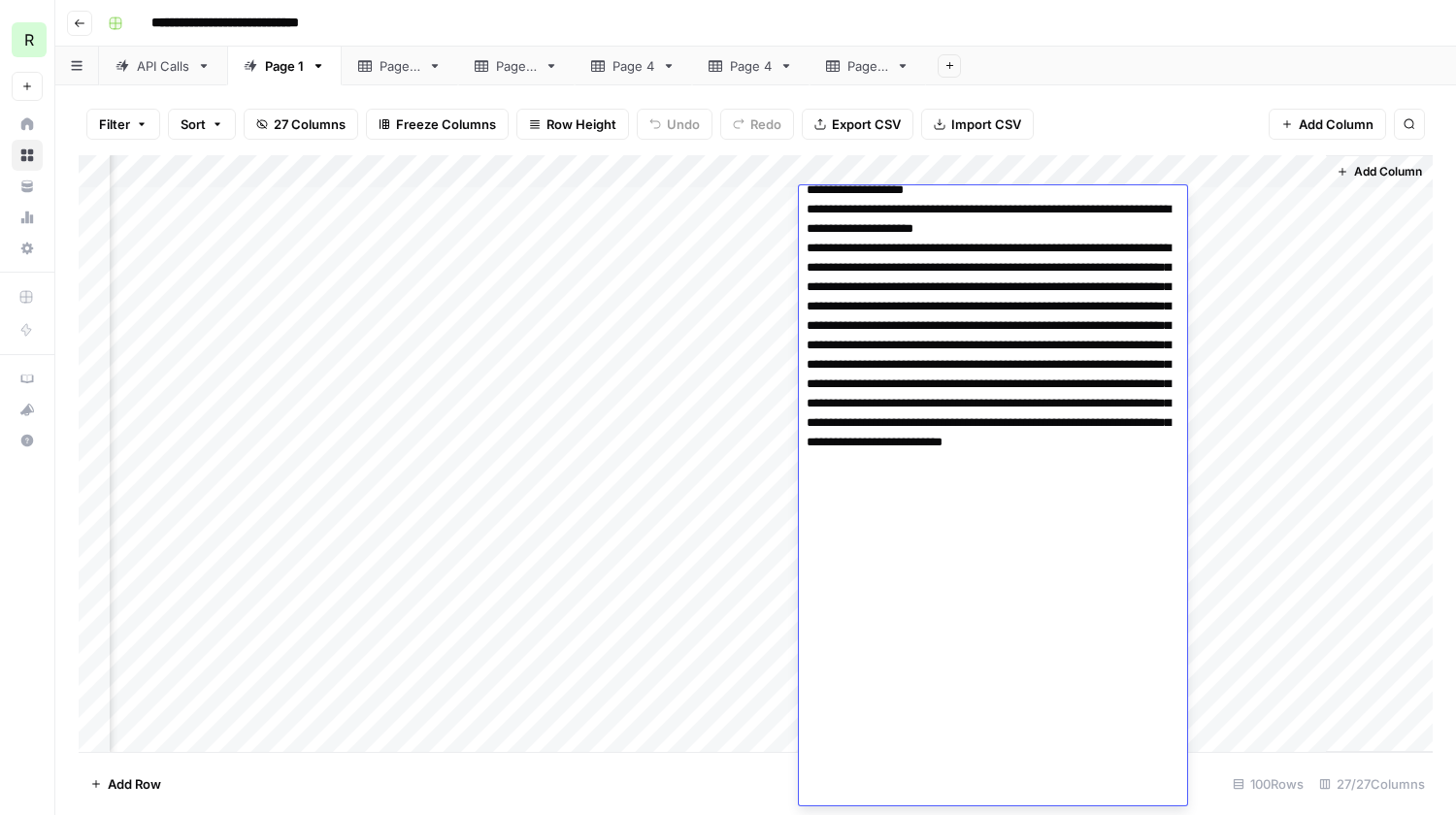 drag, startPoint x: 809, startPoint y: 207, endPoint x: 1162, endPoint y: 813, distance: 701.31662 